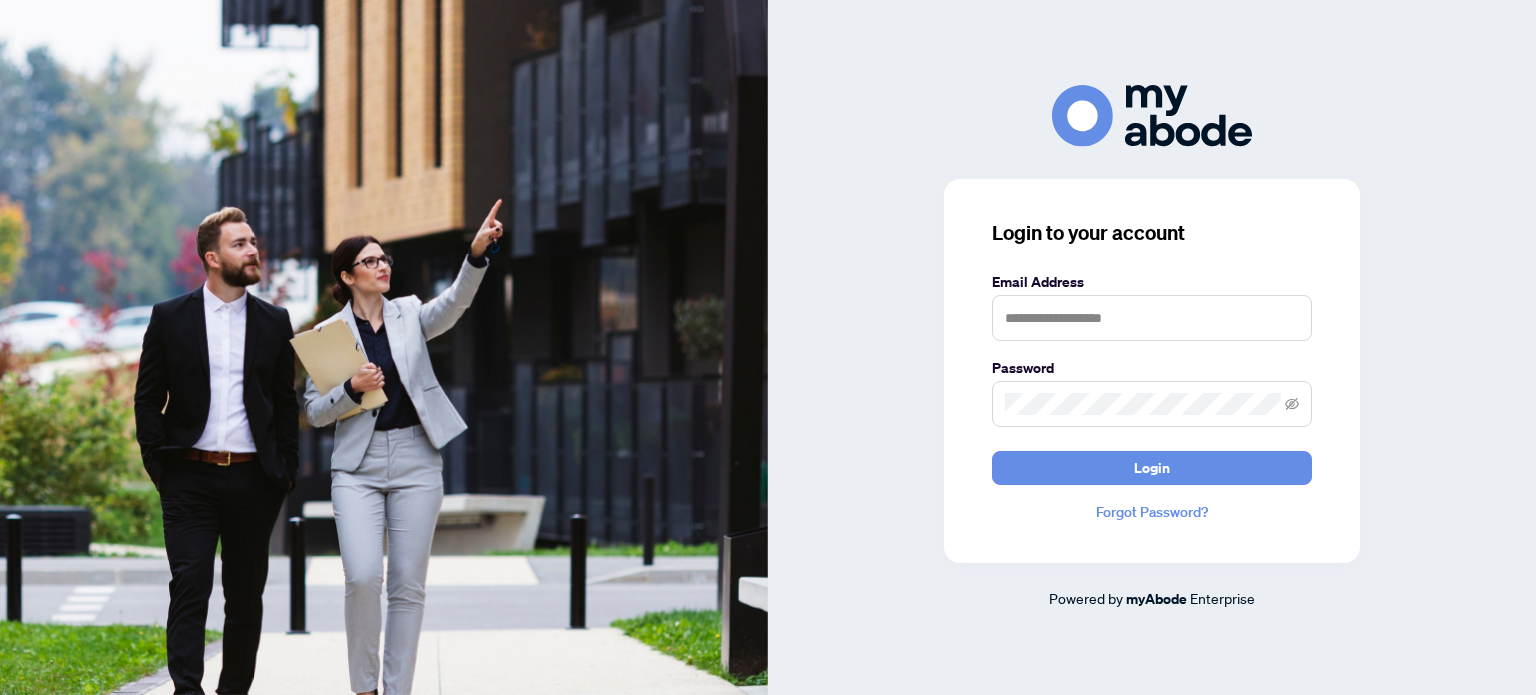 scroll, scrollTop: 0, scrollLeft: 0, axis: both 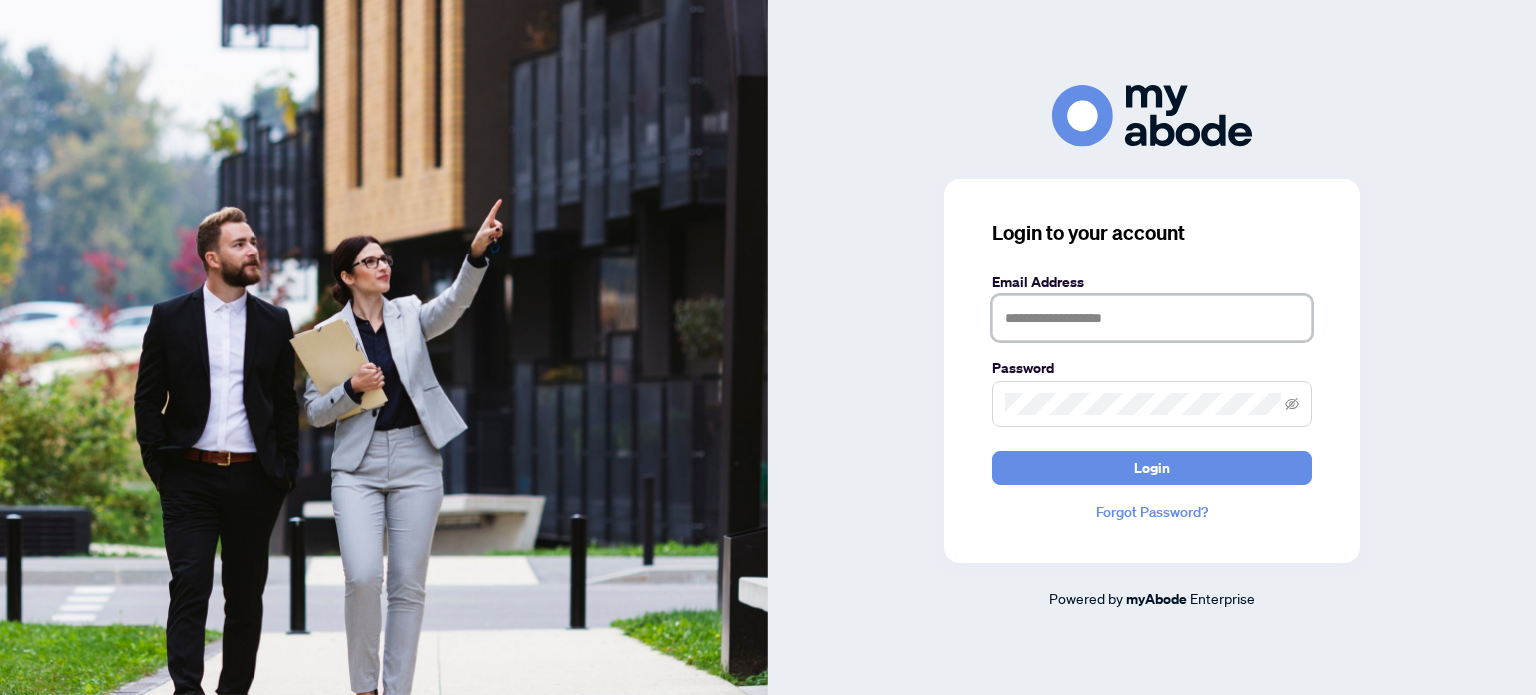 click at bounding box center (1152, 318) 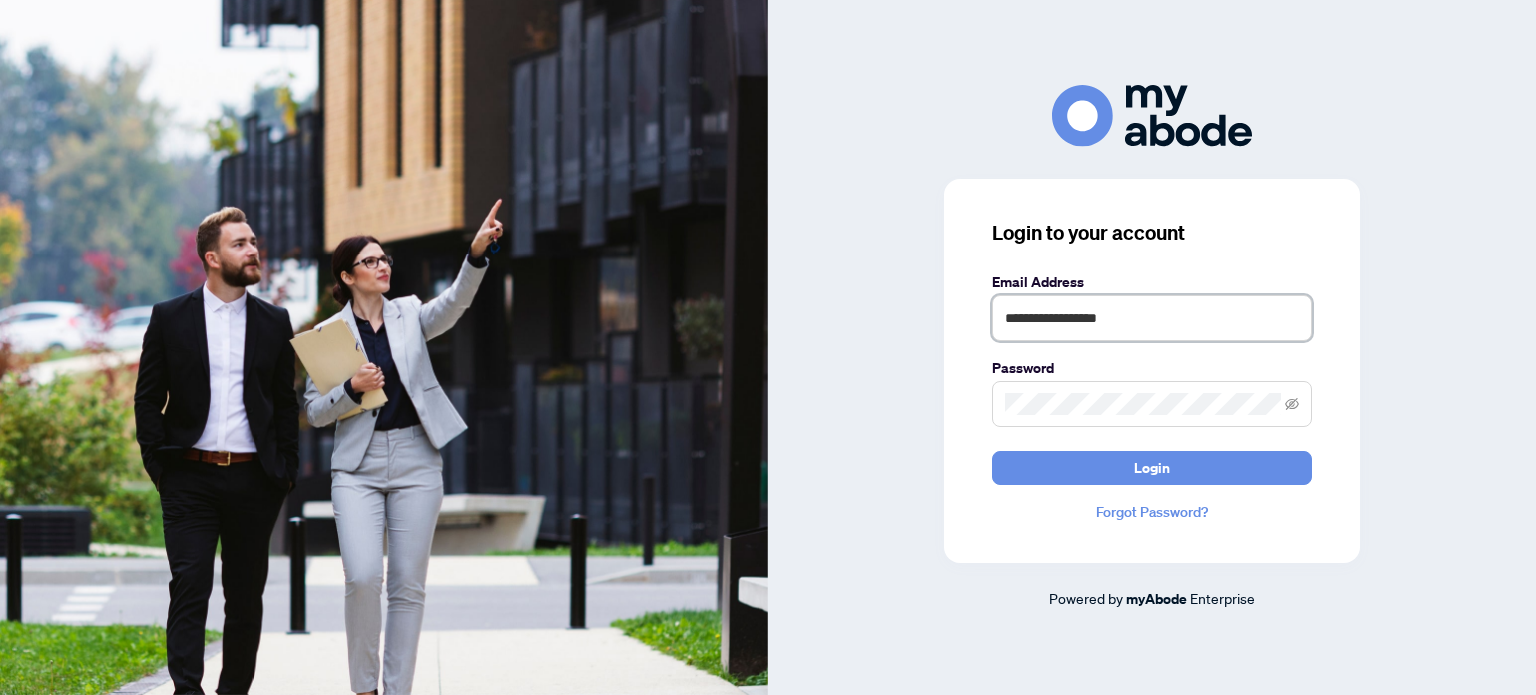 type on "**********" 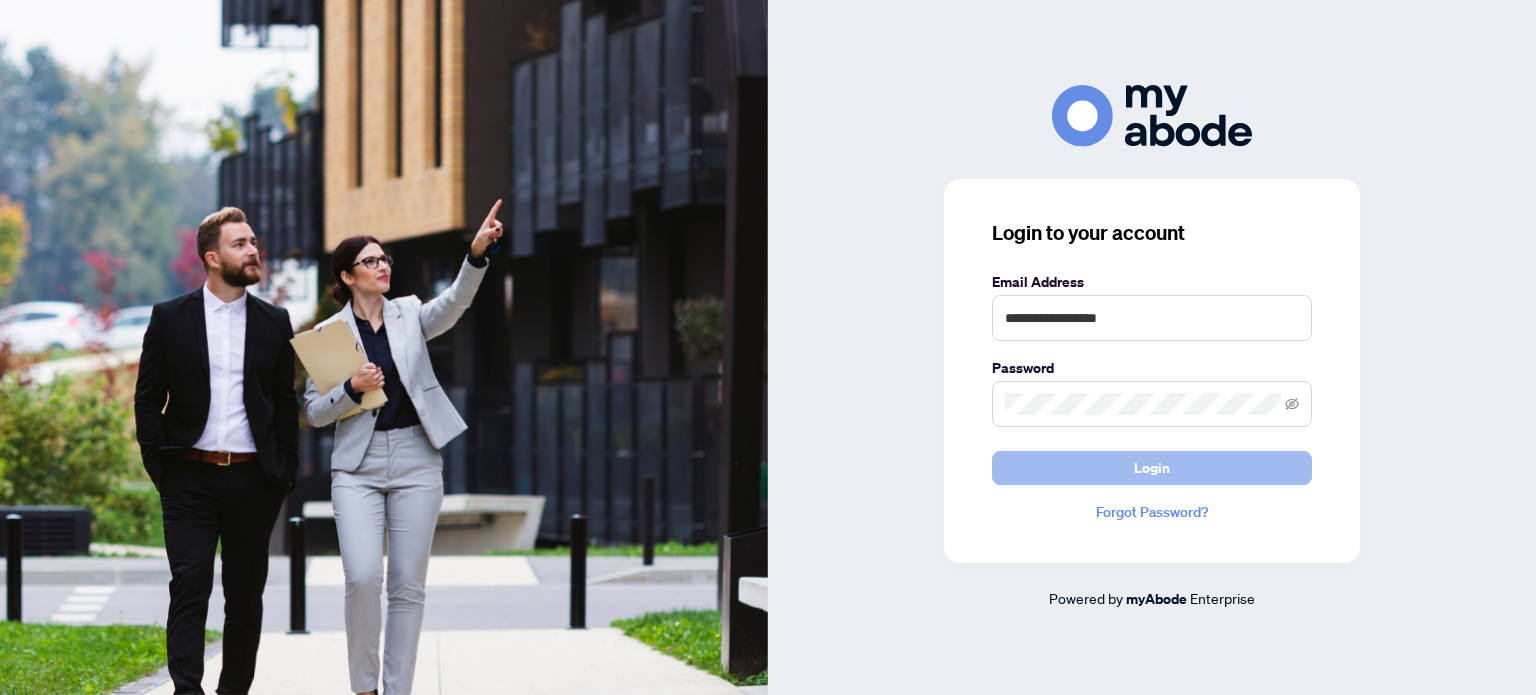 click on "Login" at bounding box center [1152, 468] 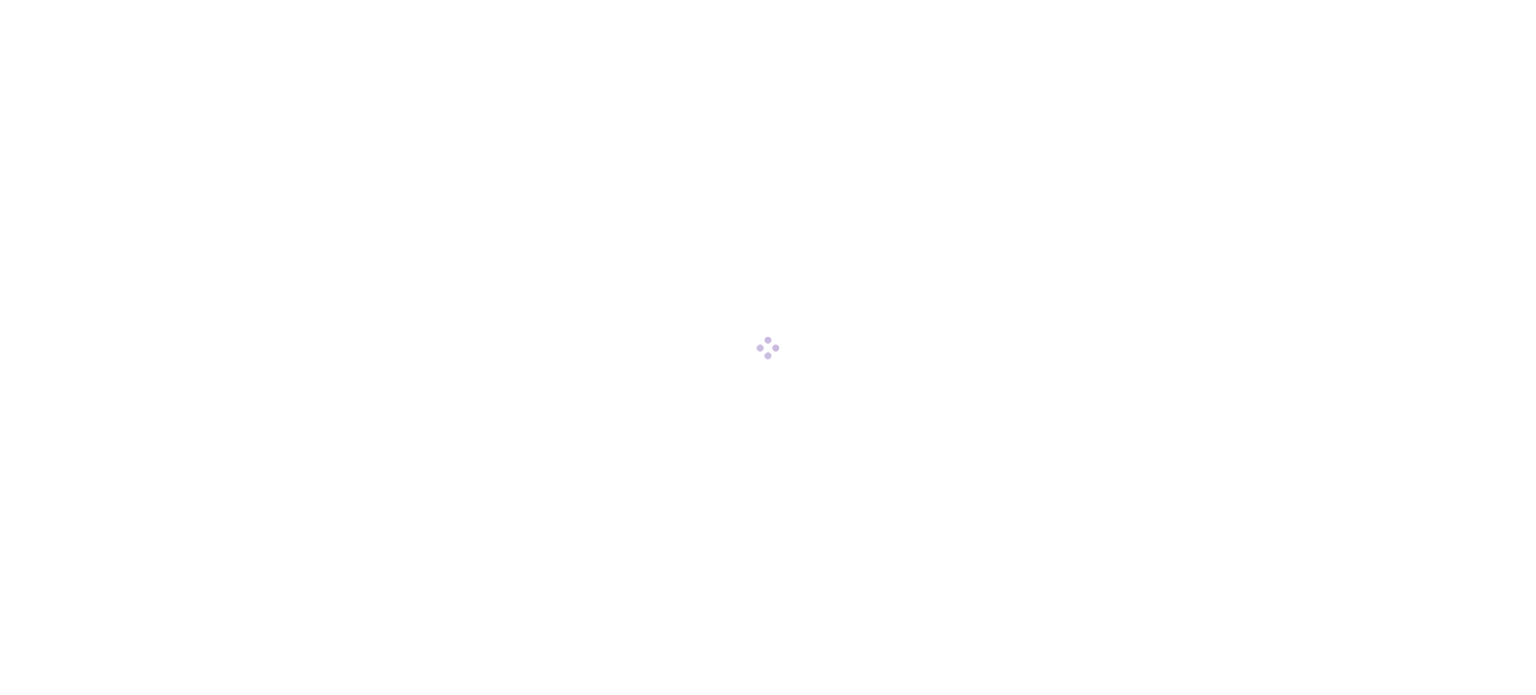 scroll, scrollTop: 0, scrollLeft: 0, axis: both 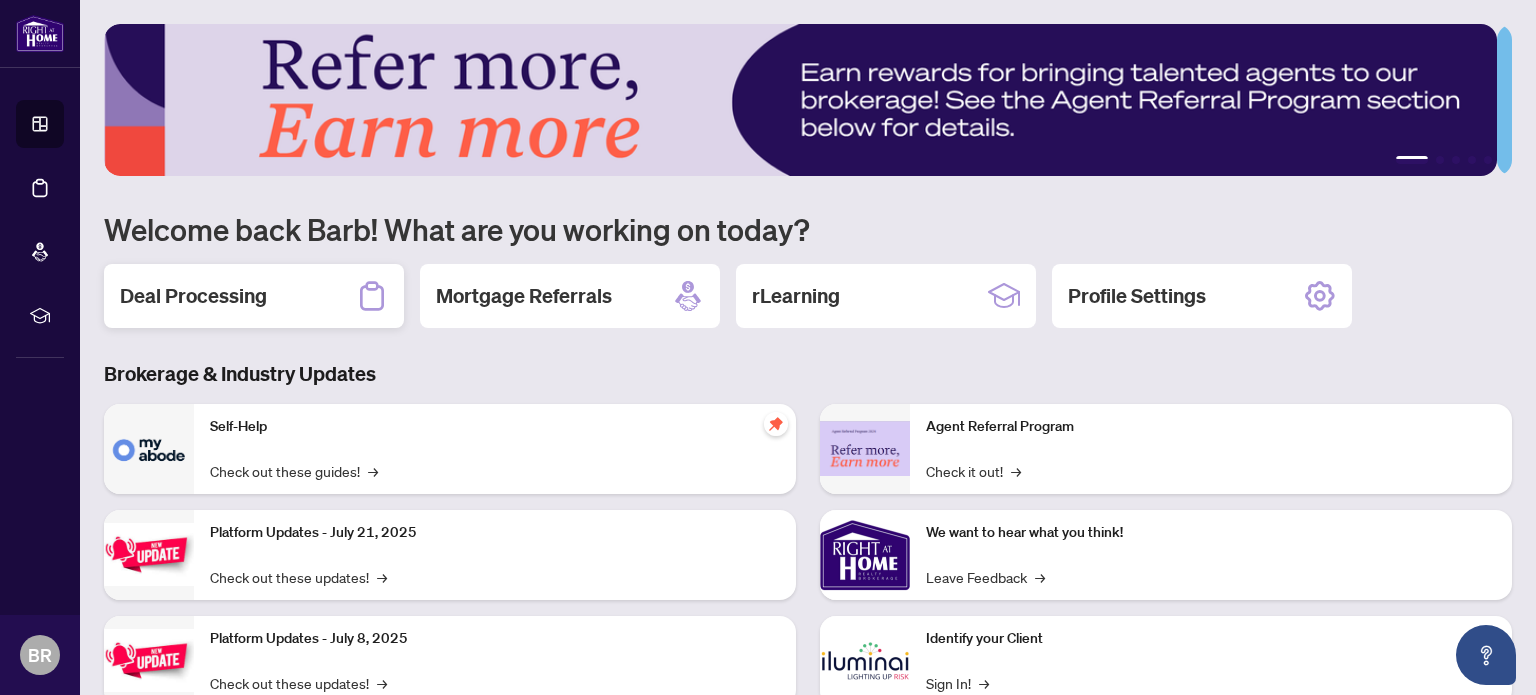 click on "Deal Processing" at bounding box center [193, 296] 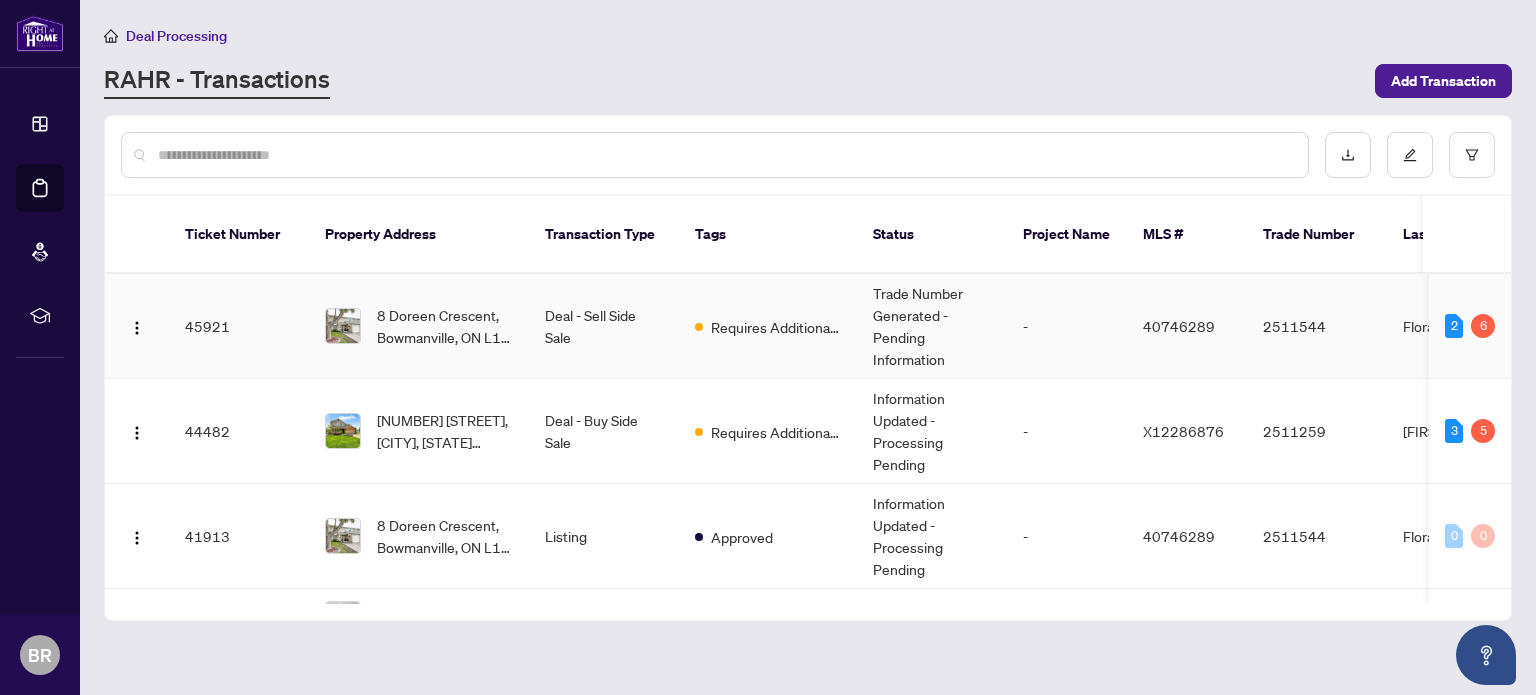 click on "Requires Additional Docs" at bounding box center (768, 326) 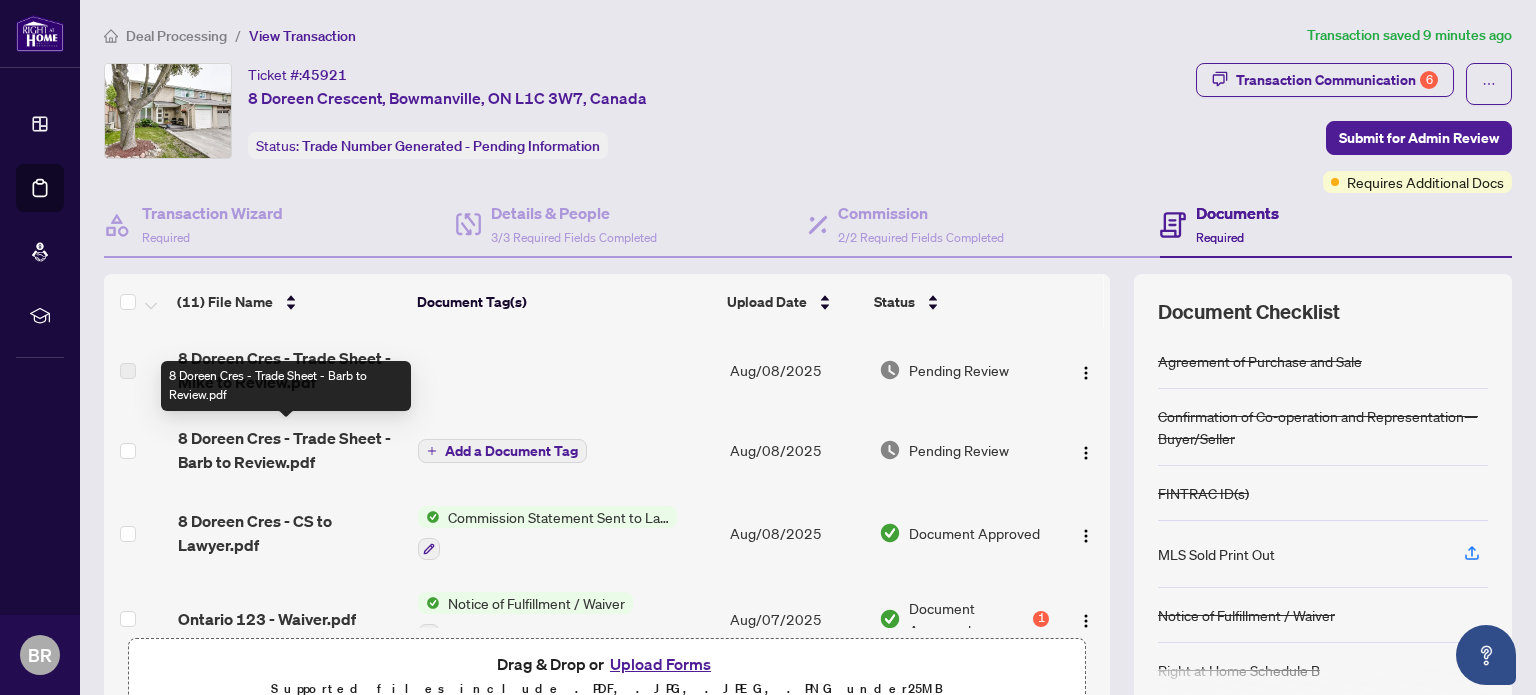 click on "8 Doreen Cres - Trade Sheet - Barb to Review.pdf" at bounding box center [290, 450] 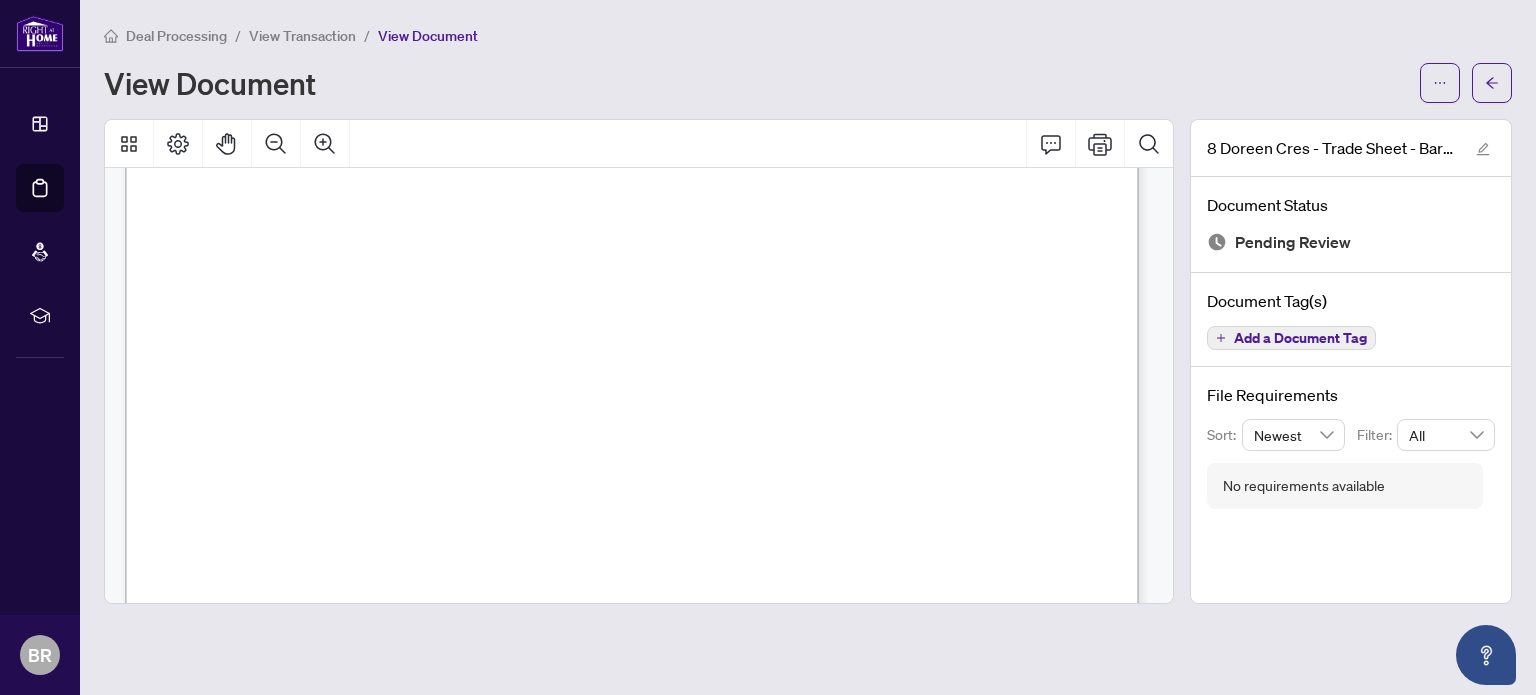 scroll, scrollTop: 435, scrollLeft: 0, axis: vertical 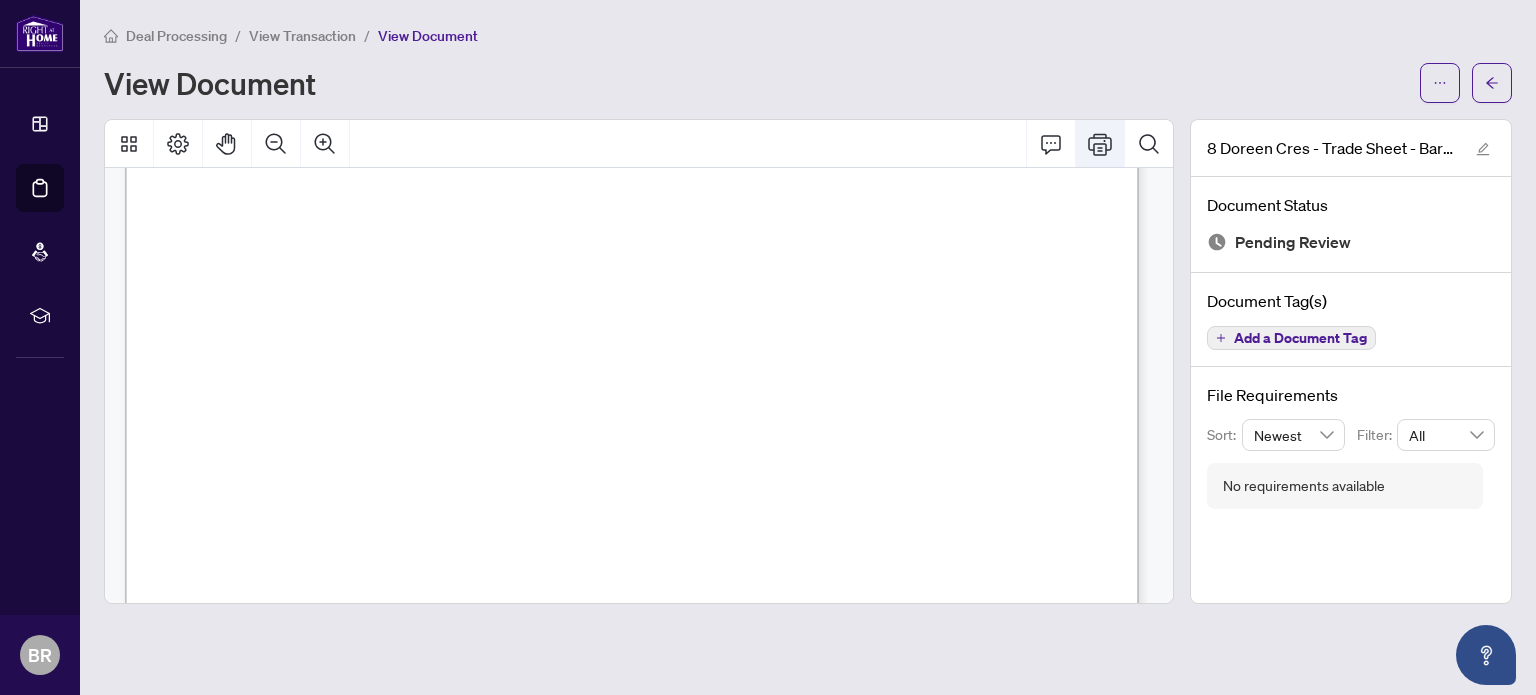 click 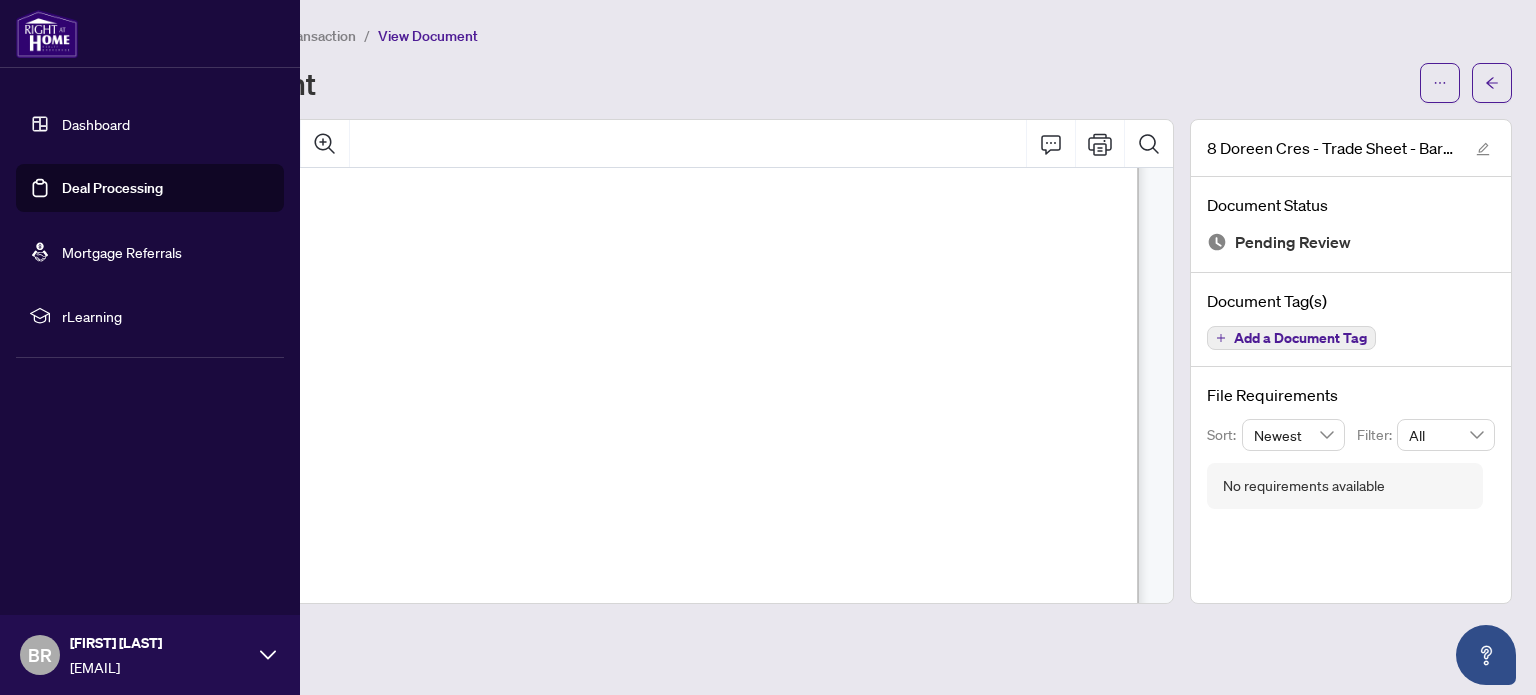 click on "Dashboard" at bounding box center (96, 124) 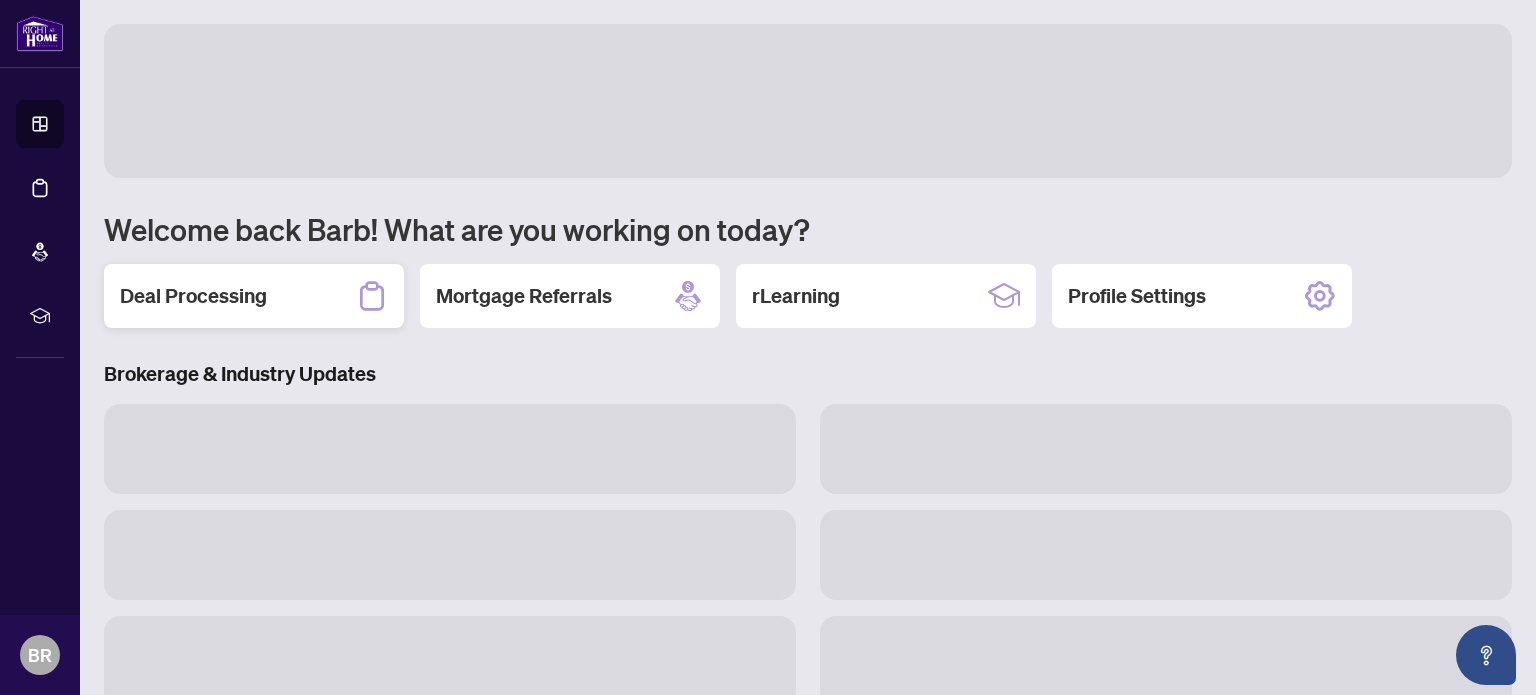 click on "Deal Processing" at bounding box center (193, 296) 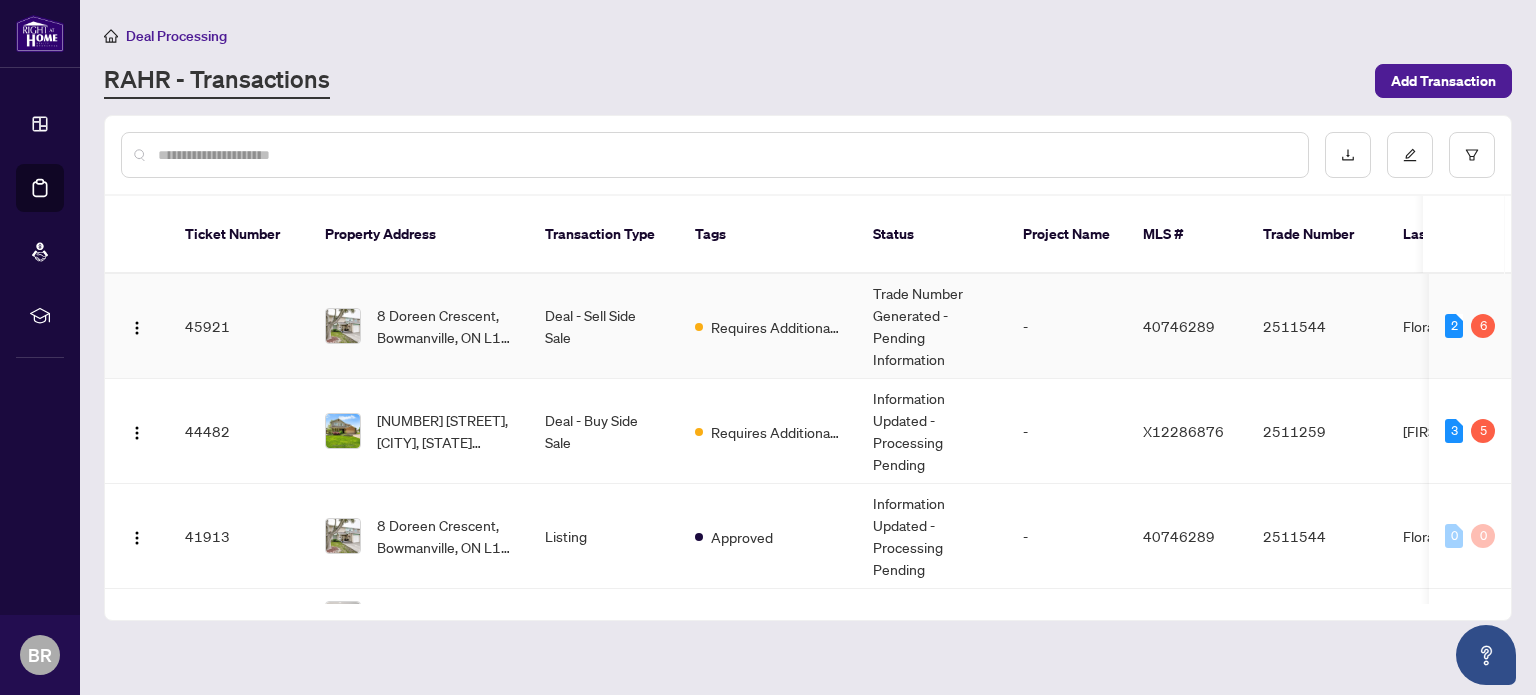 click on "Requires Additional Docs" at bounding box center (768, 326) 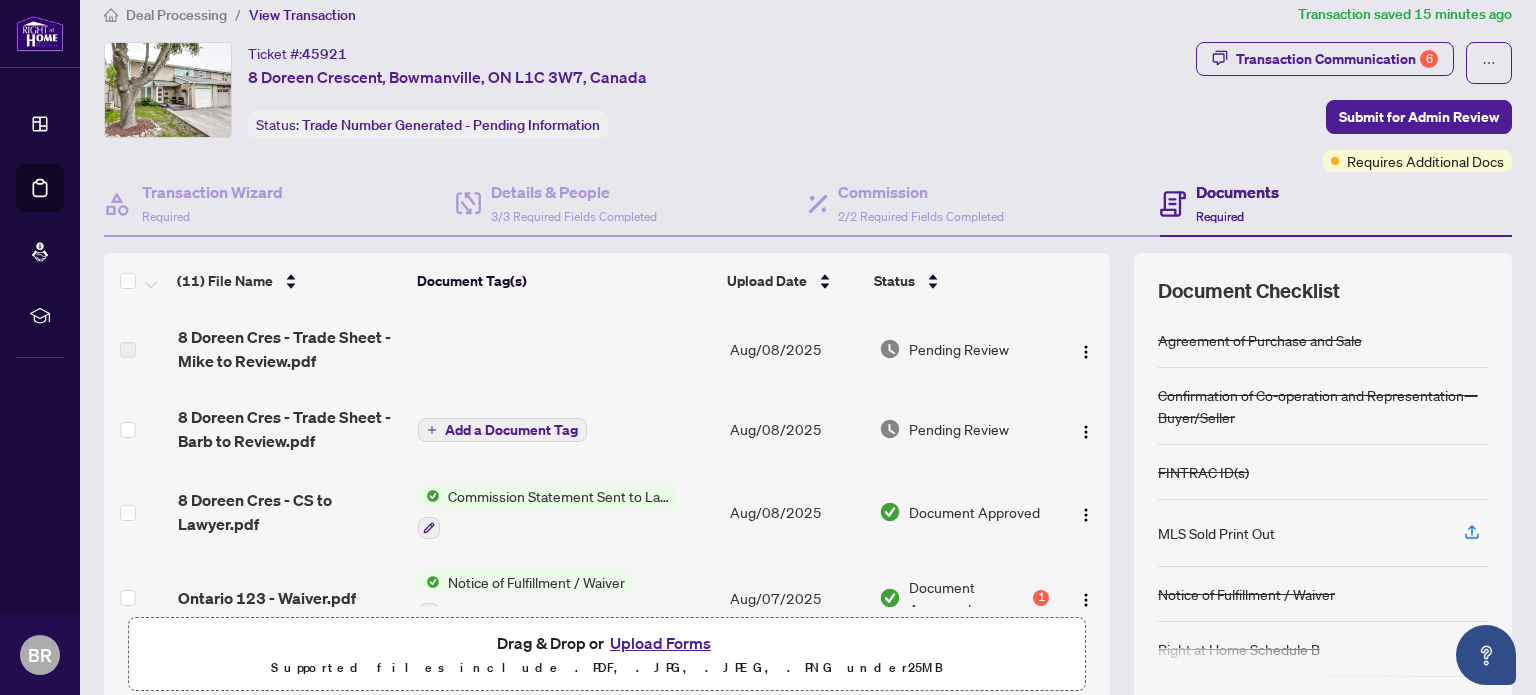 scroll, scrollTop: 20, scrollLeft: 0, axis: vertical 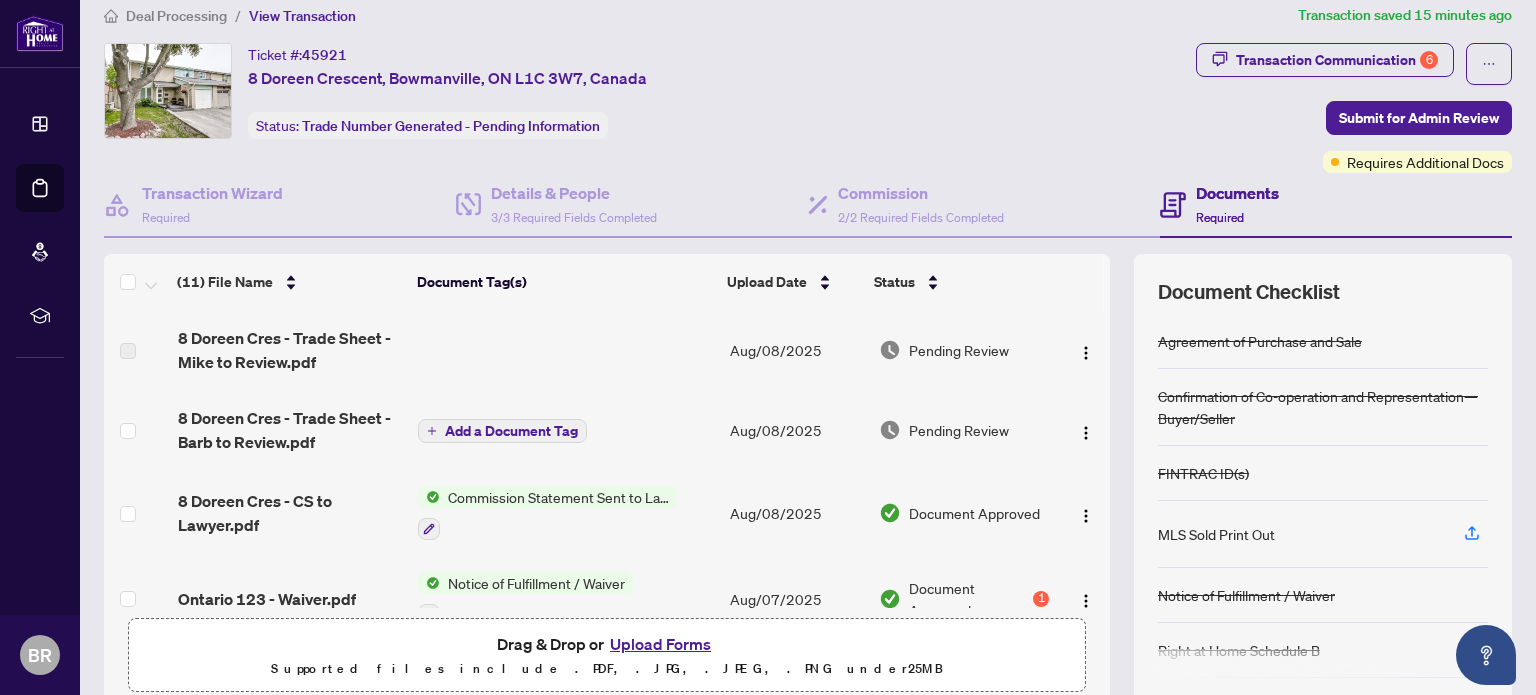click on "Upload Forms" at bounding box center (660, 644) 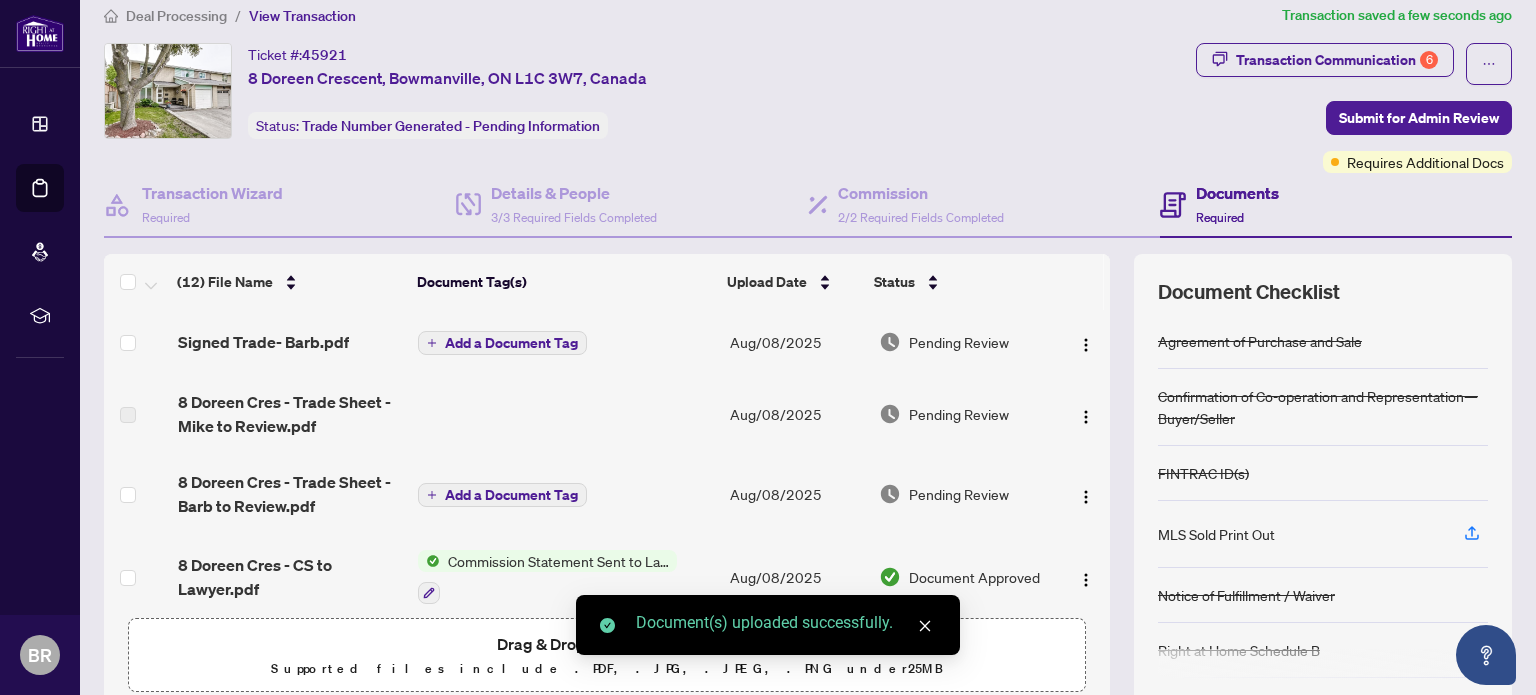 click 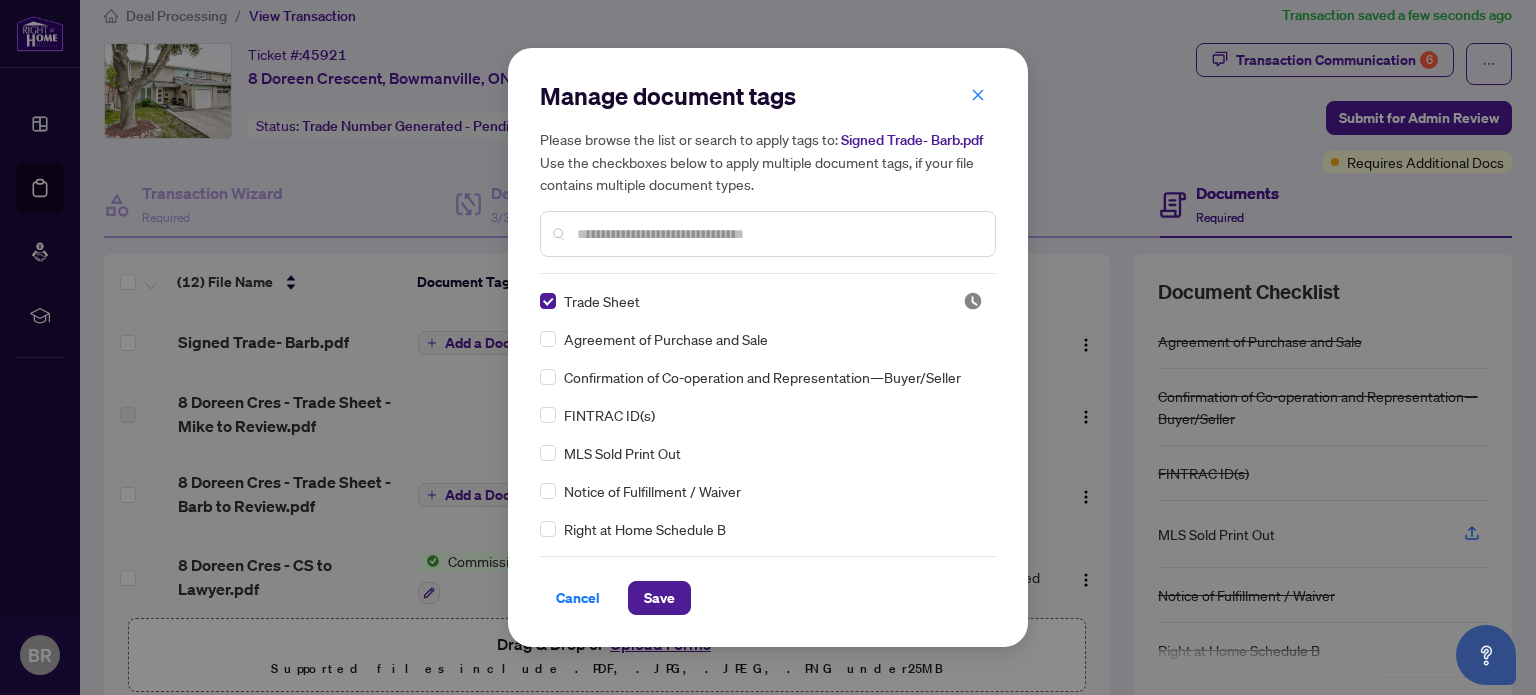 click at bounding box center [778, 234] 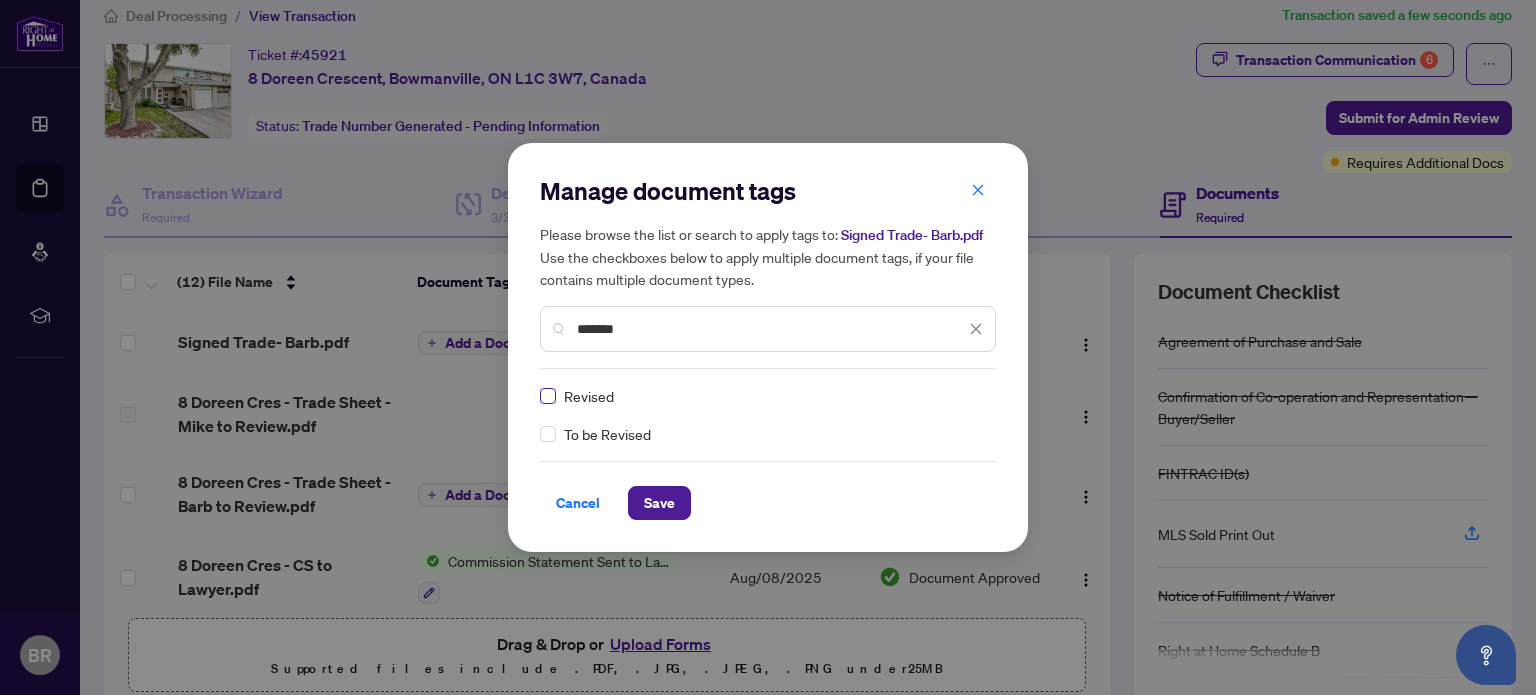type on "*******" 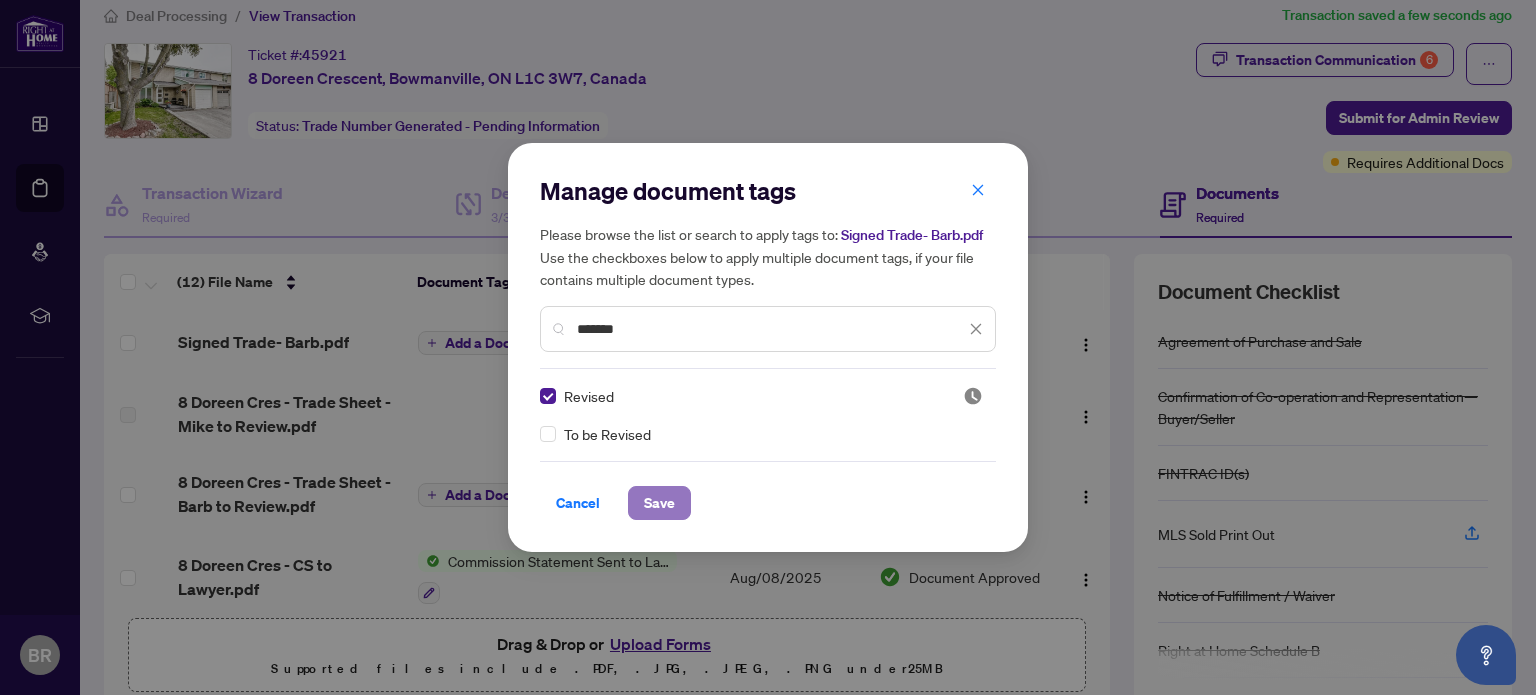 click on "Save" at bounding box center (659, 503) 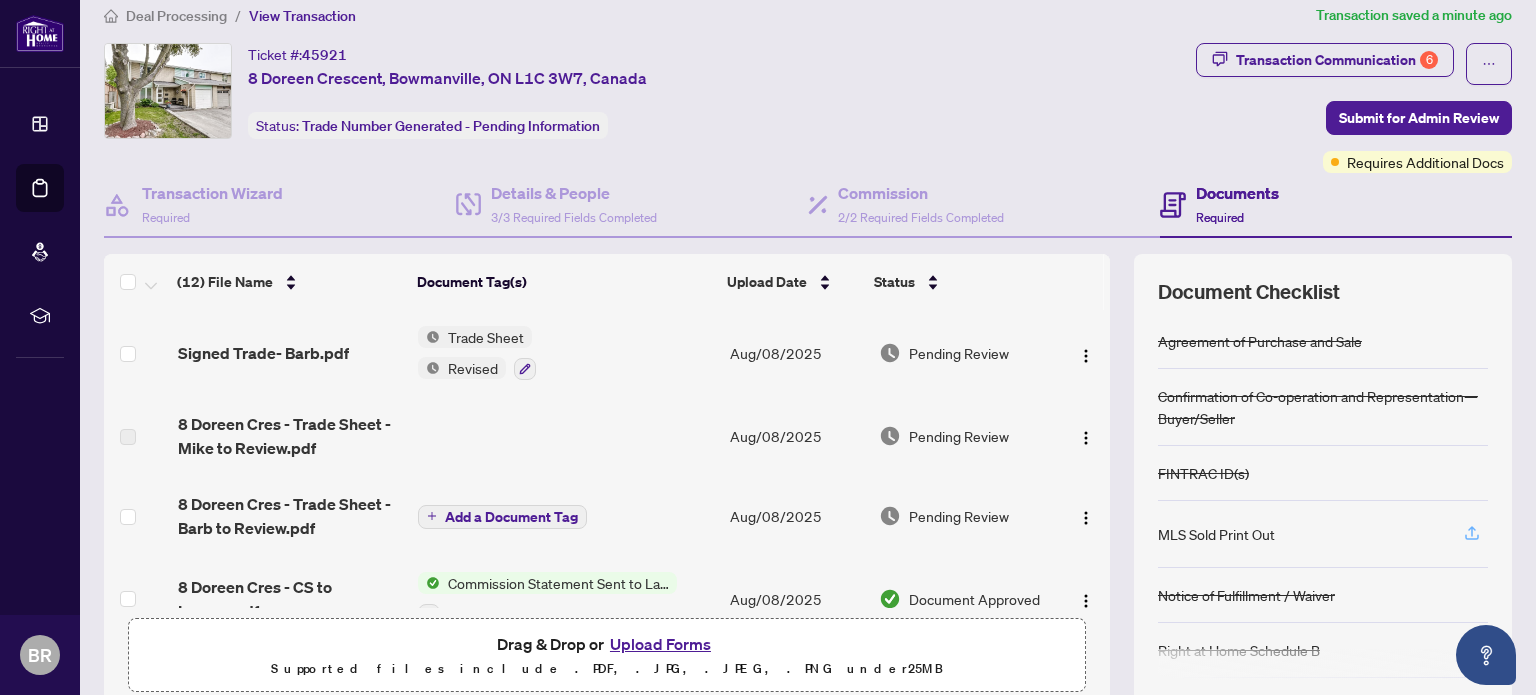 click 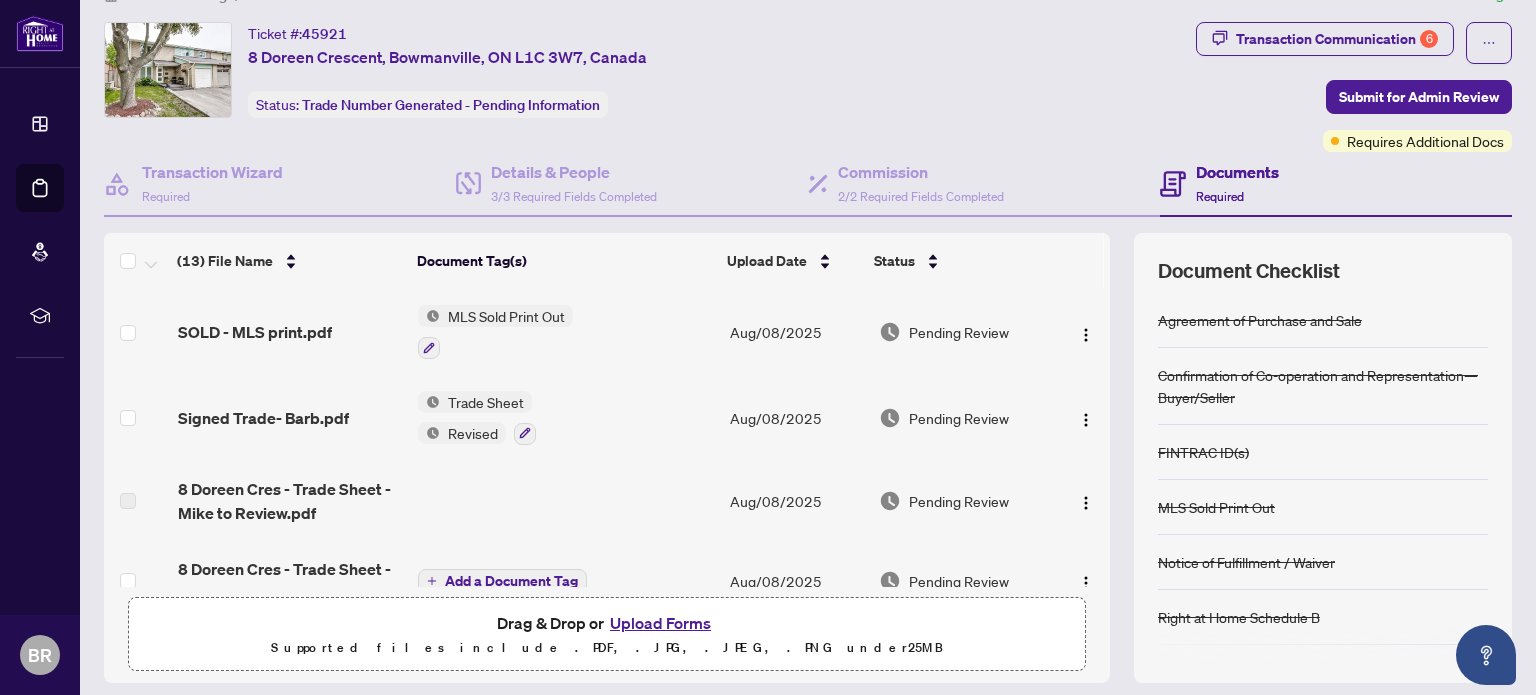 scroll, scrollTop: 0, scrollLeft: 0, axis: both 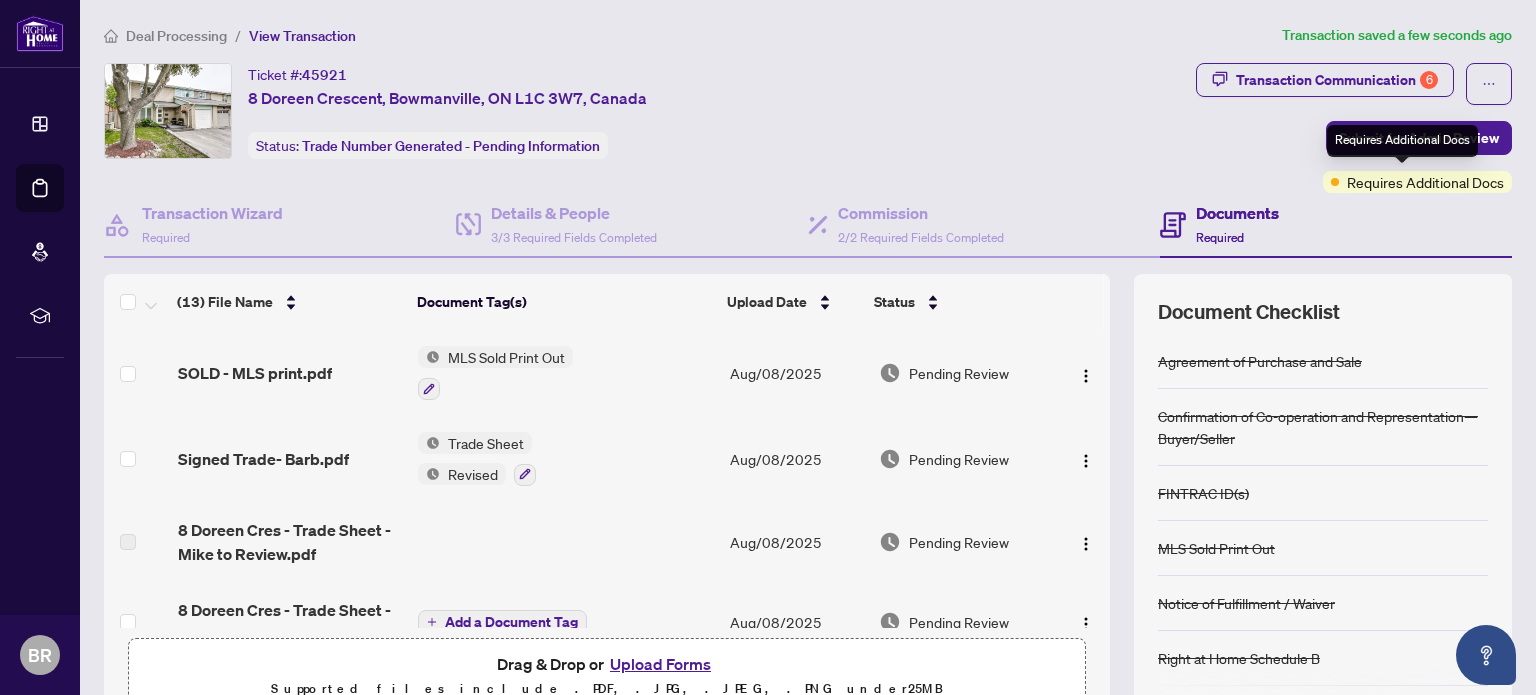 click on "Requires Additional Docs" at bounding box center (1425, 182) 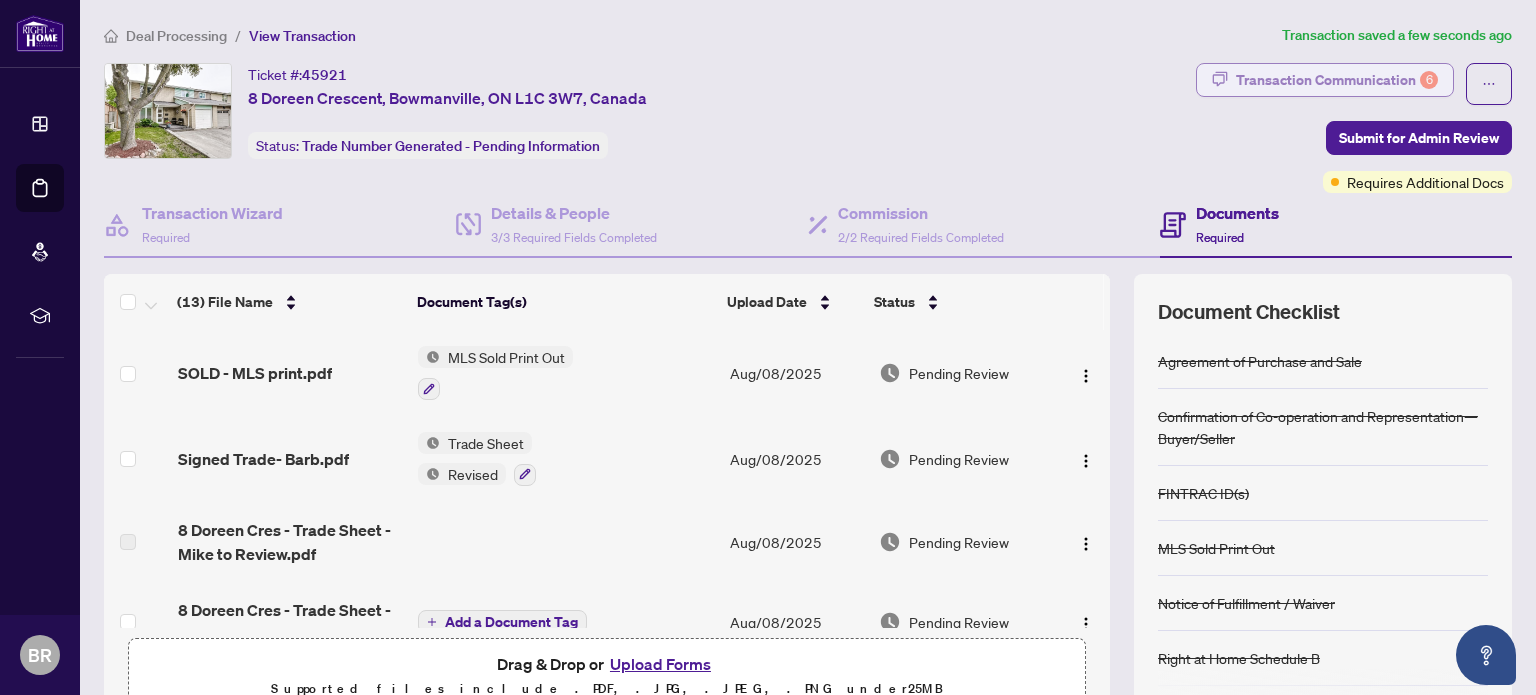 click on "Transaction Communication 6" at bounding box center [1337, 80] 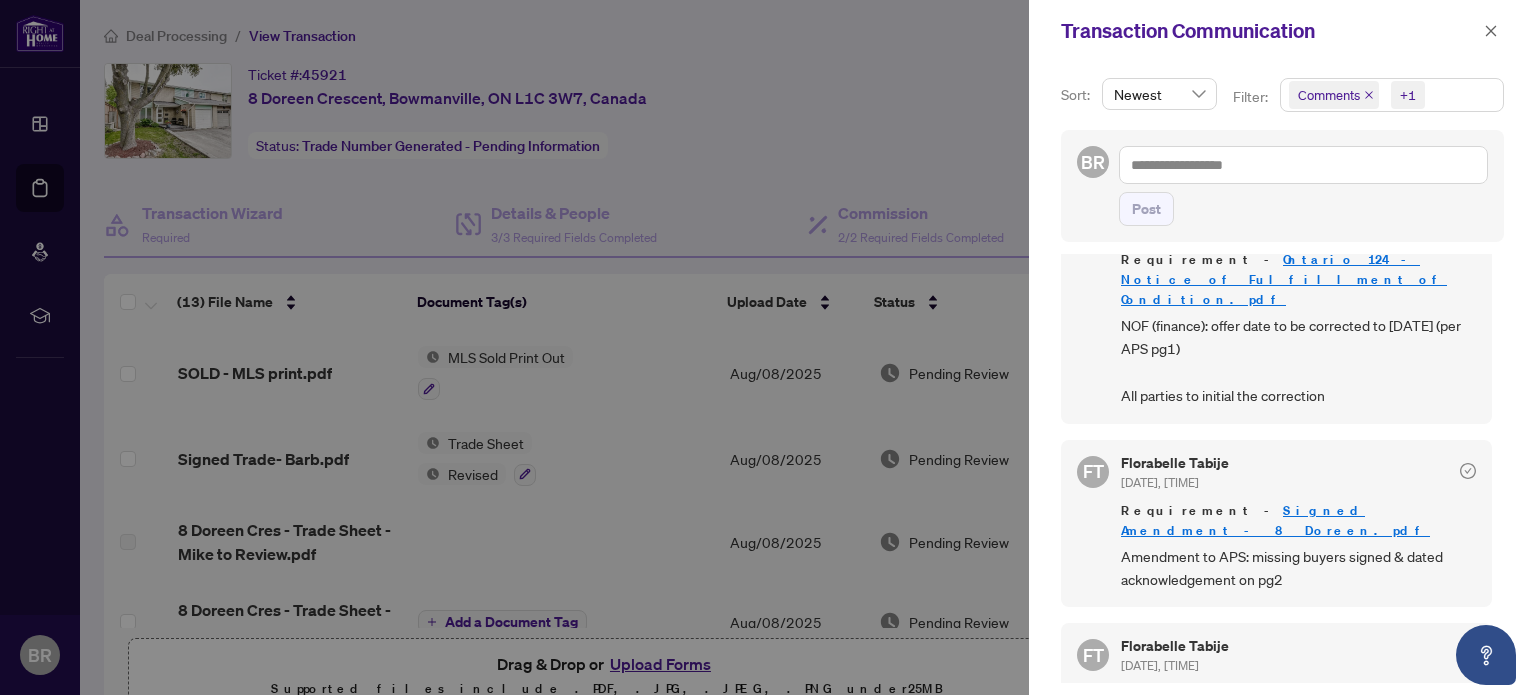 scroll, scrollTop: 880, scrollLeft: 0, axis: vertical 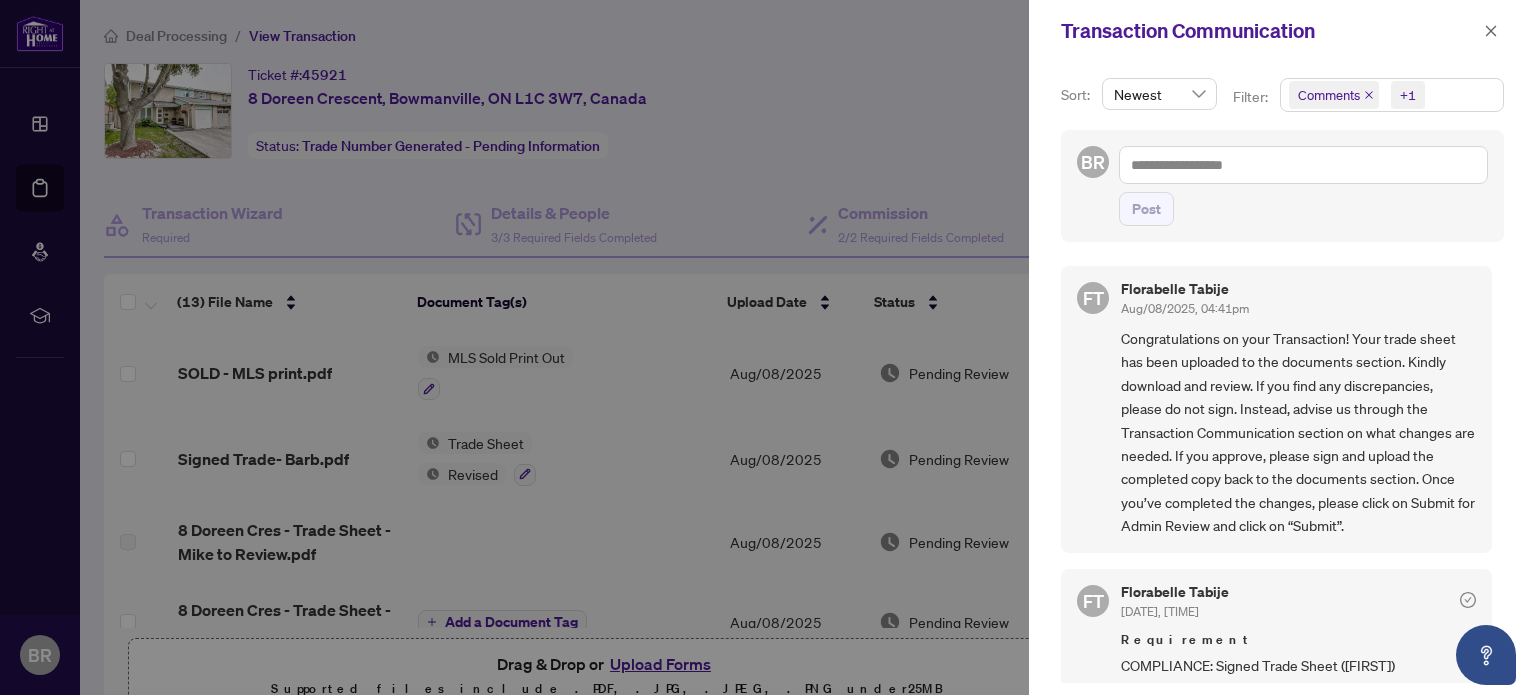 click at bounding box center (768, 347) 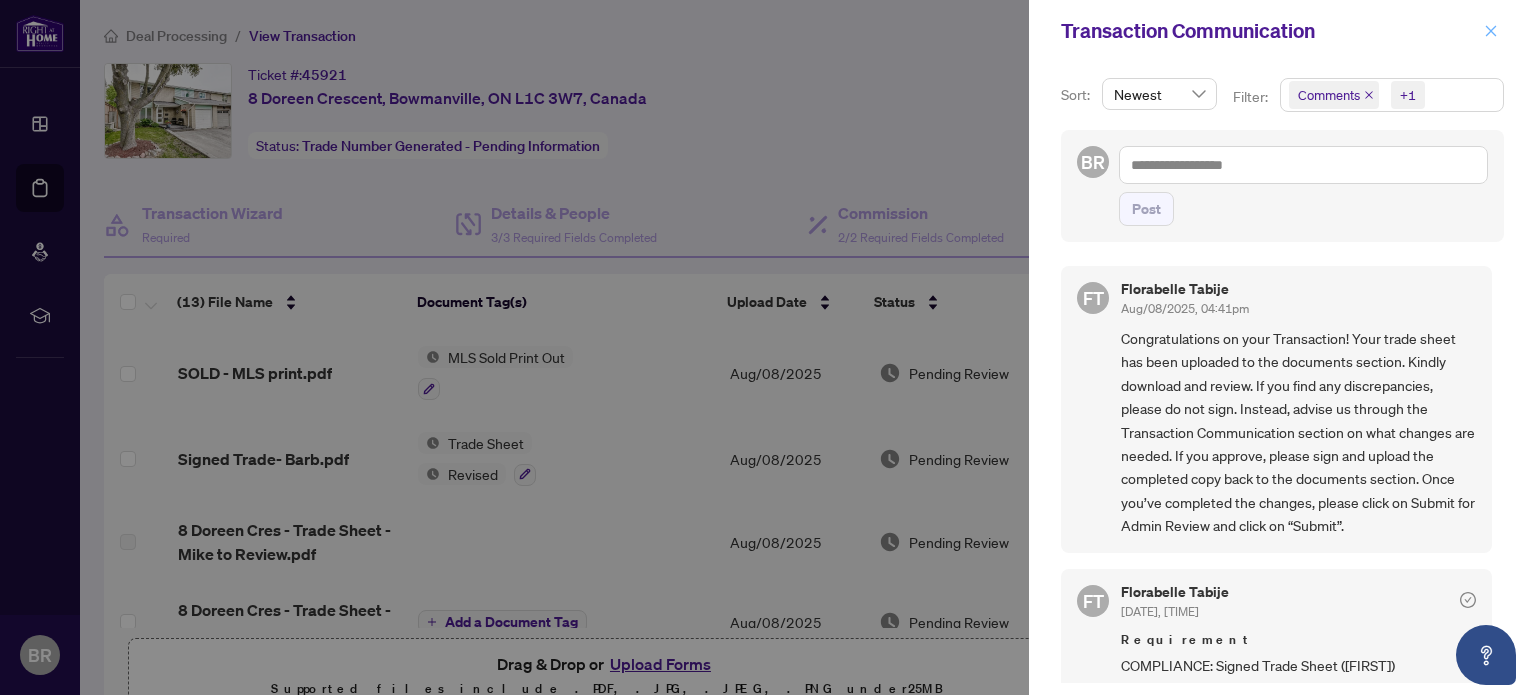 click 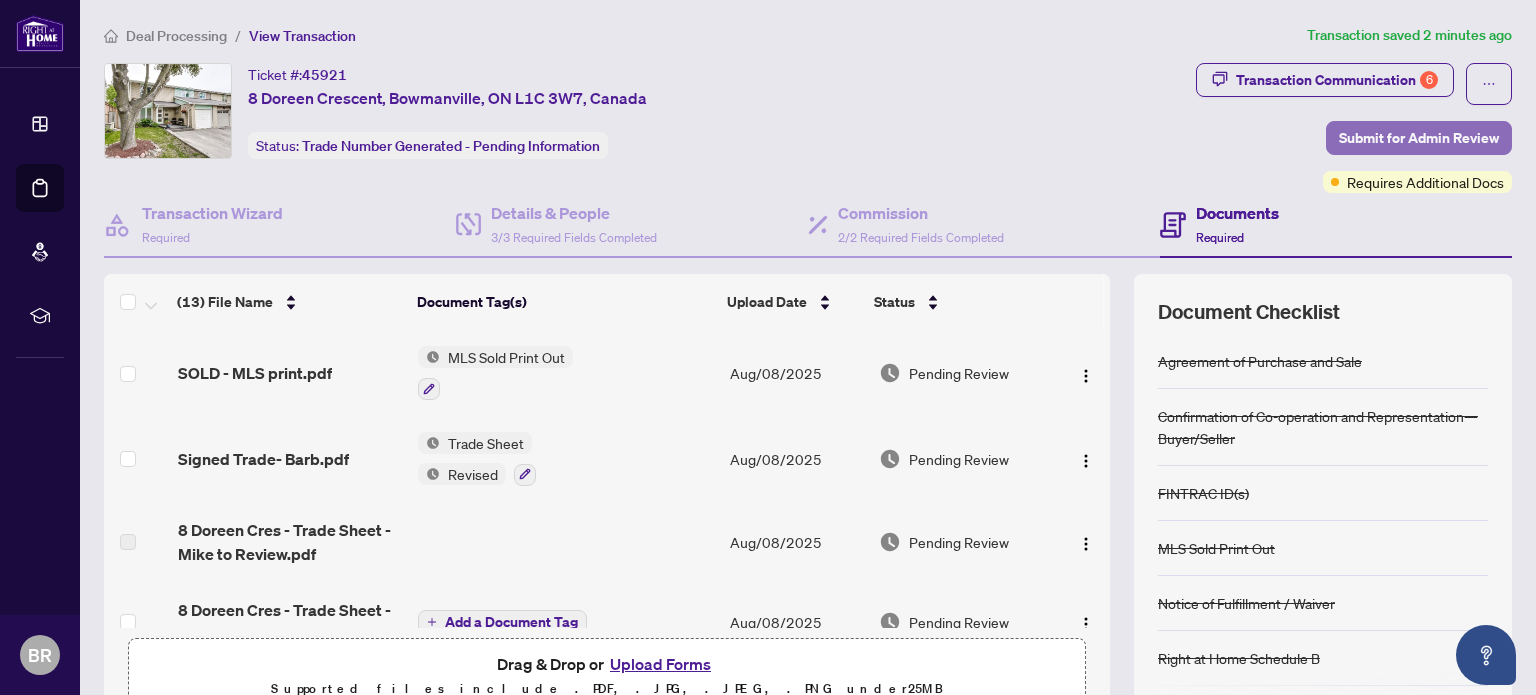click on "Submit for Admin Review" at bounding box center (1419, 138) 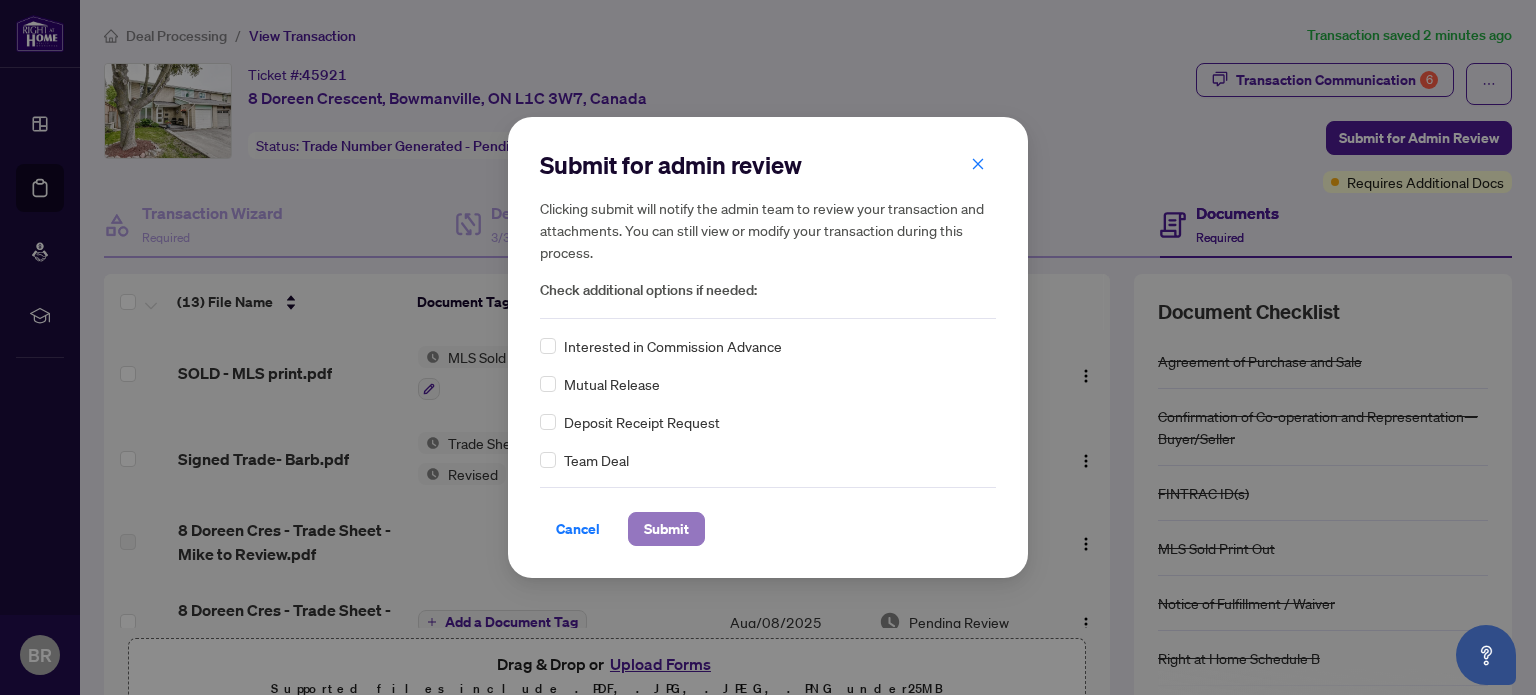 click on "Submit" at bounding box center [666, 529] 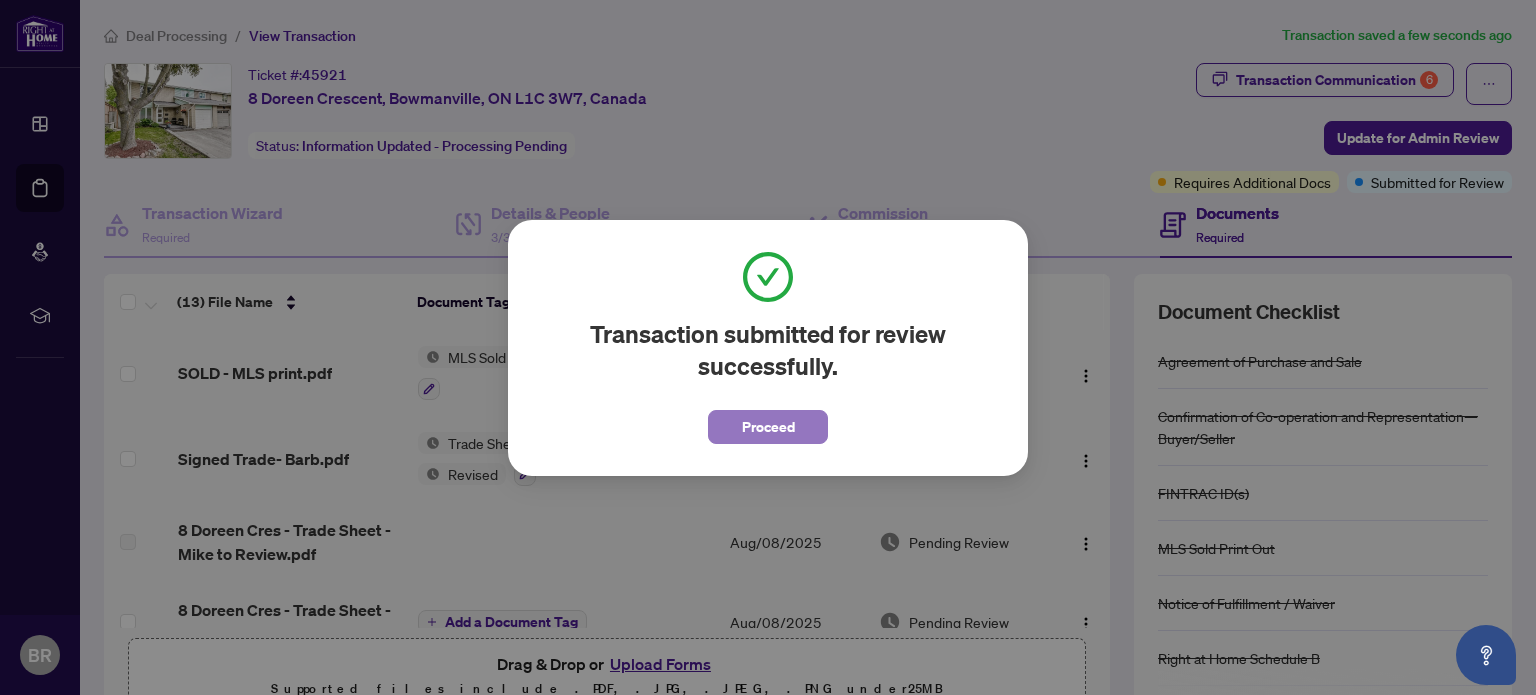 click on "Proceed" at bounding box center (768, 427) 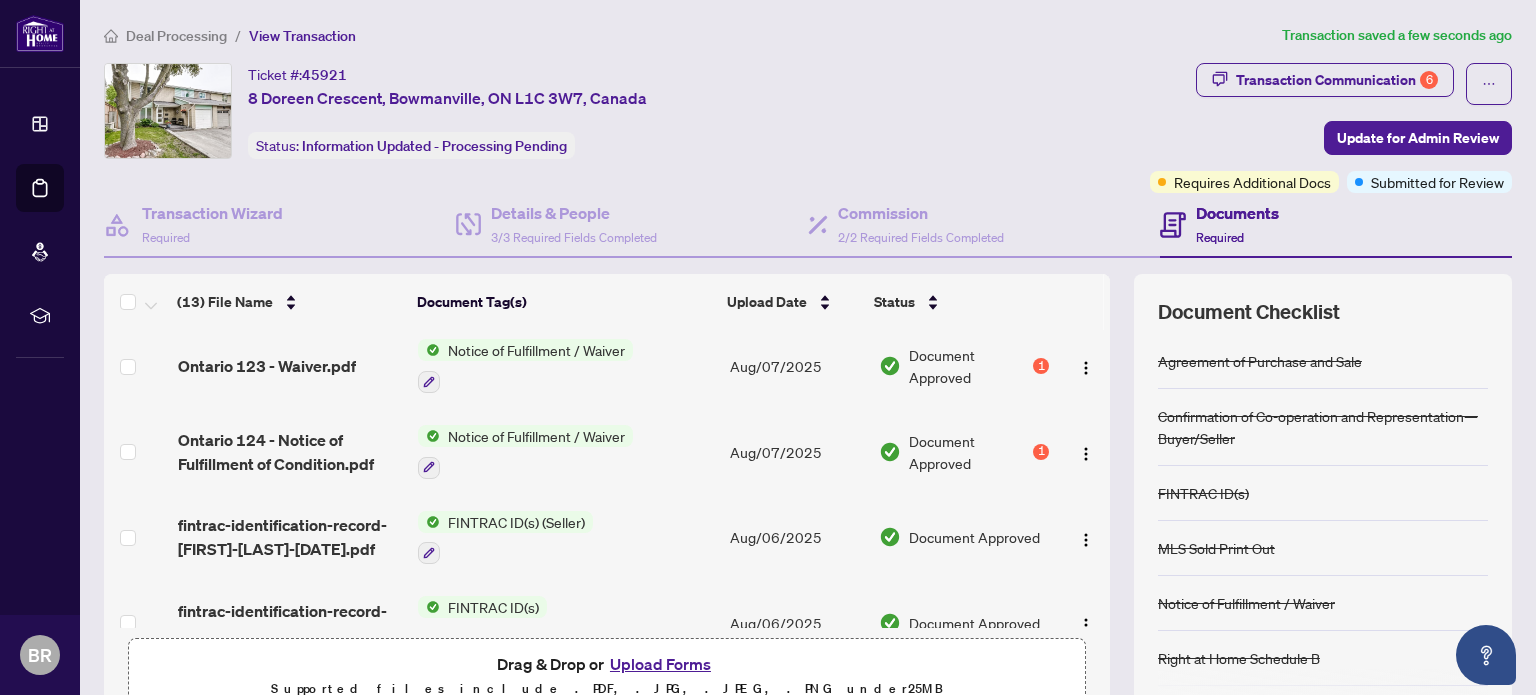 scroll, scrollTop: 430, scrollLeft: 0, axis: vertical 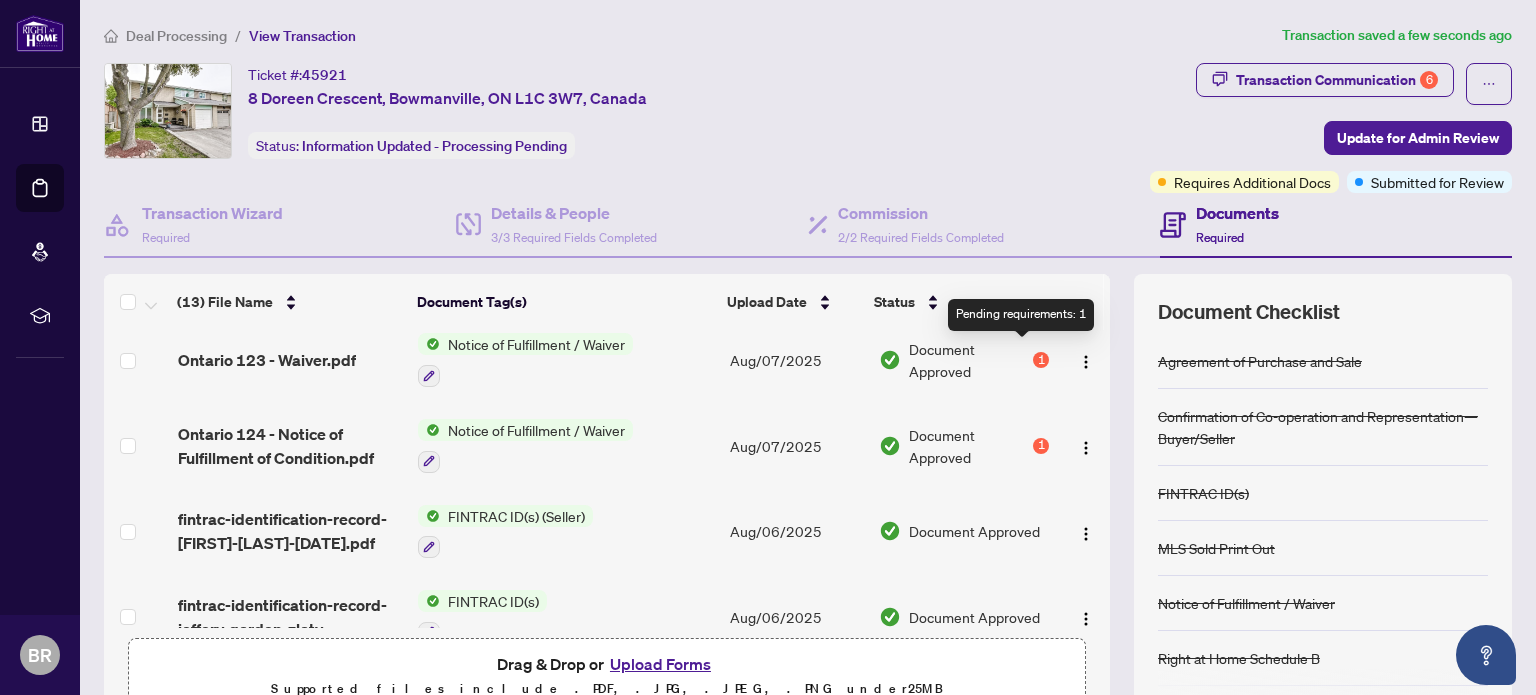 click on "1" at bounding box center (1041, 360) 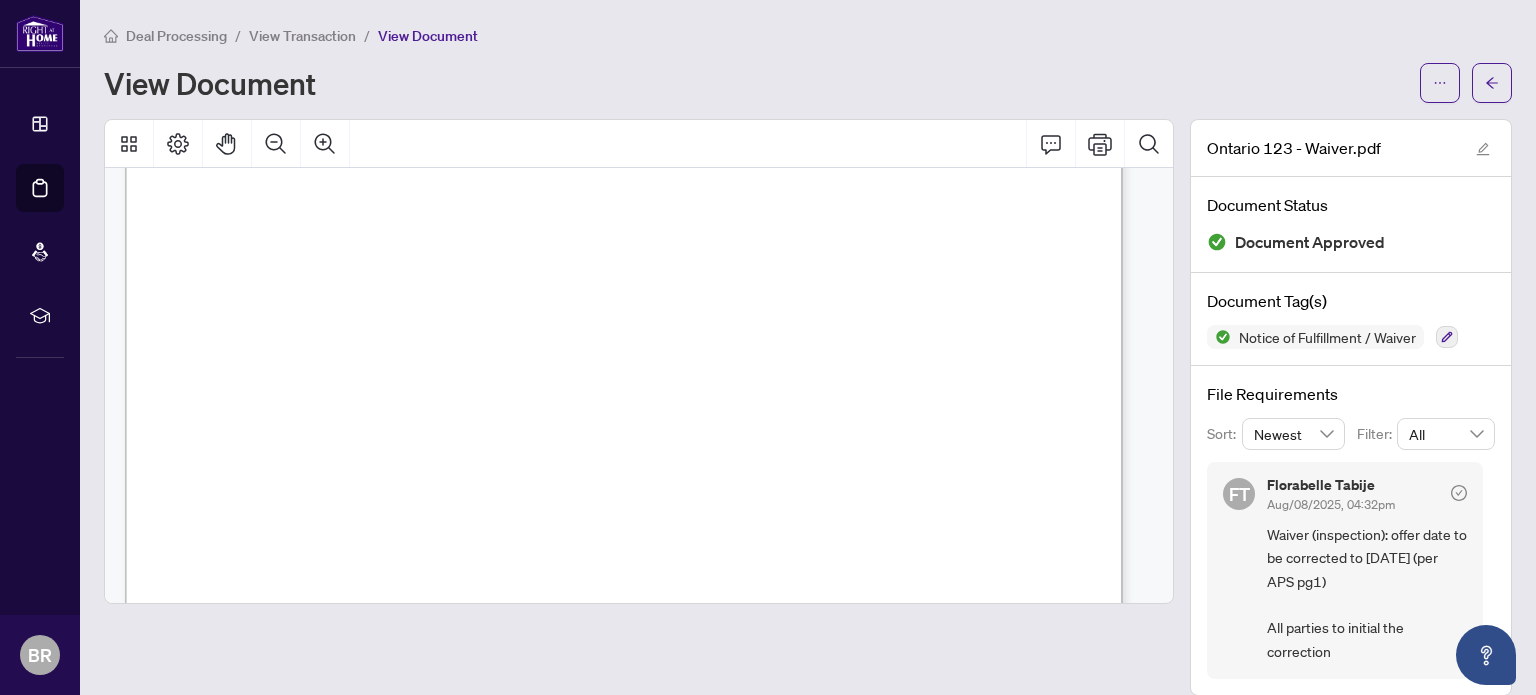 scroll, scrollTop: 0, scrollLeft: 0, axis: both 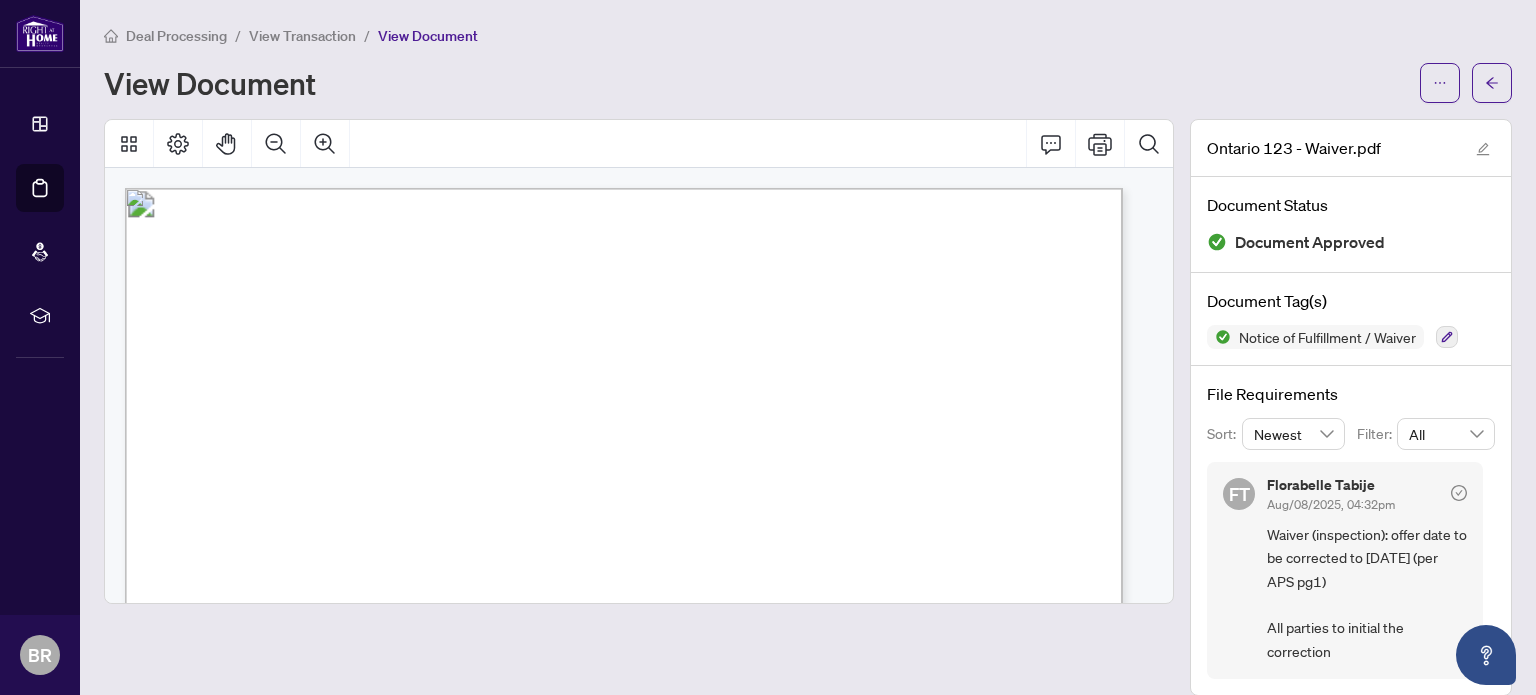 click on "View Document" at bounding box center [756, 83] 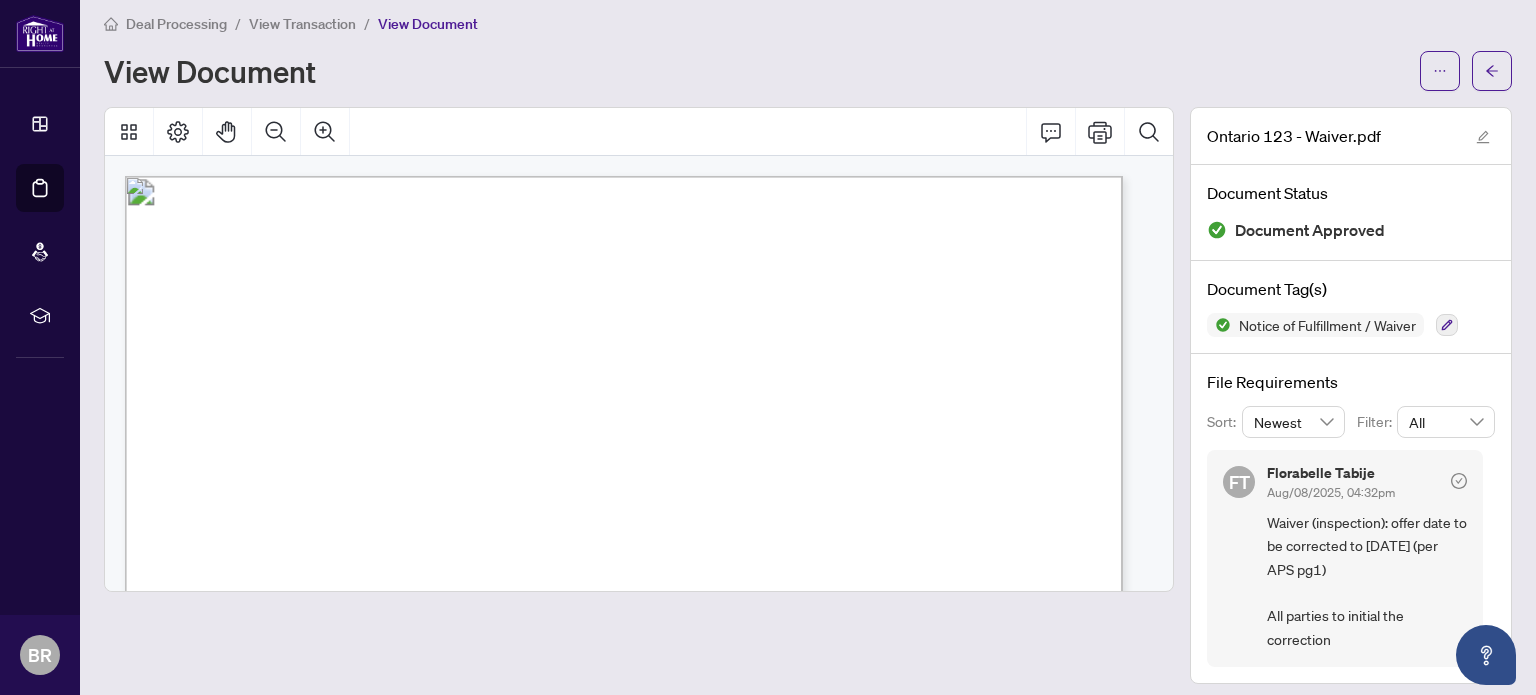 scroll, scrollTop: 21, scrollLeft: 0, axis: vertical 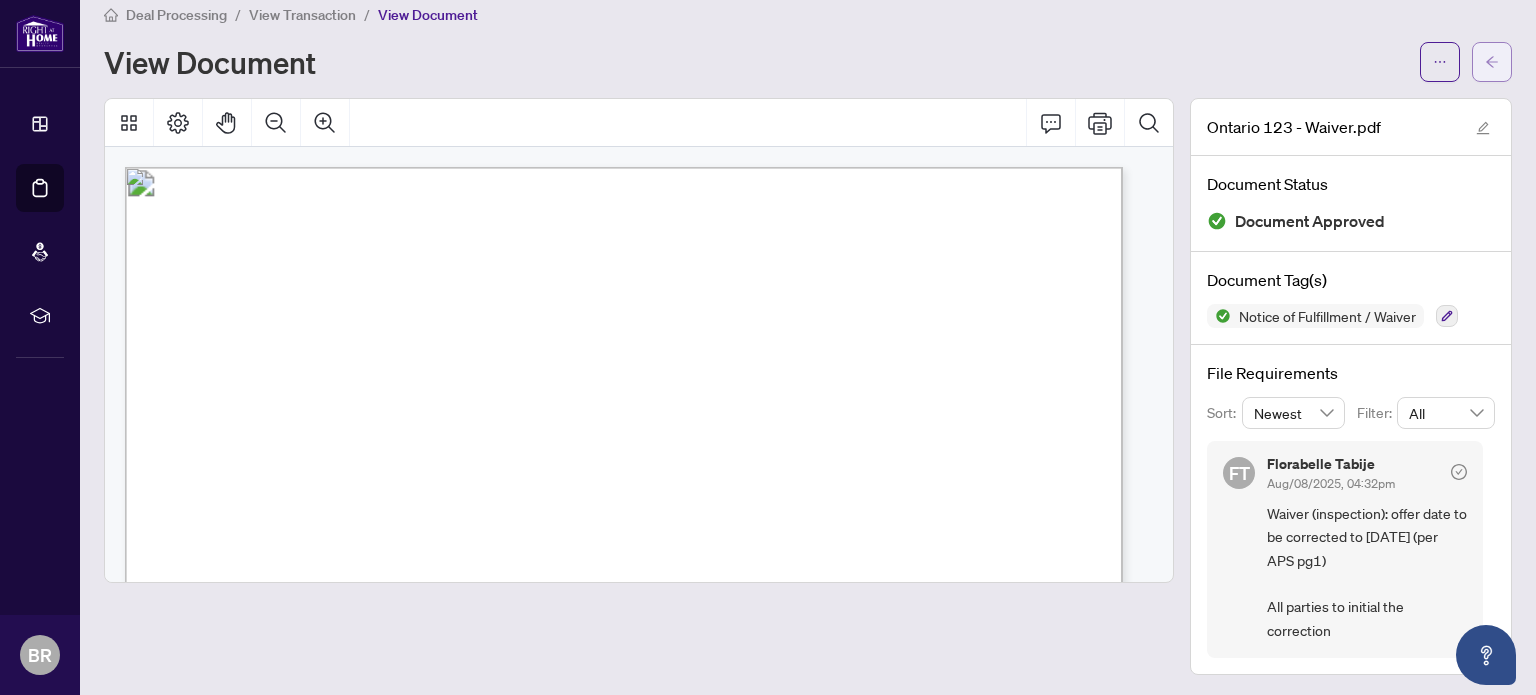 click 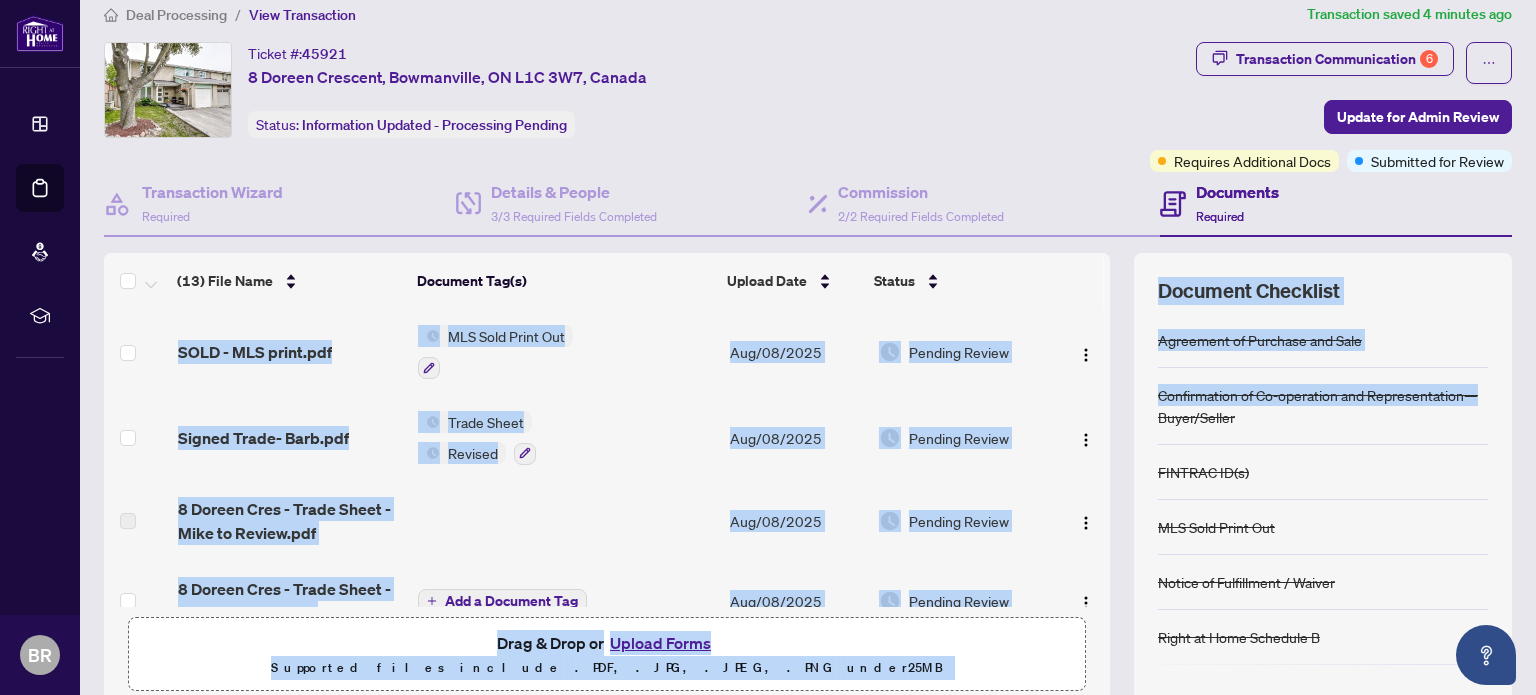 drag, startPoint x: 1096, startPoint y: 340, endPoint x: 1111, endPoint y: 423, distance: 84.34453 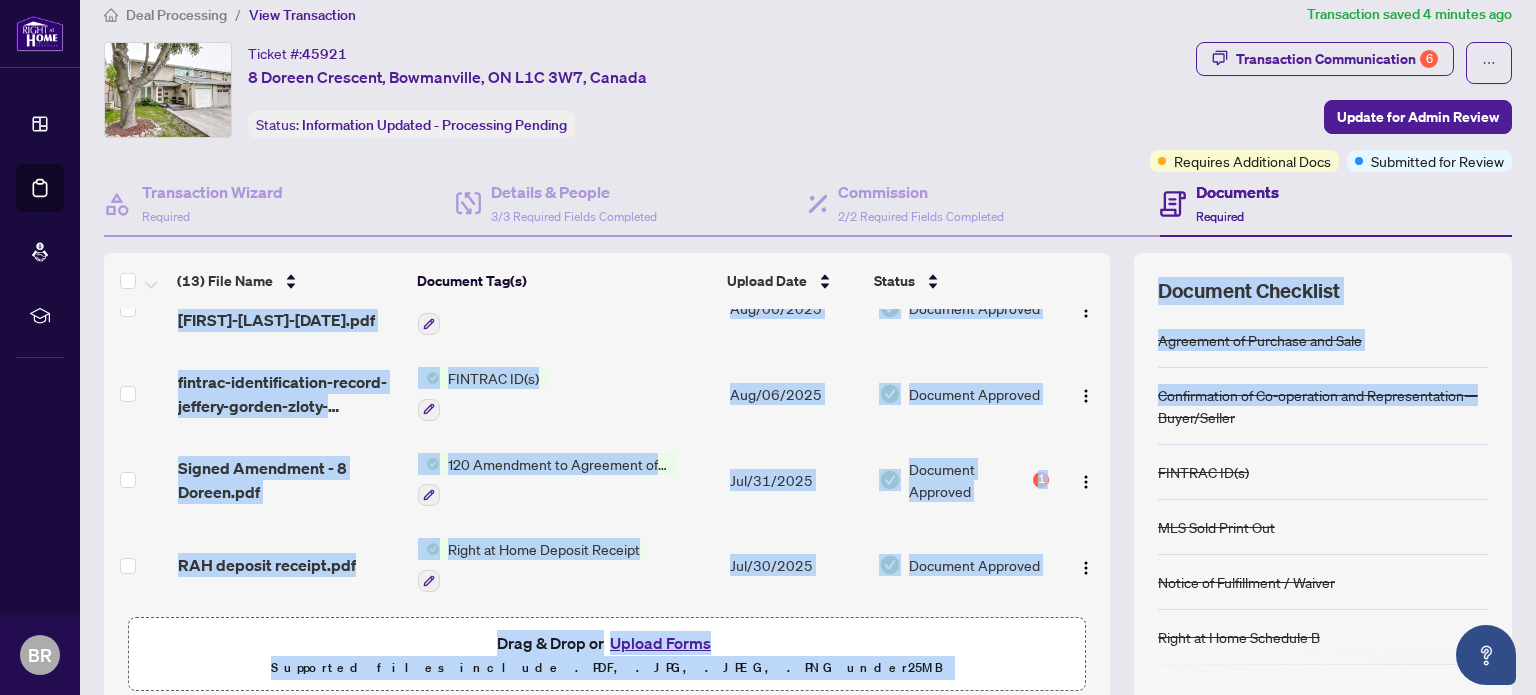 scroll, scrollTop: 652, scrollLeft: 0, axis: vertical 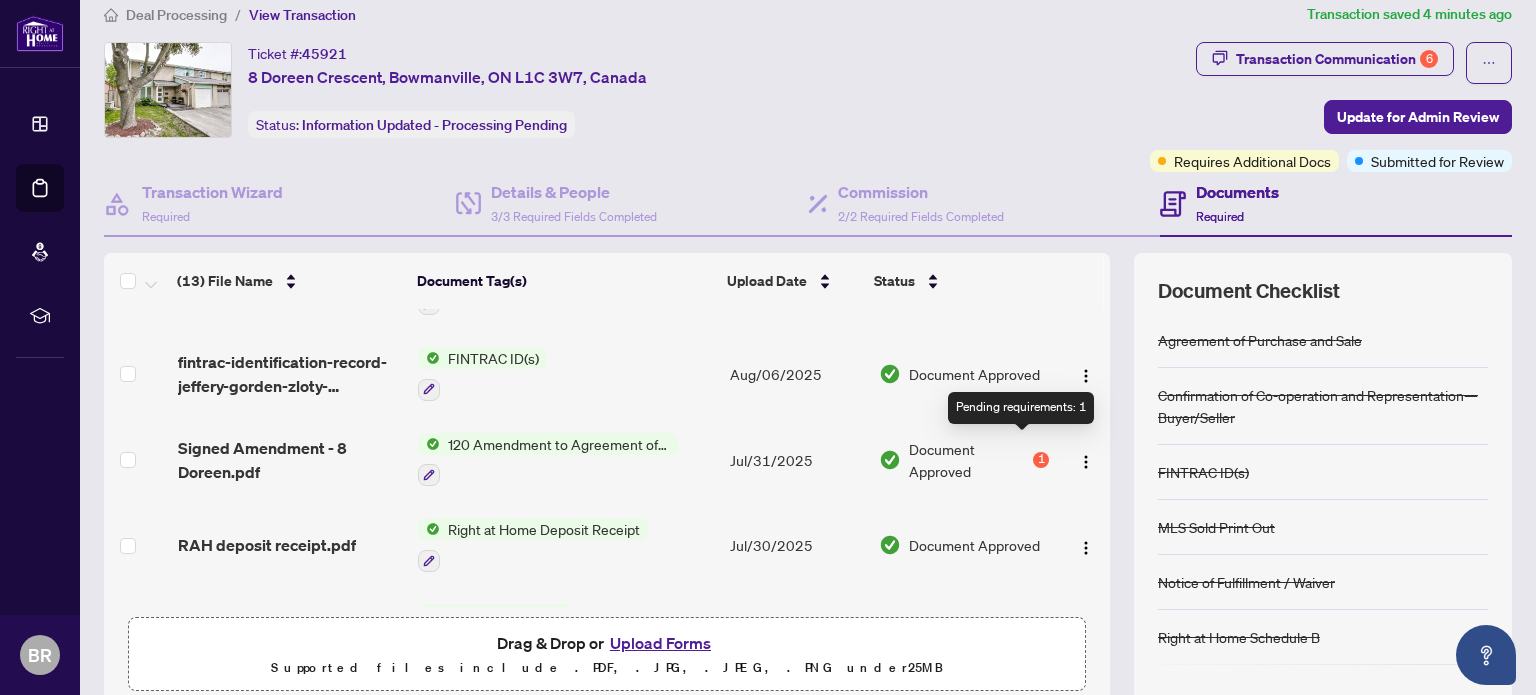 click on "1" at bounding box center [1041, 460] 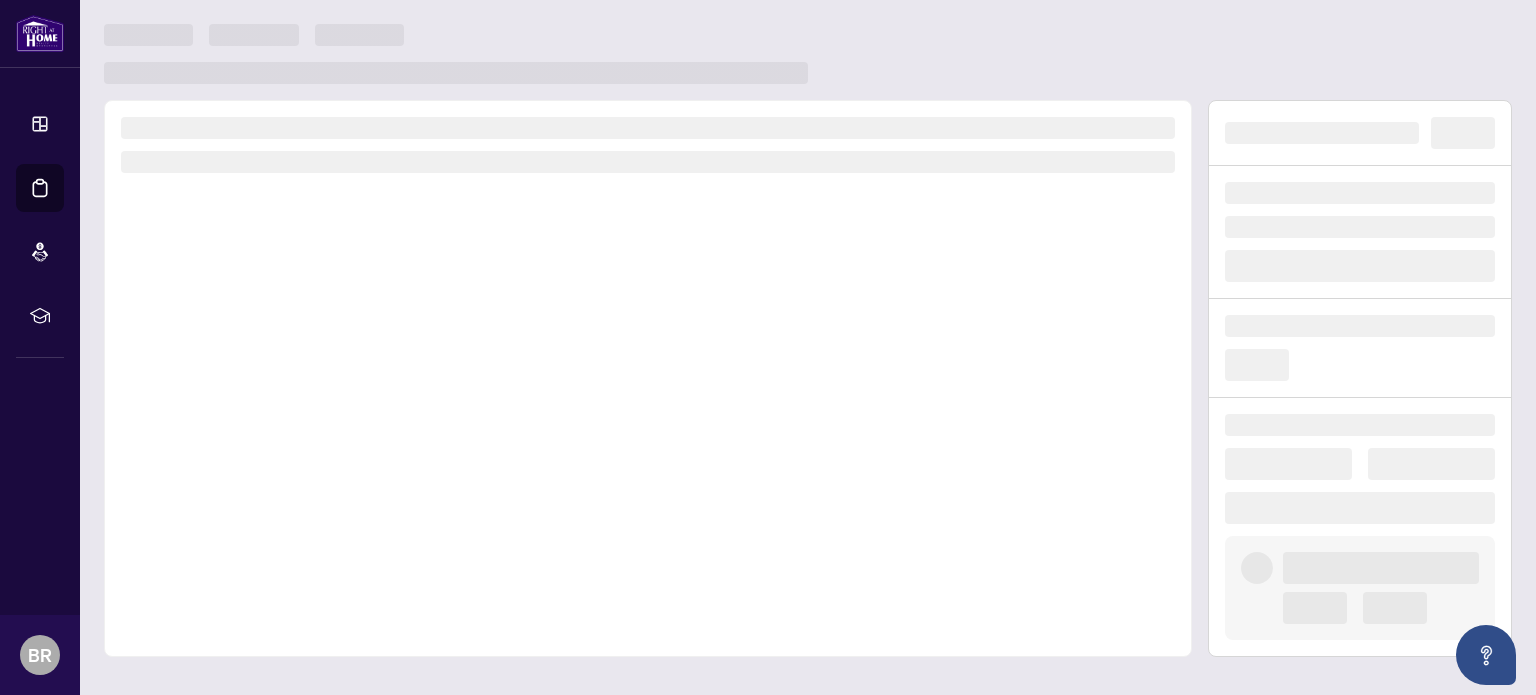 scroll, scrollTop: 0, scrollLeft: 0, axis: both 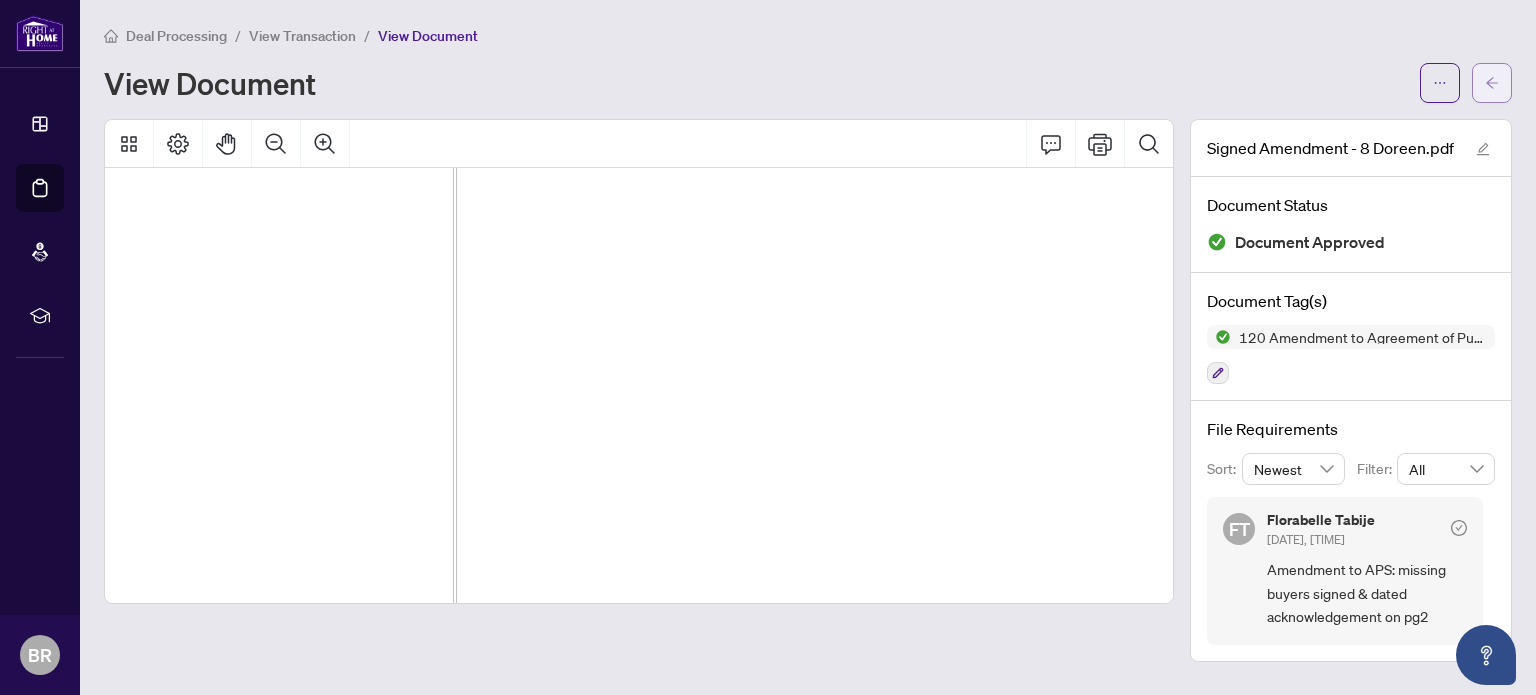 click at bounding box center [1492, 83] 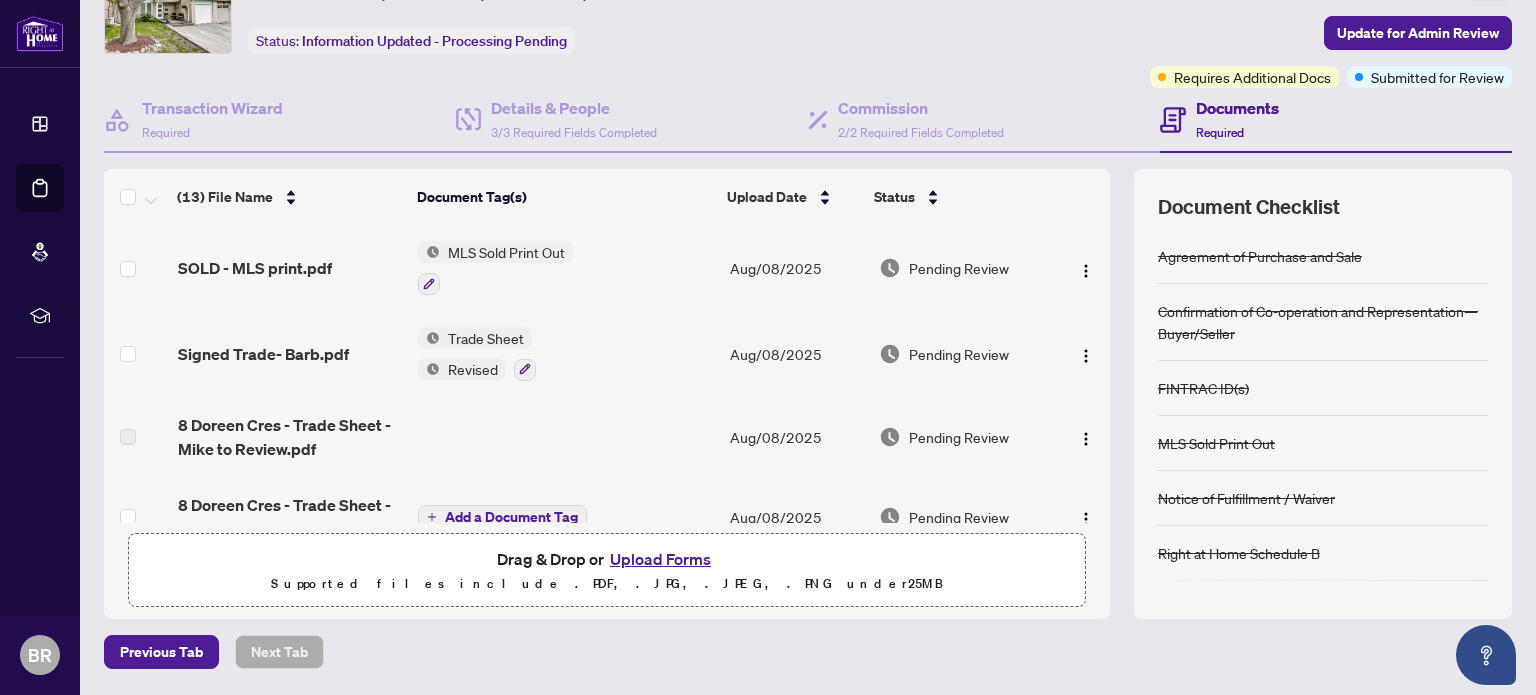 scroll, scrollTop: 112, scrollLeft: 0, axis: vertical 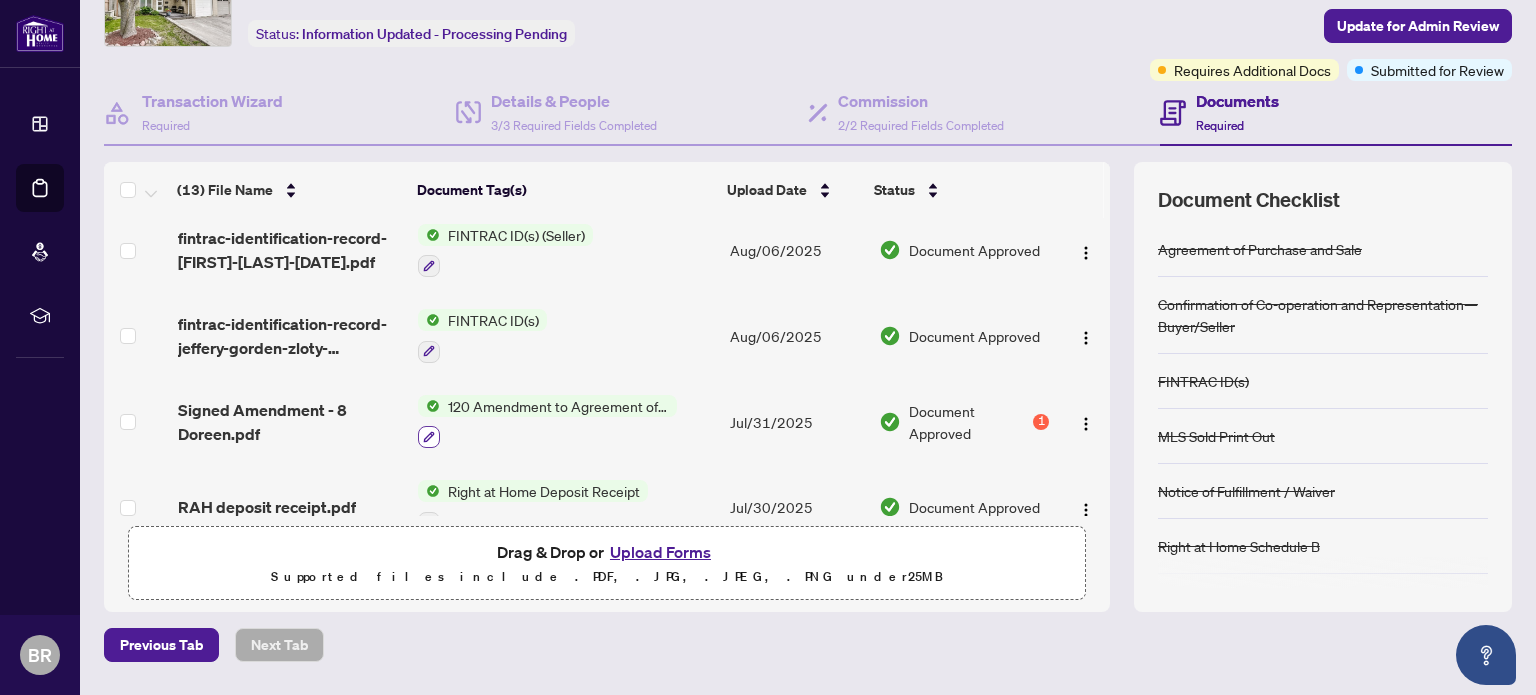 click 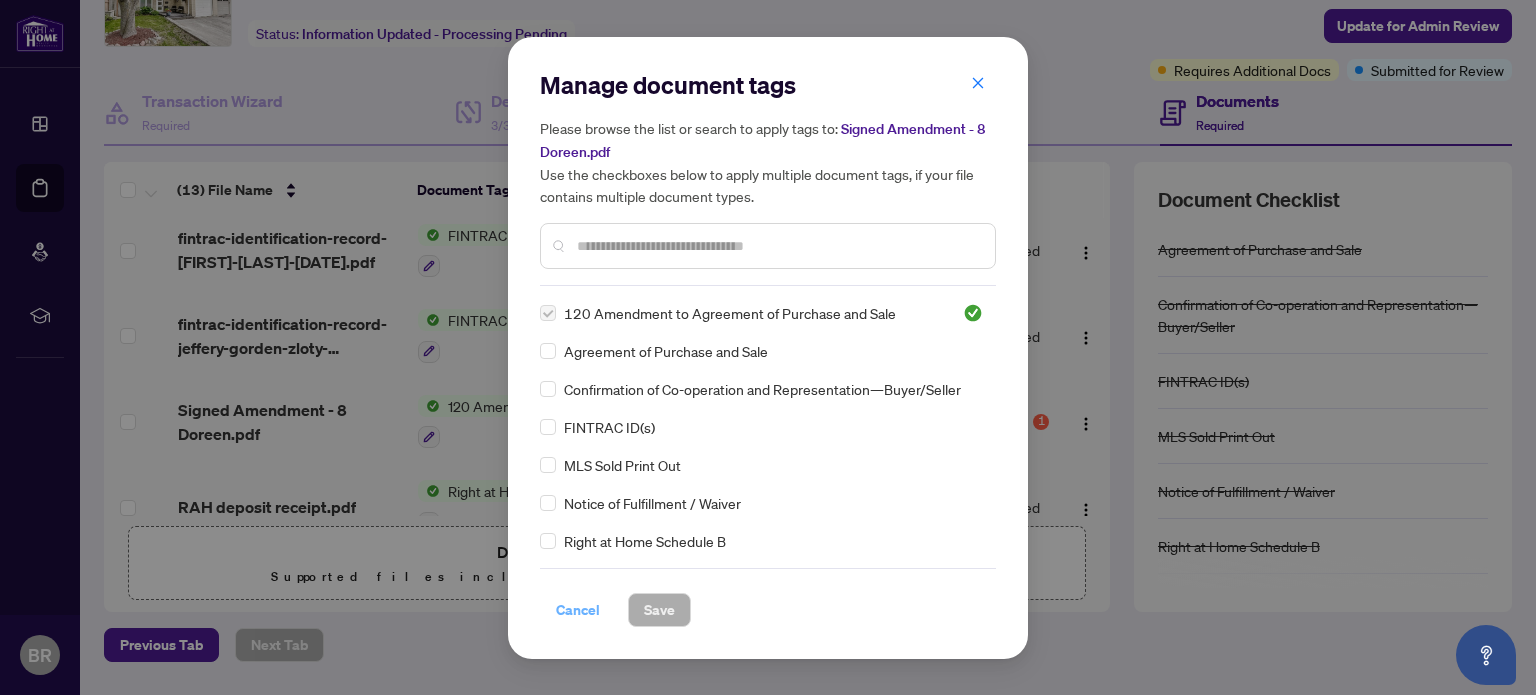 click on "Cancel" at bounding box center (578, 610) 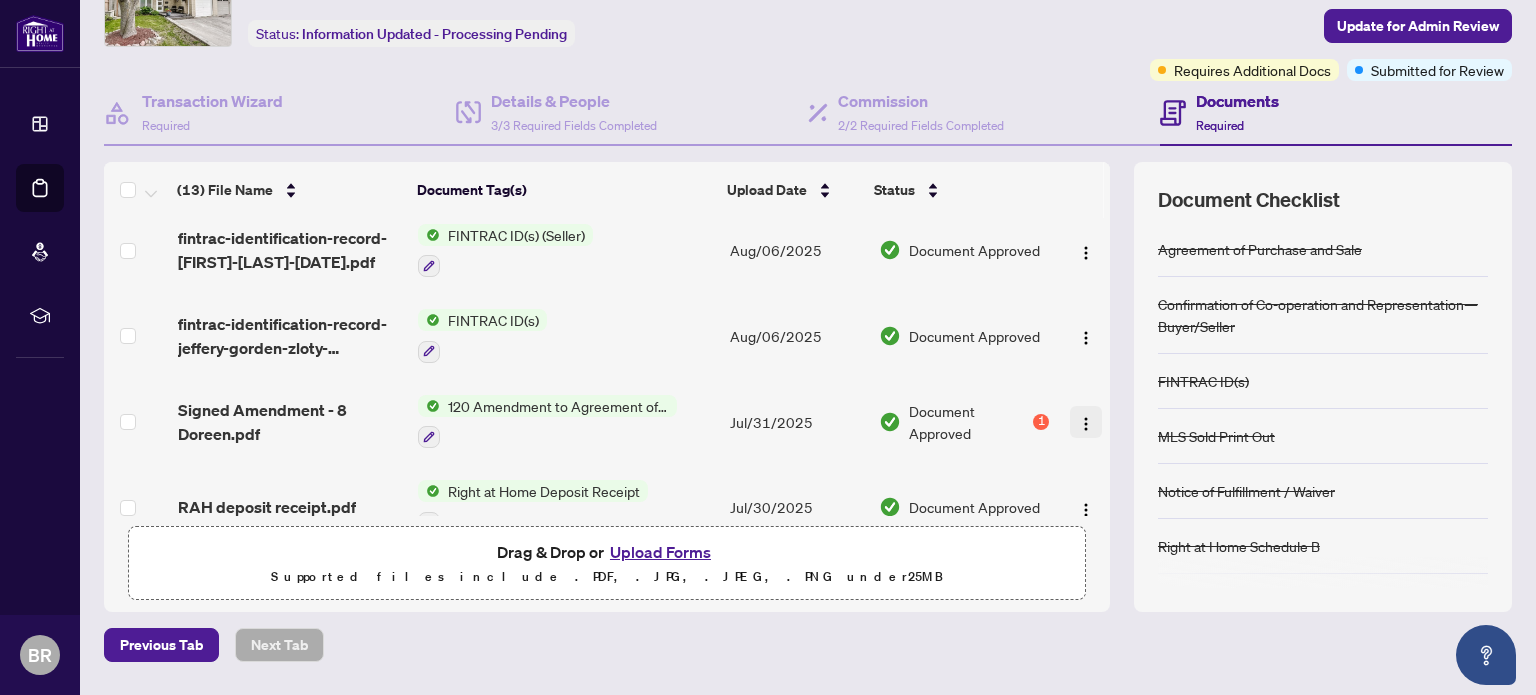 click at bounding box center [1086, 424] 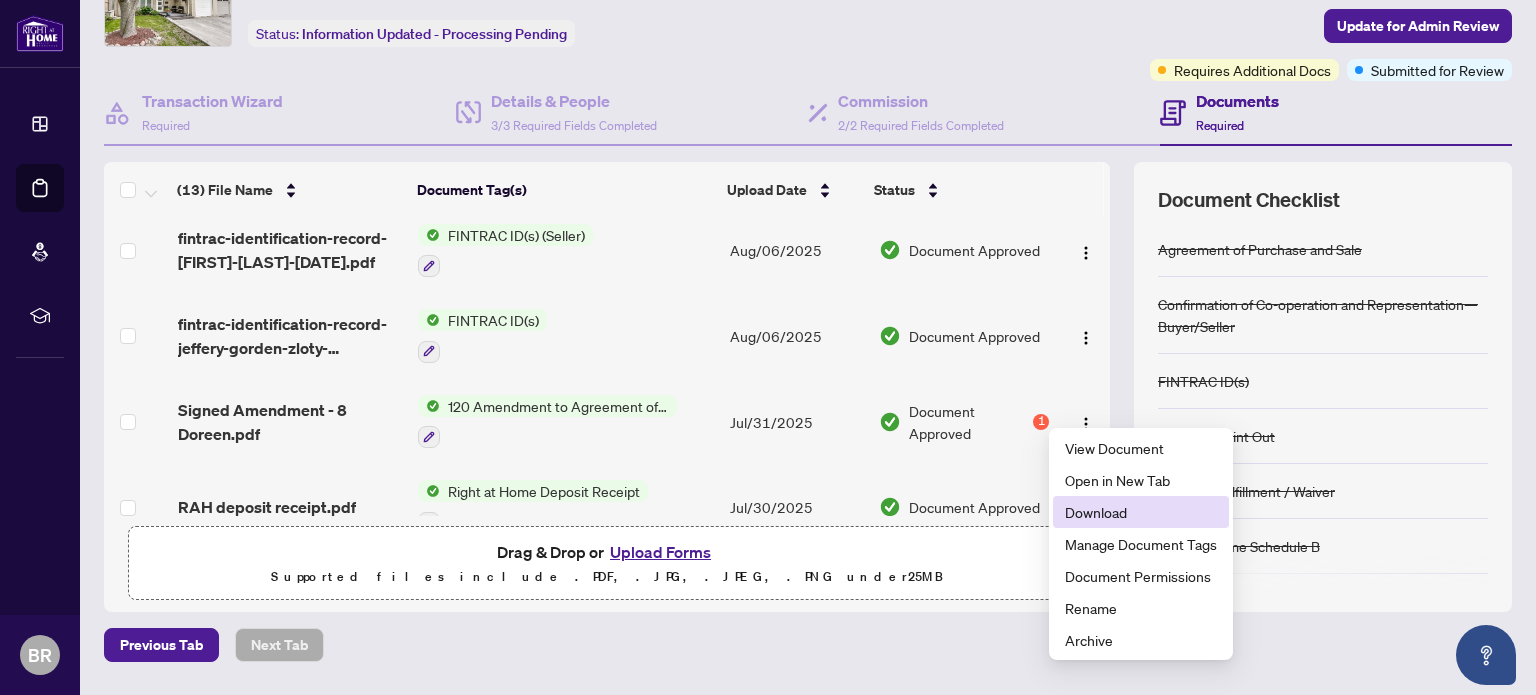 click on "Download" at bounding box center (1141, 512) 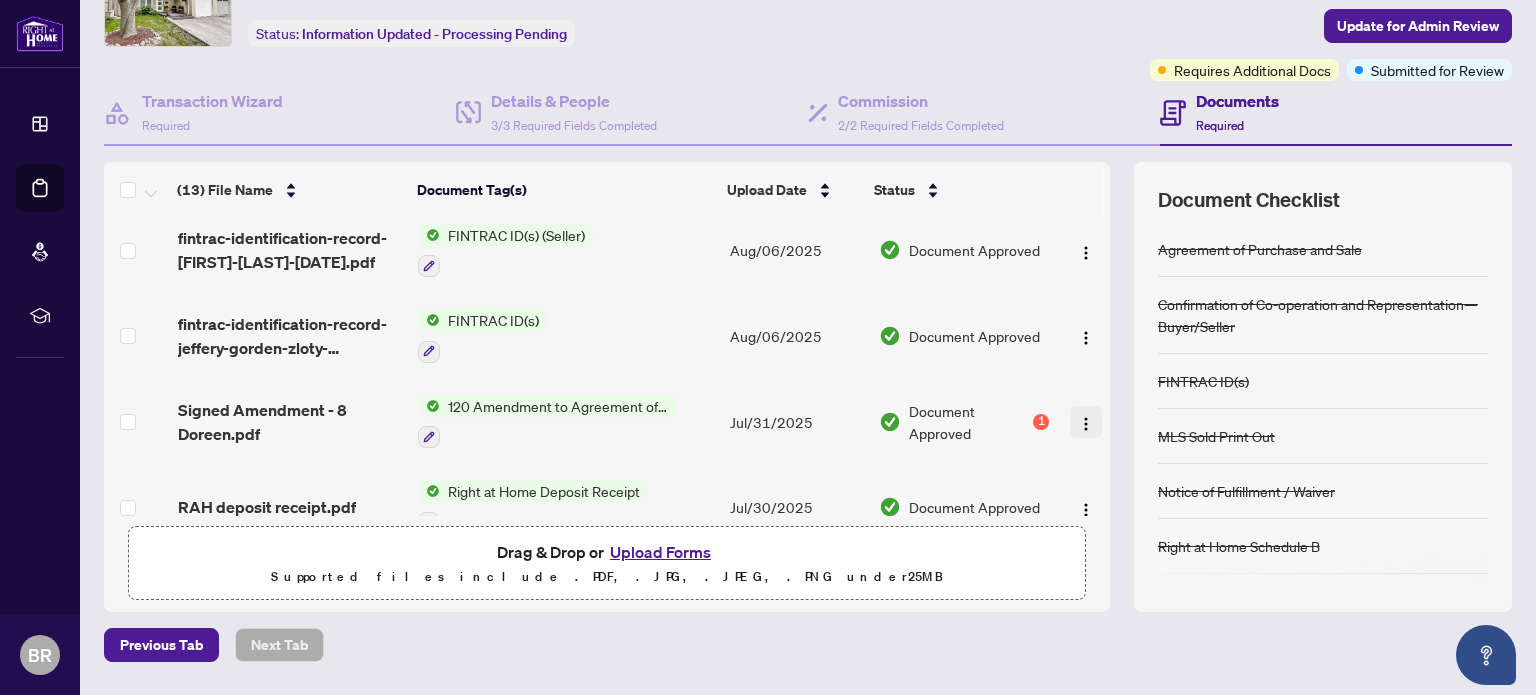 click at bounding box center (1086, 424) 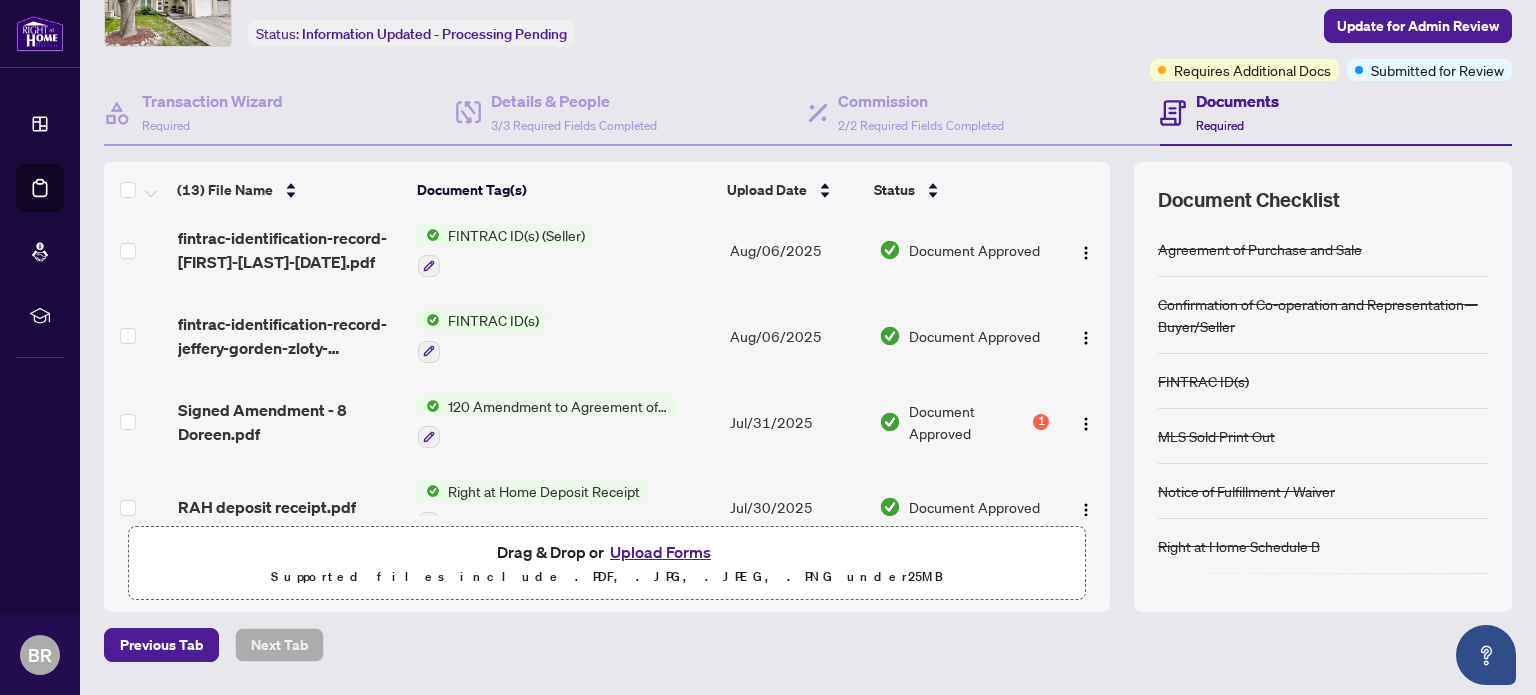 click on "Upload Forms" at bounding box center [660, 552] 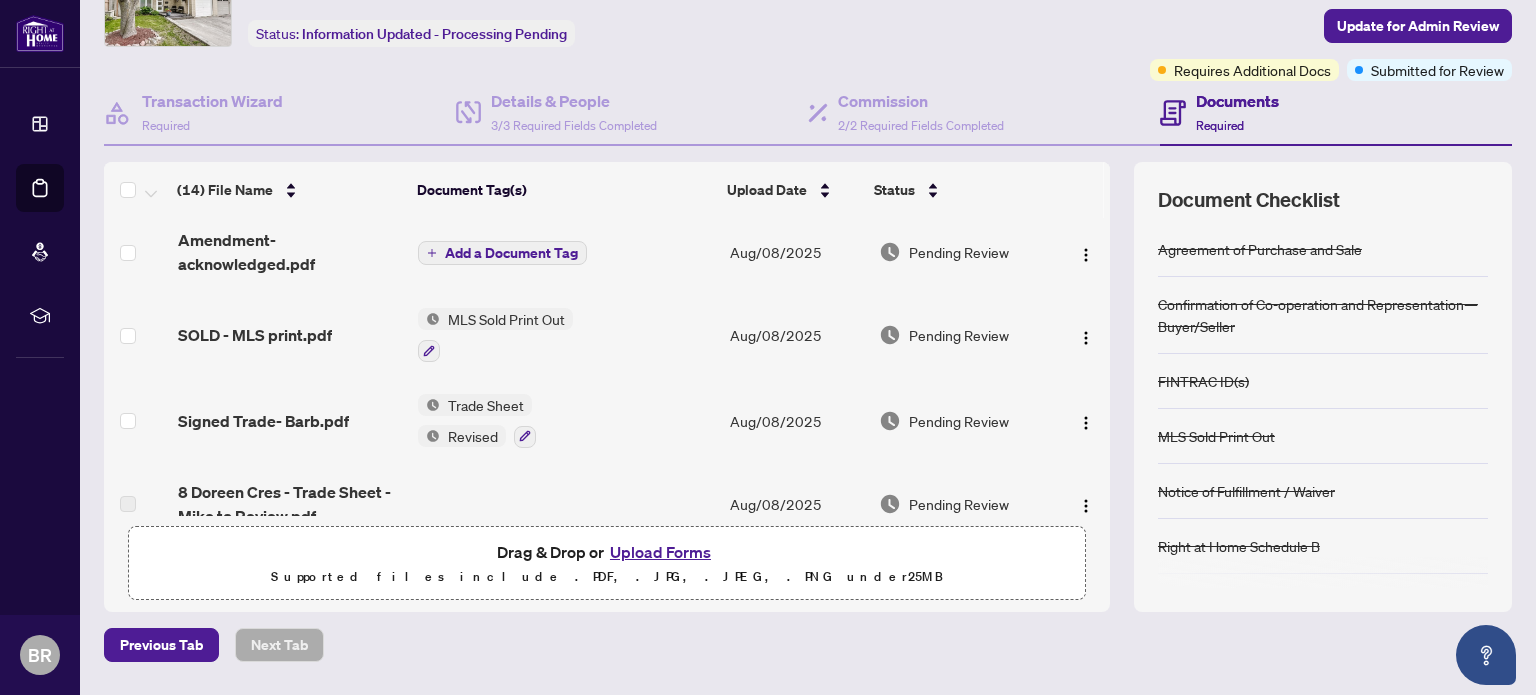 scroll, scrollTop: 0, scrollLeft: 0, axis: both 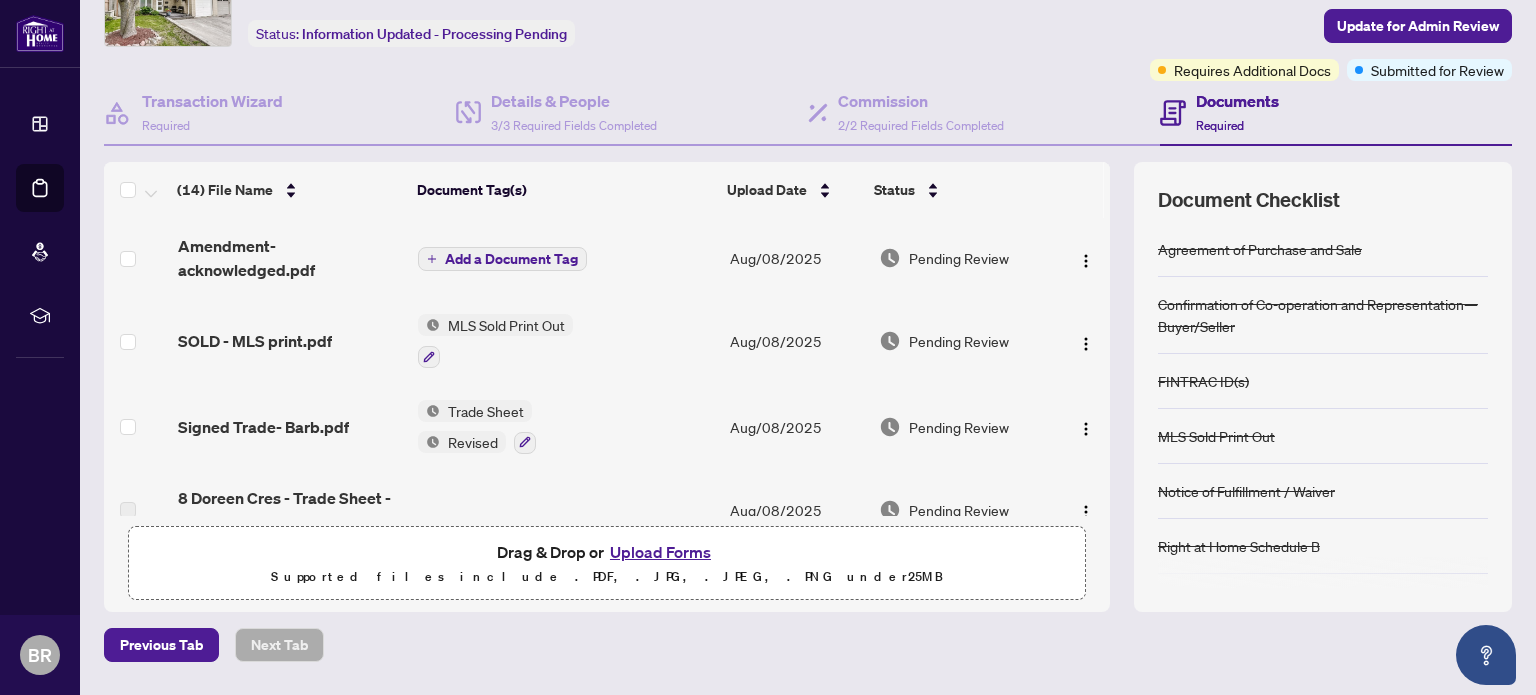 click 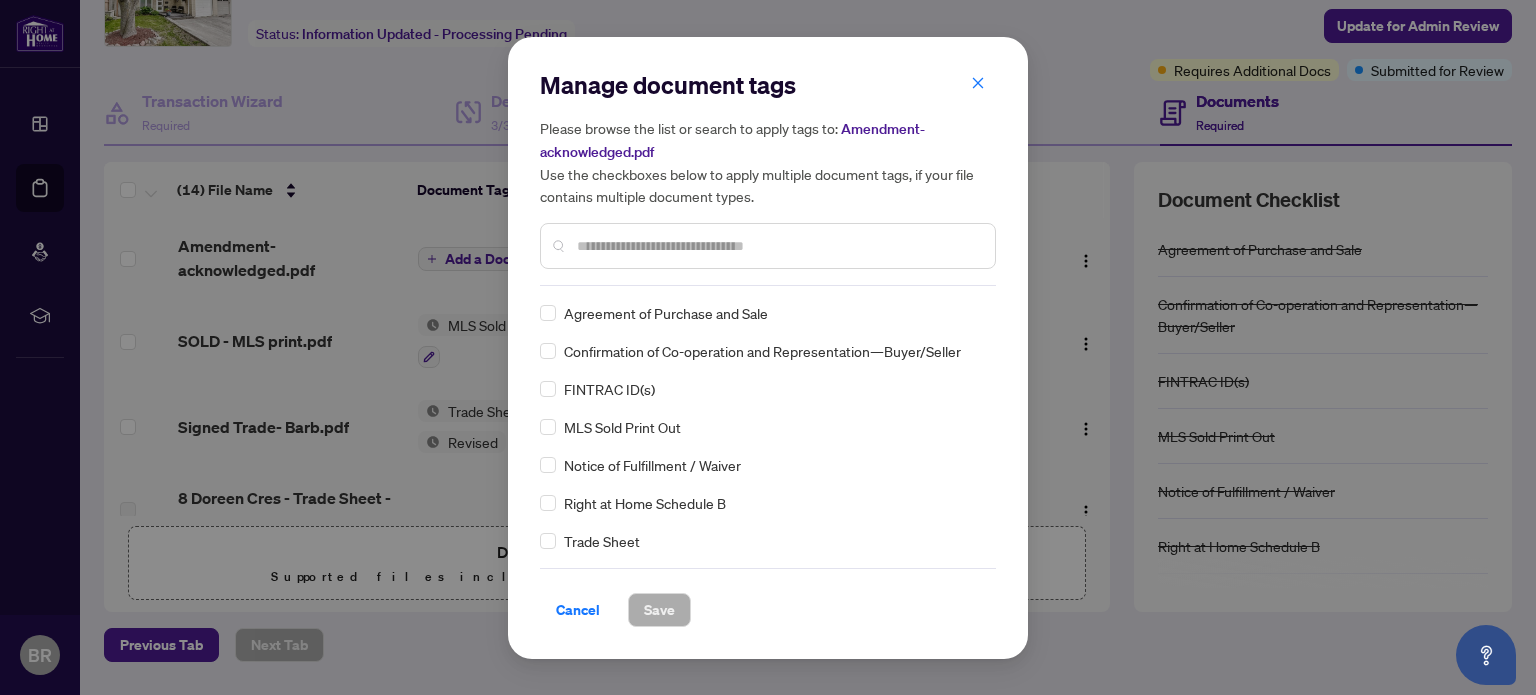click at bounding box center (778, 246) 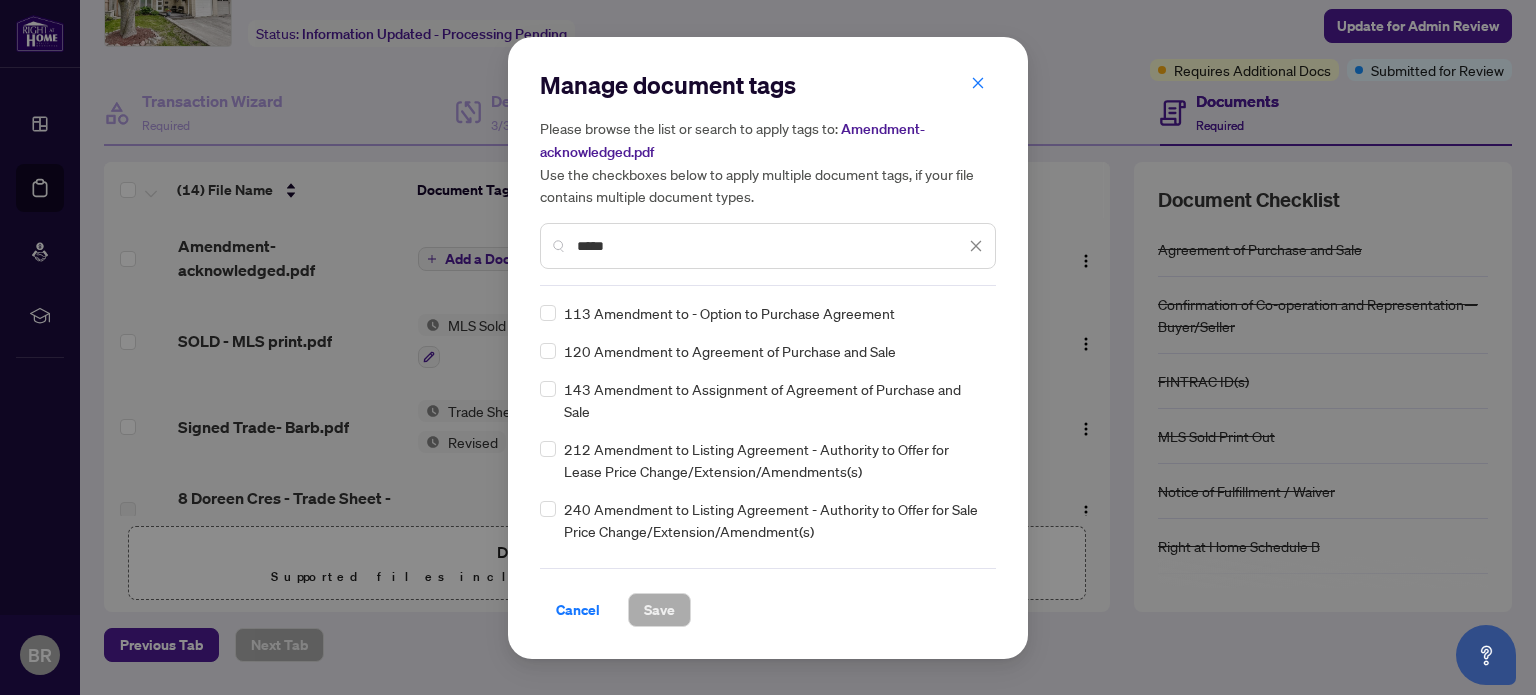type on "*****" 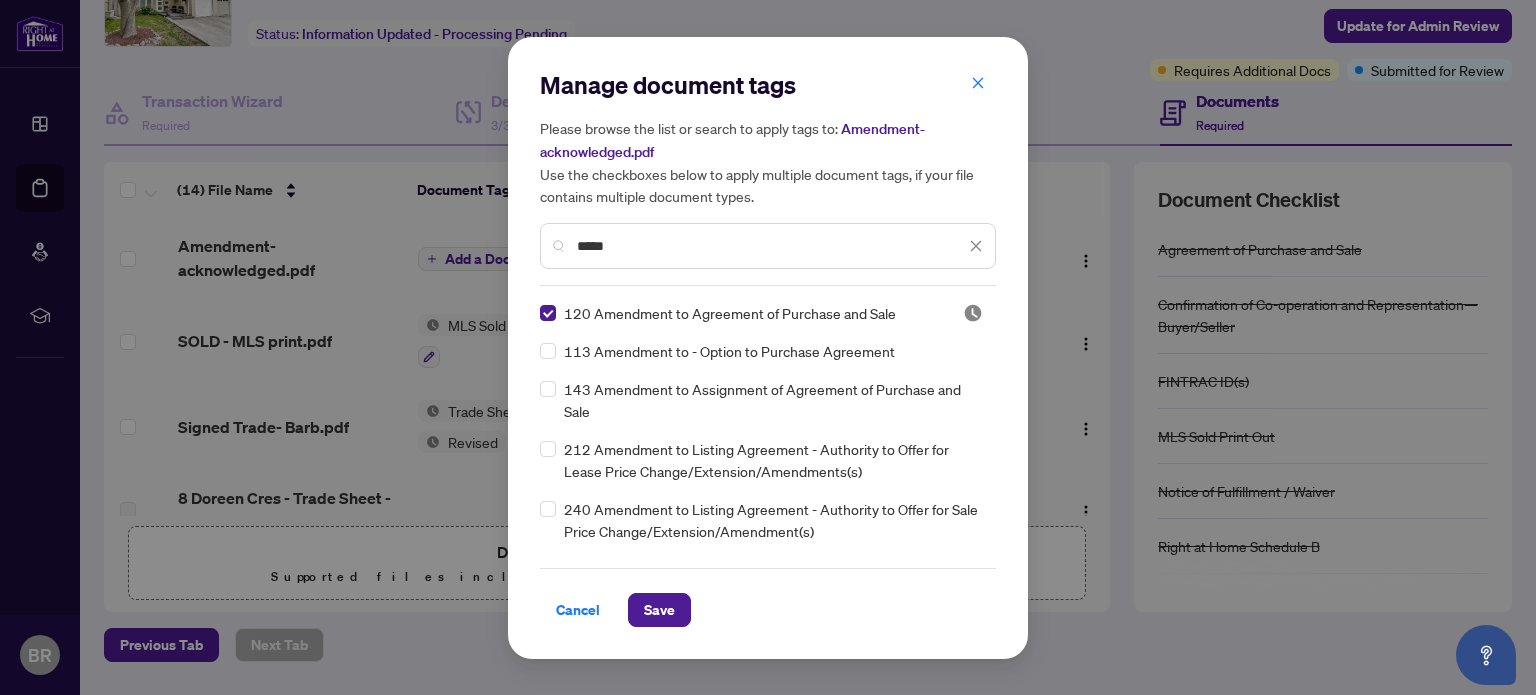 click 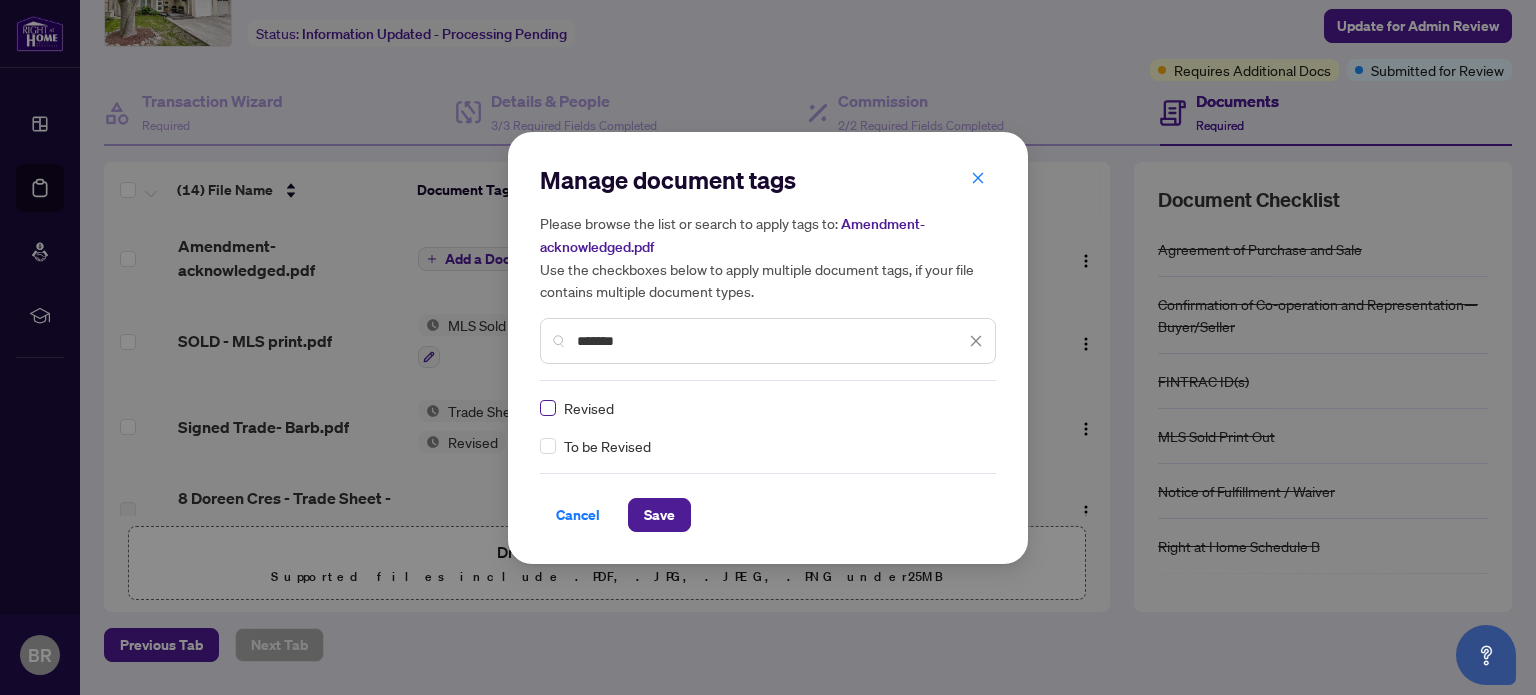 type on "*******" 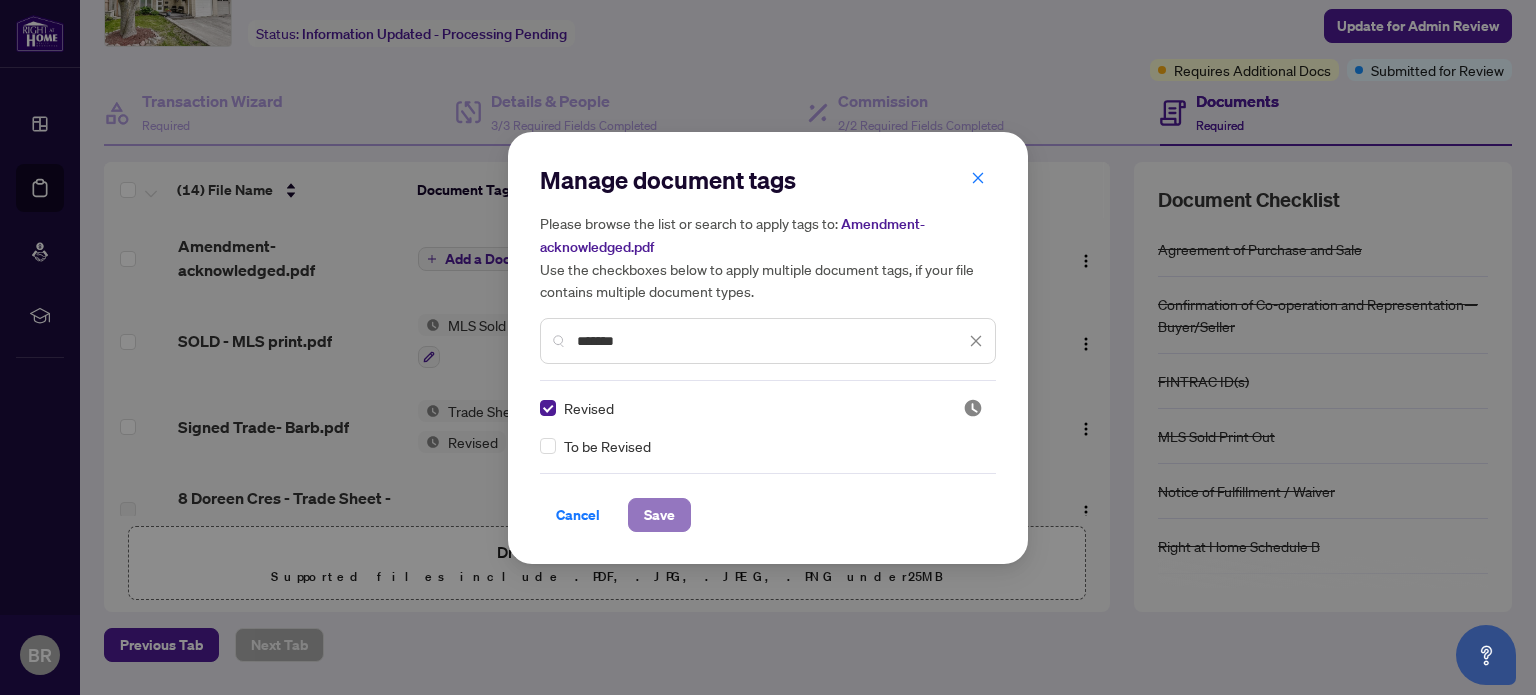 click on "Save" at bounding box center (659, 515) 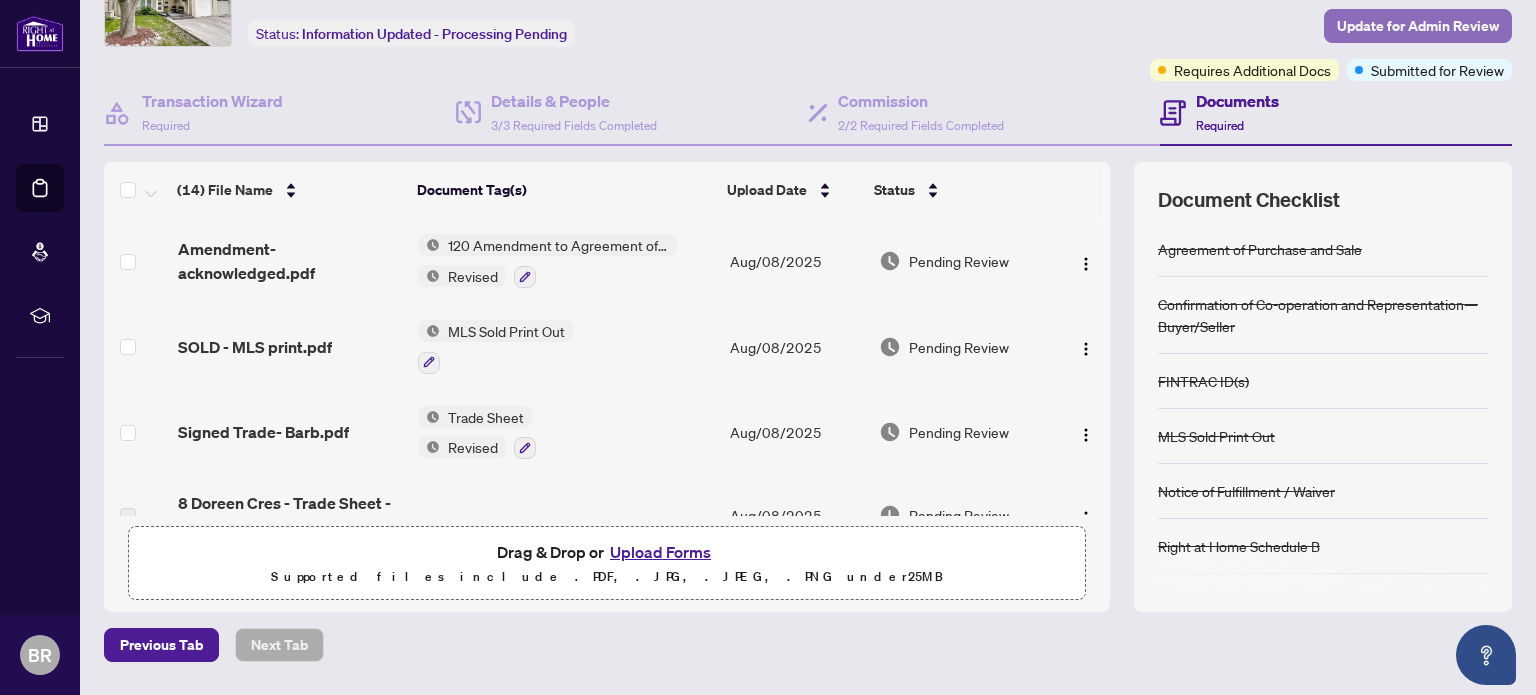 click on "Update for Admin Review" at bounding box center (1418, 26) 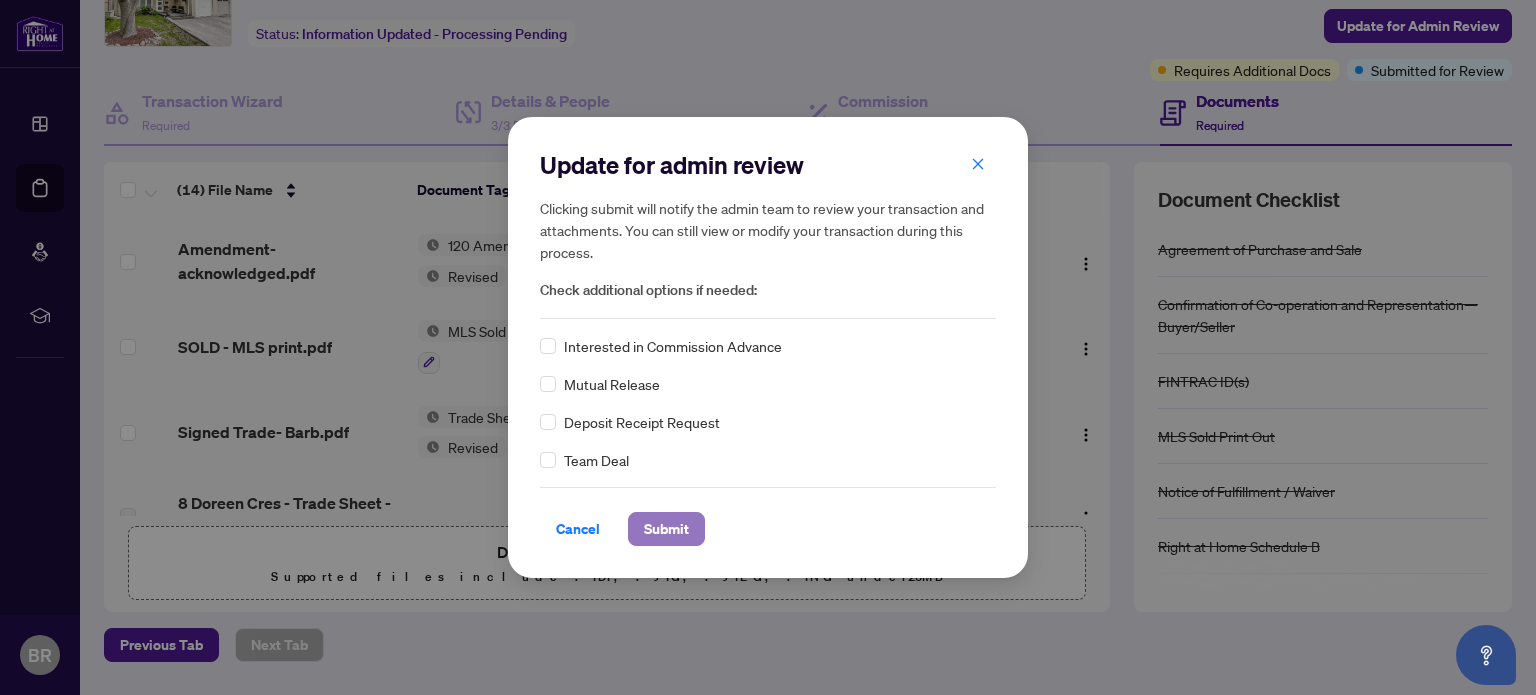 click on "Submit" at bounding box center (666, 529) 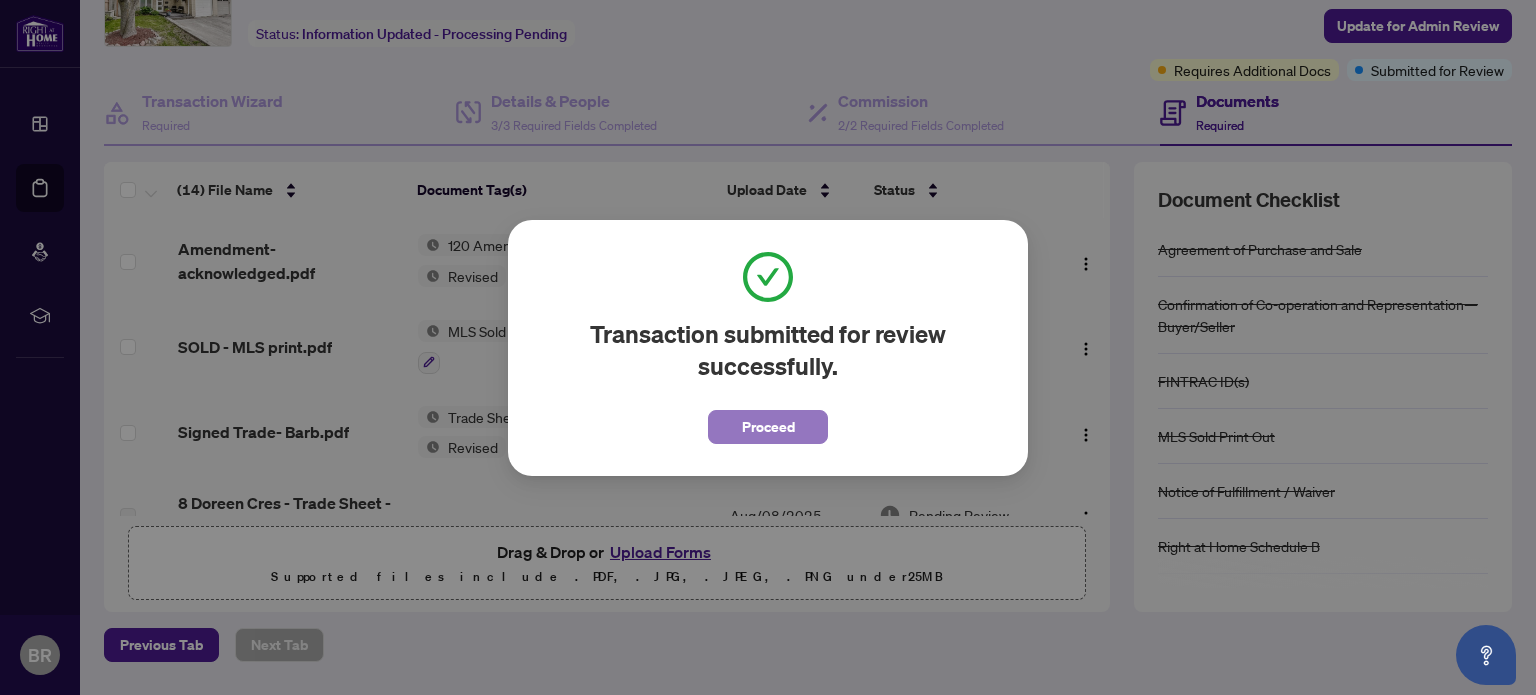 click on "Proceed" at bounding box center [768, 427] 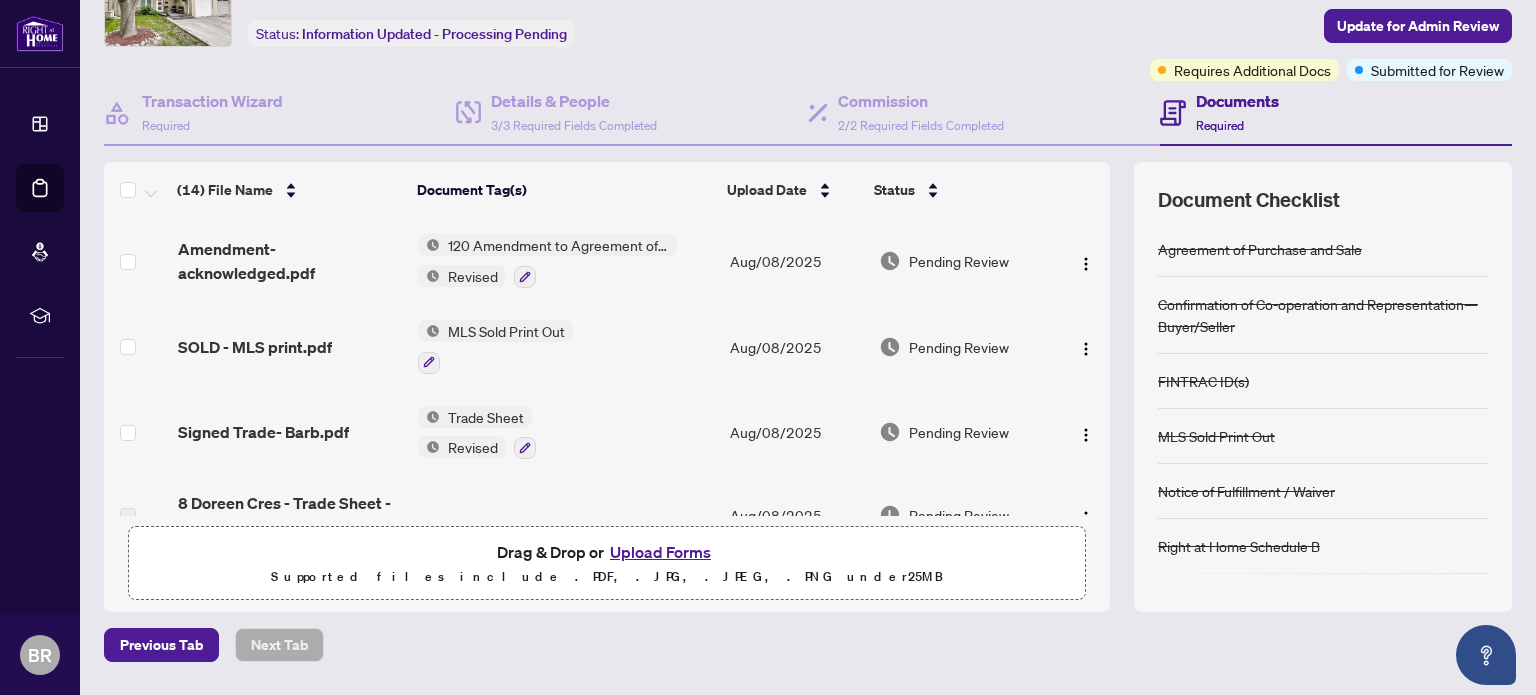 drag, startPoint x: 1088, startPoint y: 246, endPoint x: 1098, endPoint y: 323, distance: 77.64664 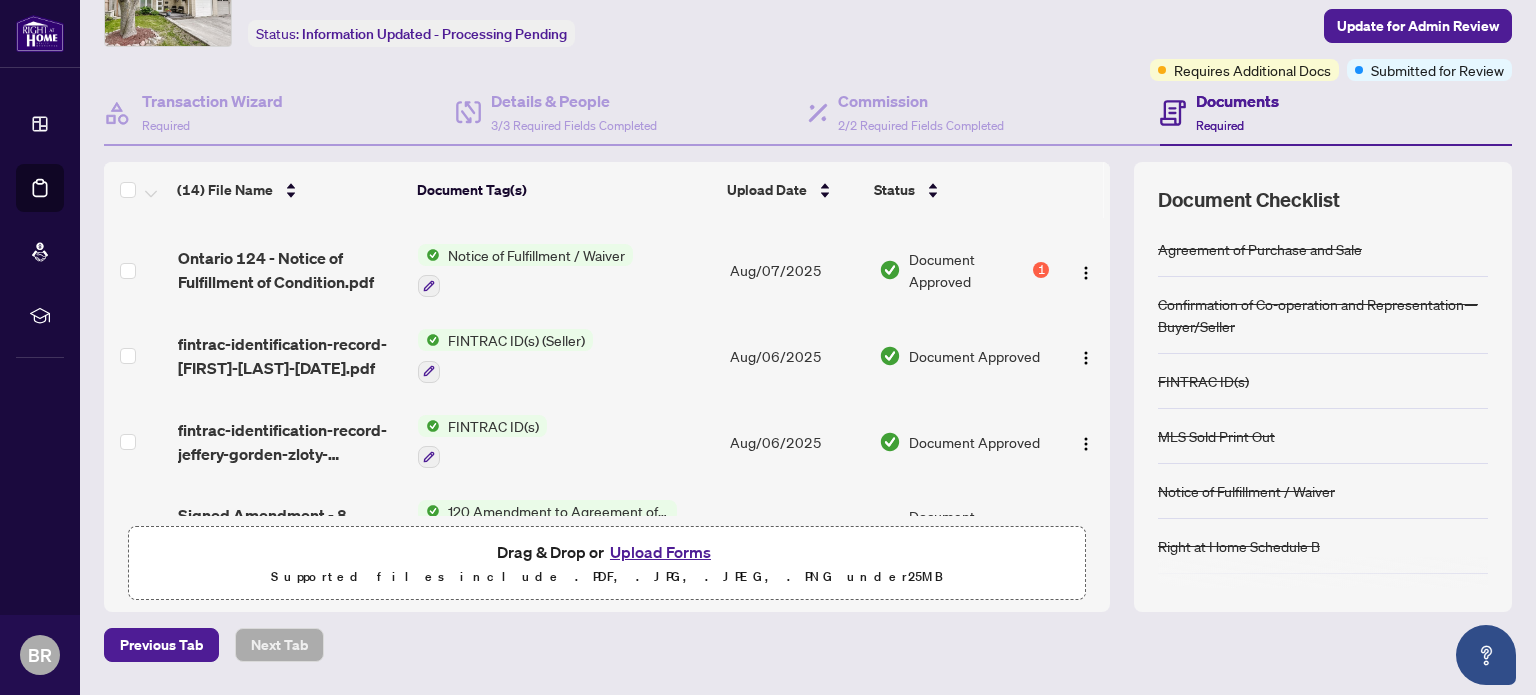 scroll, scrollTop: 581, scrollLeft: 0, axis: vertical 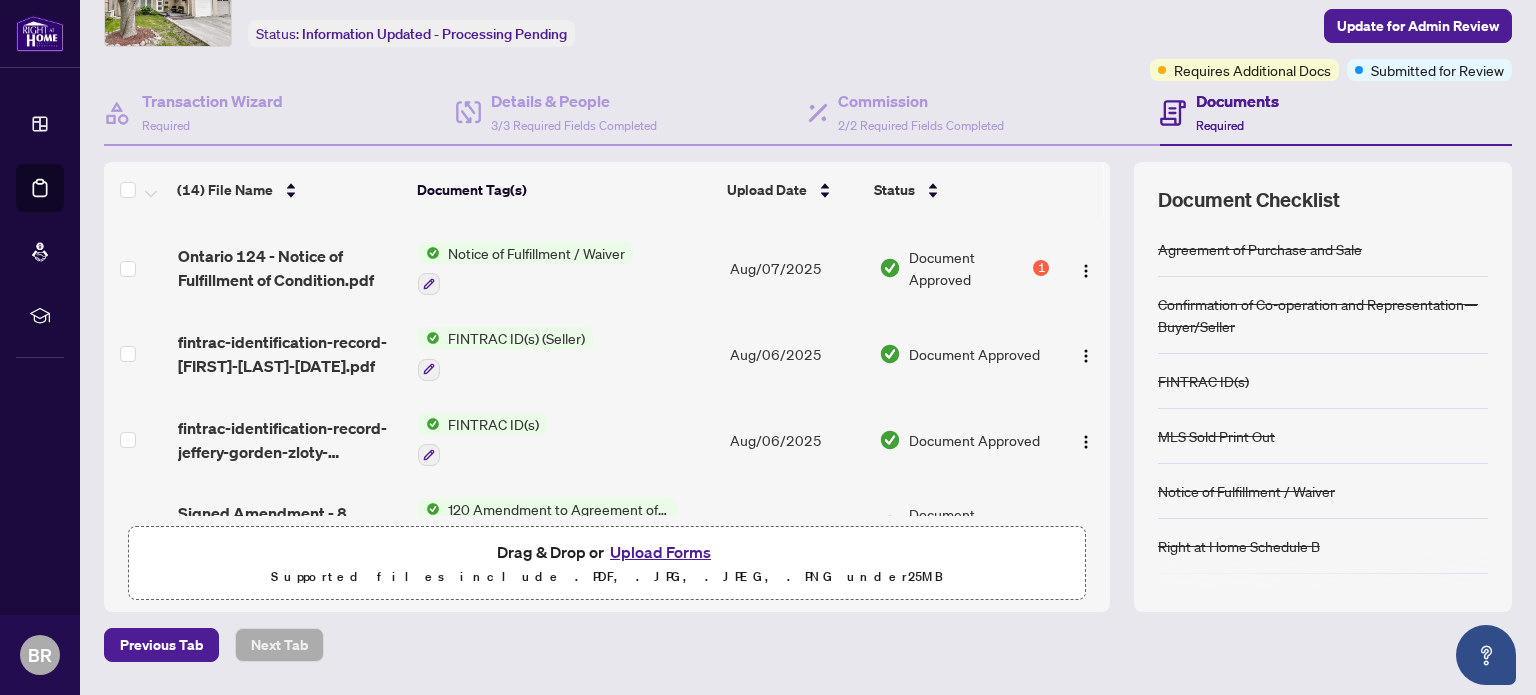 click on "Document Approved" at bounding box center (964, 440) 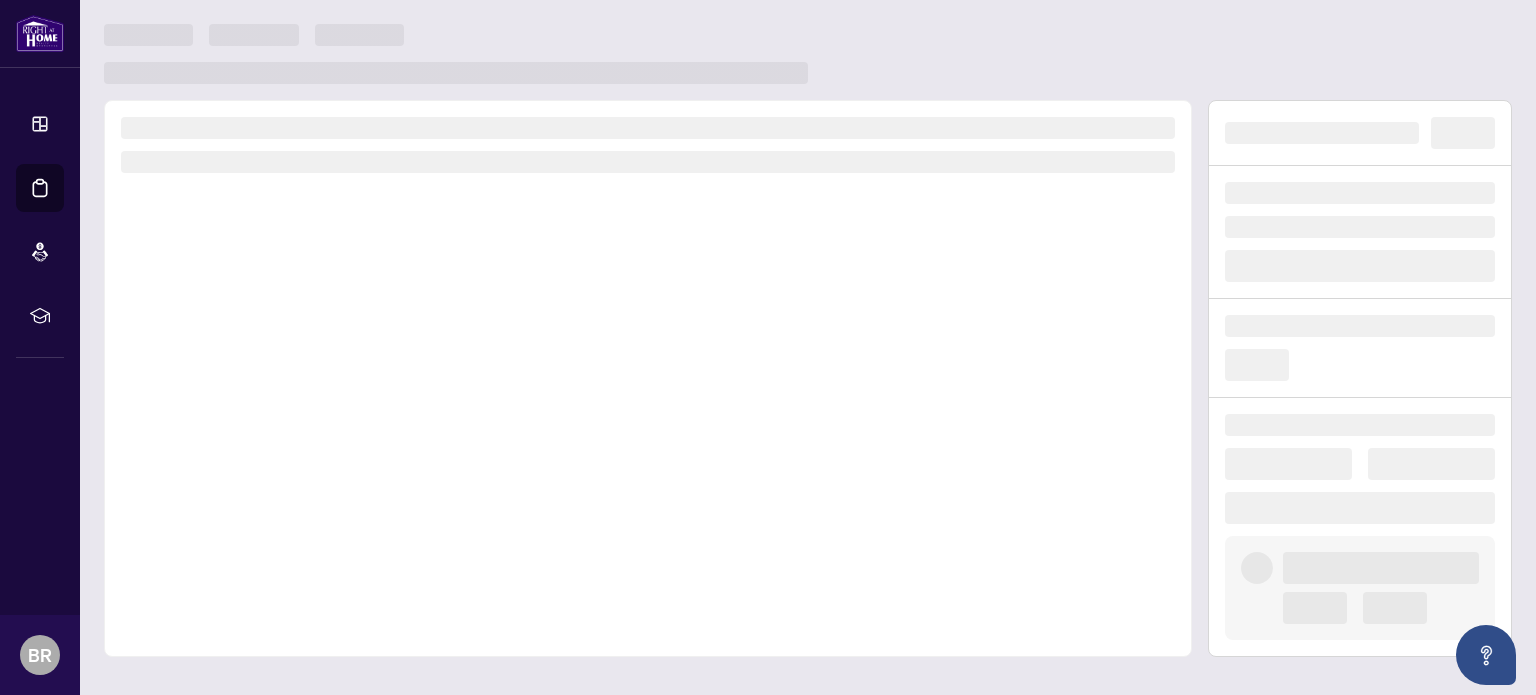 scroll, scrollTop: 0, scrollLeft: 0, axis: both 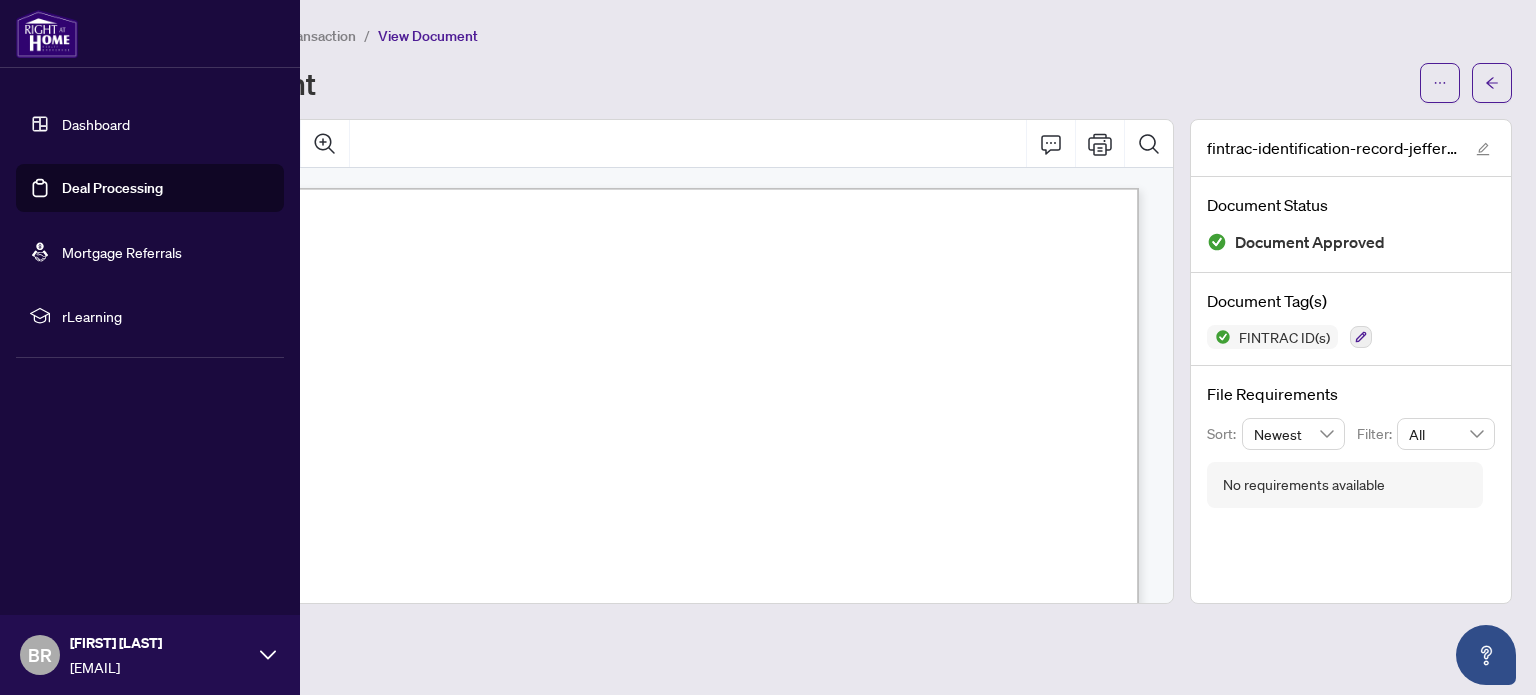 click on "Dashboard" at bounding box center [96, 124] 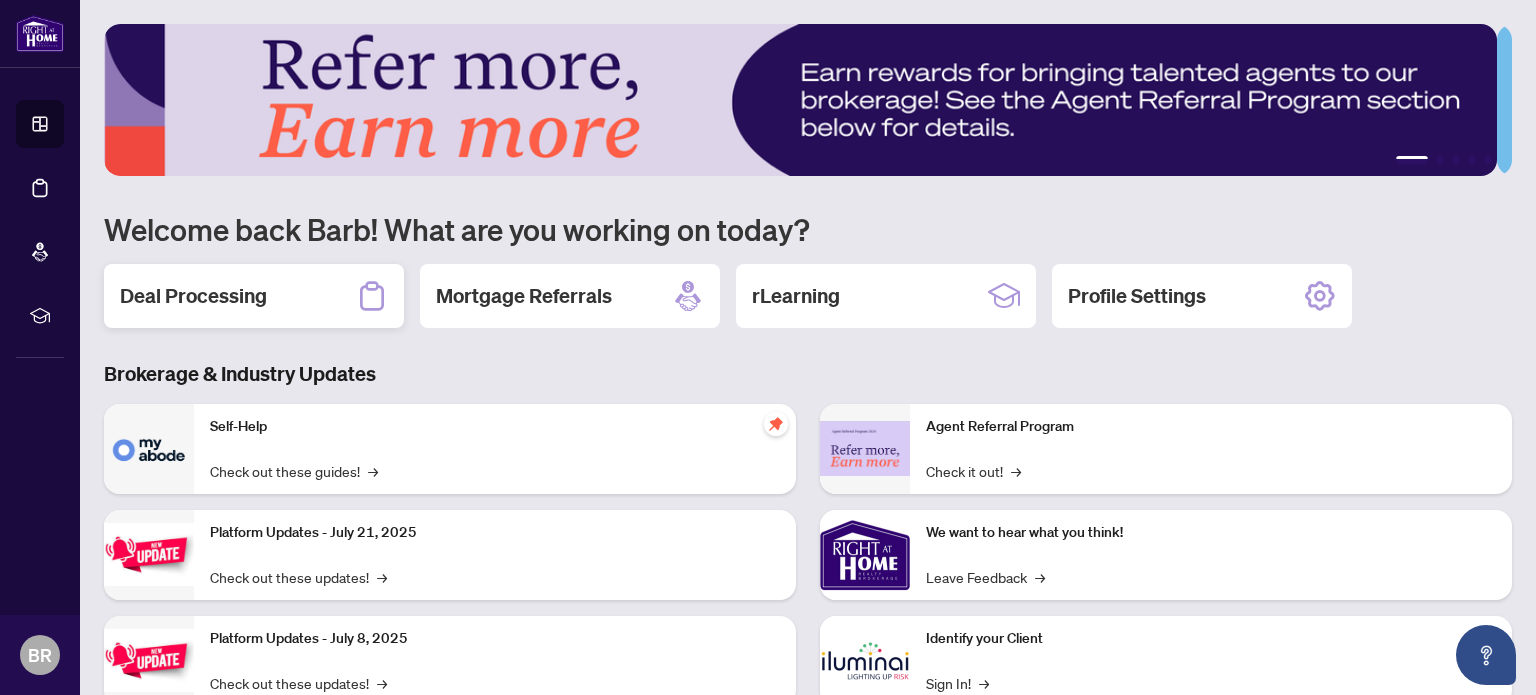 click on "Deal Processing" at bounding box center [193, 296] 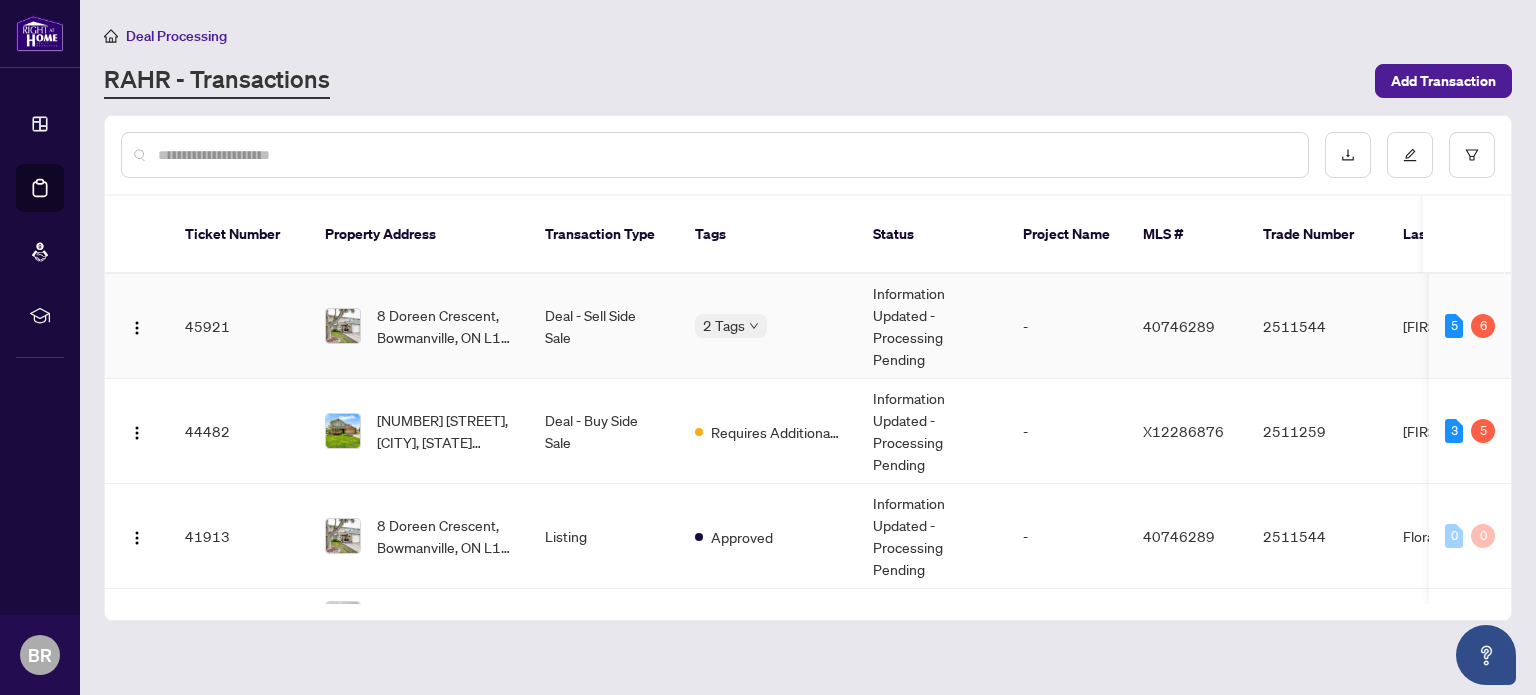 click on "Deal - Sell Side Sale" at bounding box center (604, 326) 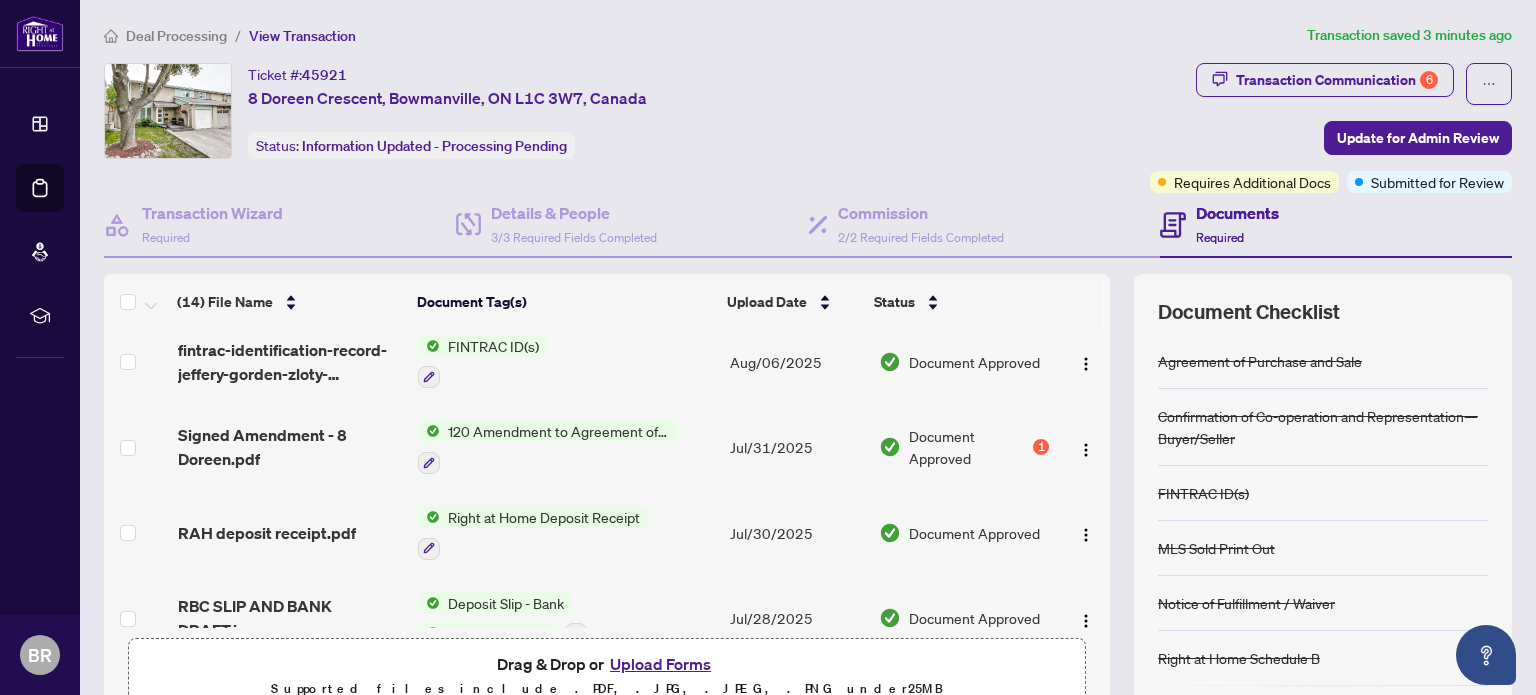 scroll, scrollTop: 780, scrollLeft: 0, axis: vertical 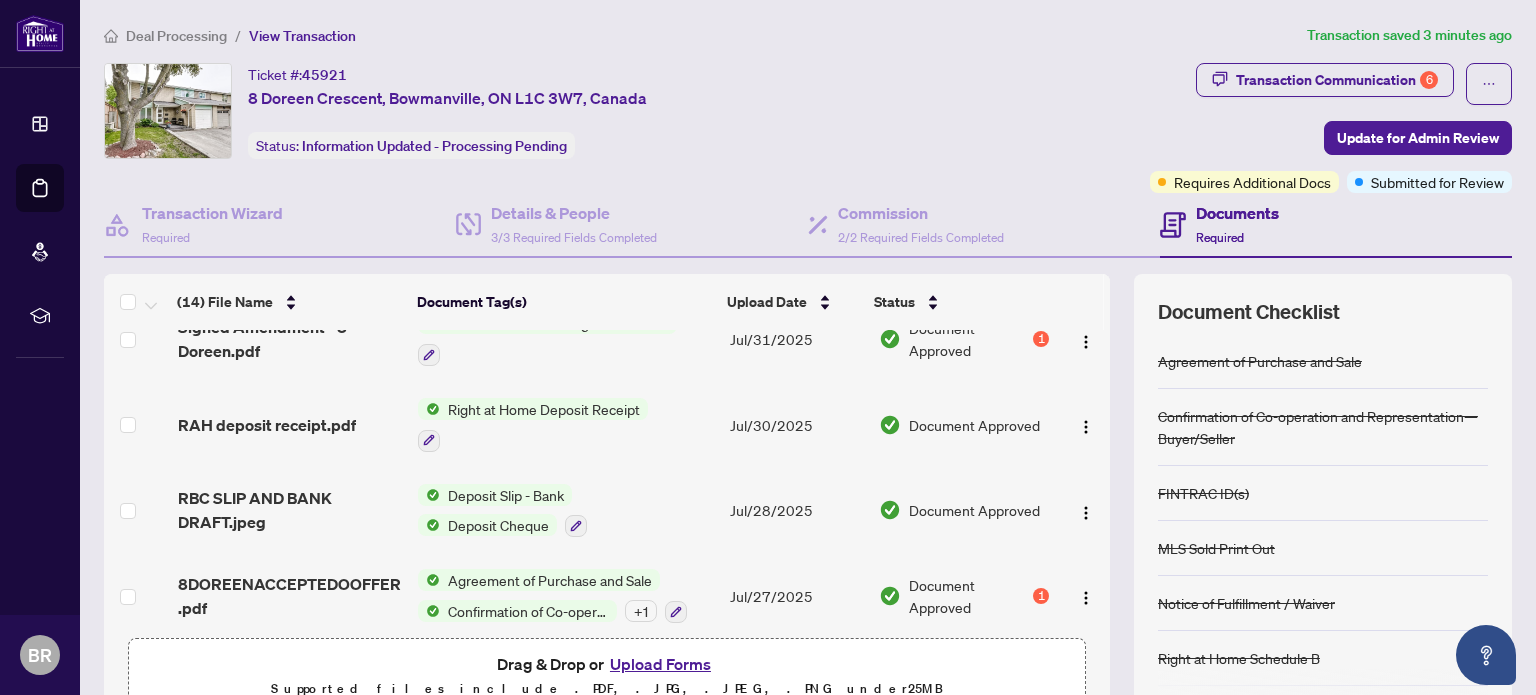 click on "Document Approved" at bounding box center (969, 596) 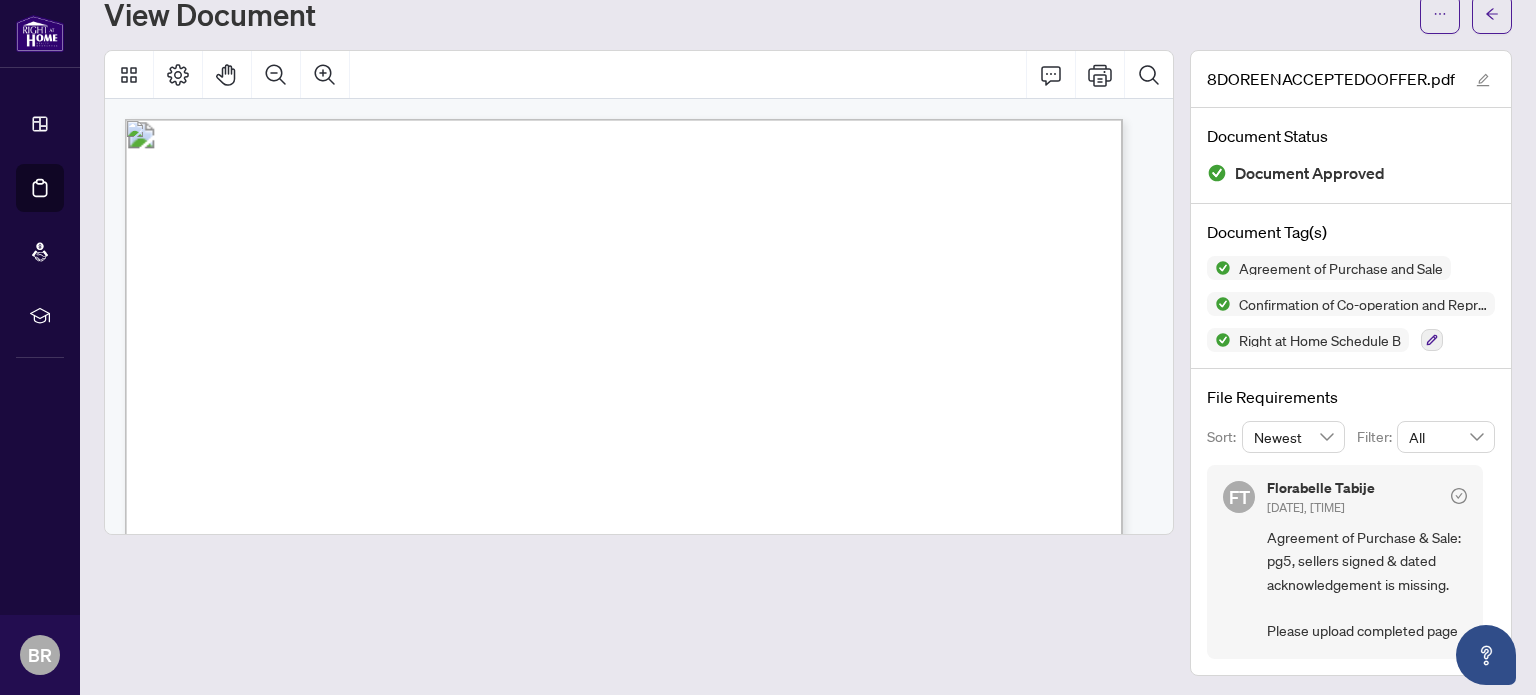 scroll, scrollTop: 0, scrollLeft: 0, axis: both 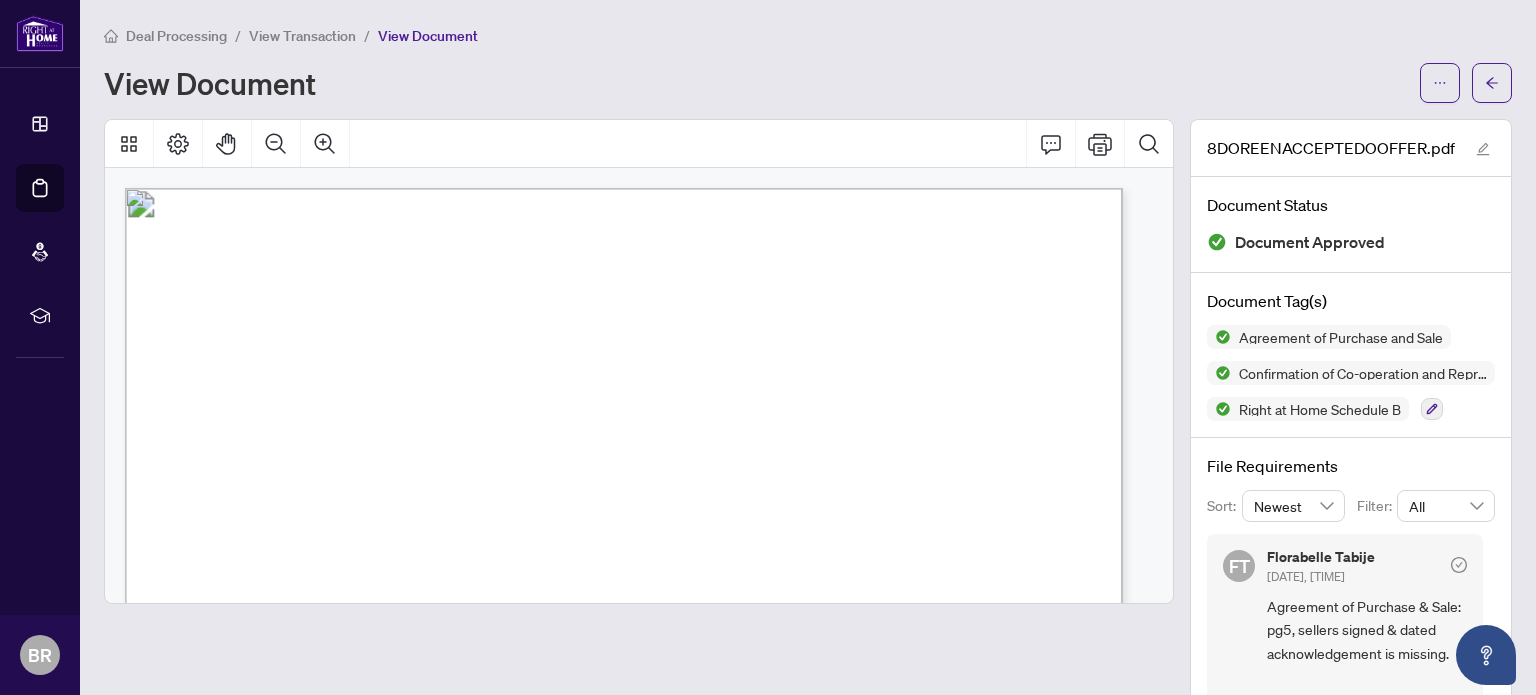 click on "View Document" at bounding box center (756, 83) 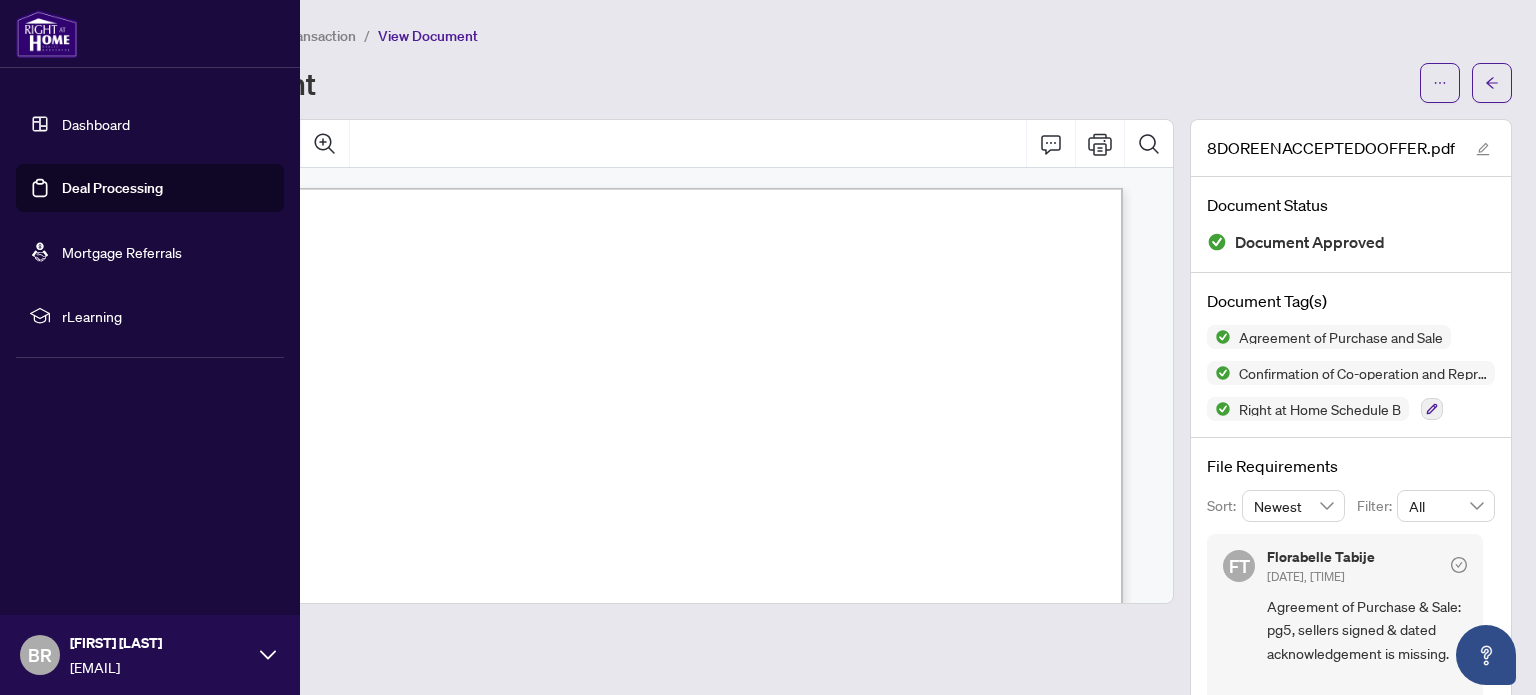 click on "Dashboard" at bounding box center [96, 124] 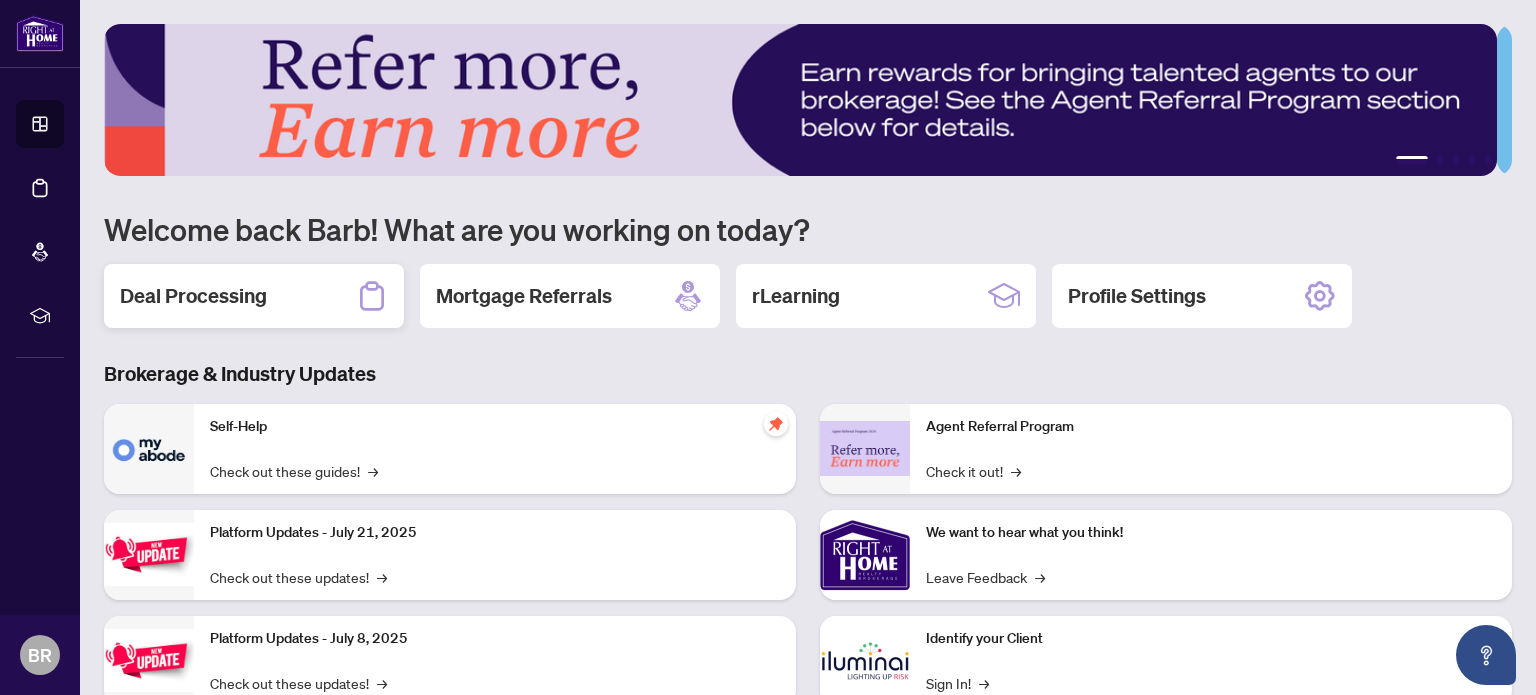 click on "Deal Processing" at bounding box center [254, 296] 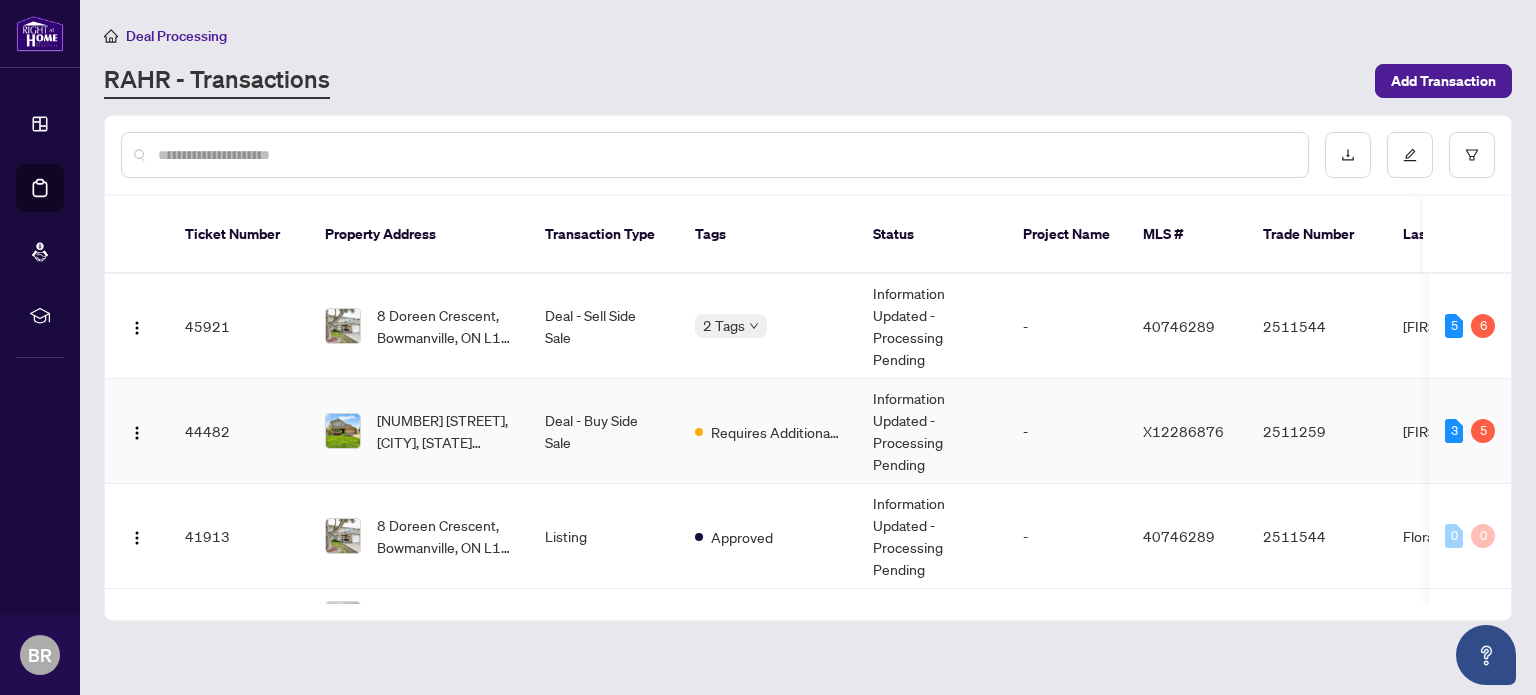 click on "Deal - Buy Side Sale" at bounding box center (604, 431) 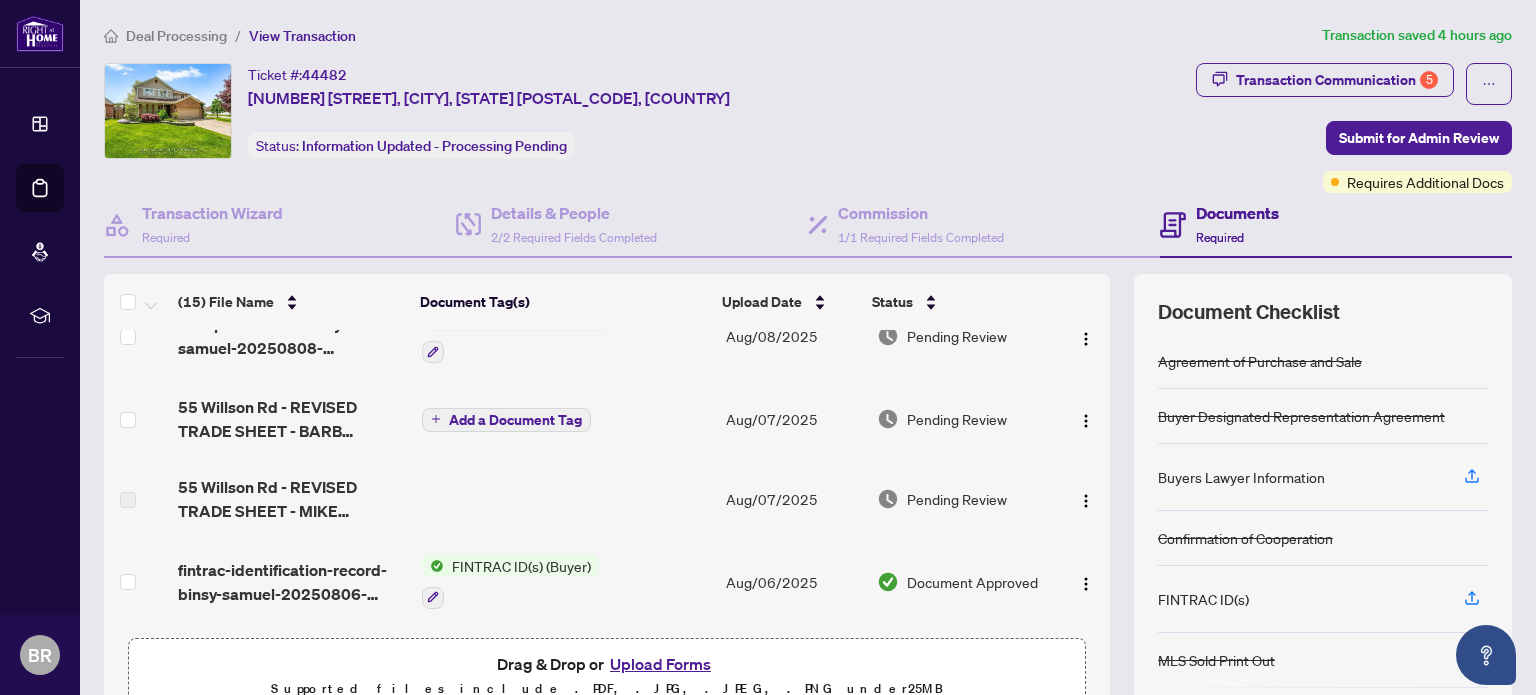 scroll, scrollTop: 0, scrollLeft: 0, axis: both 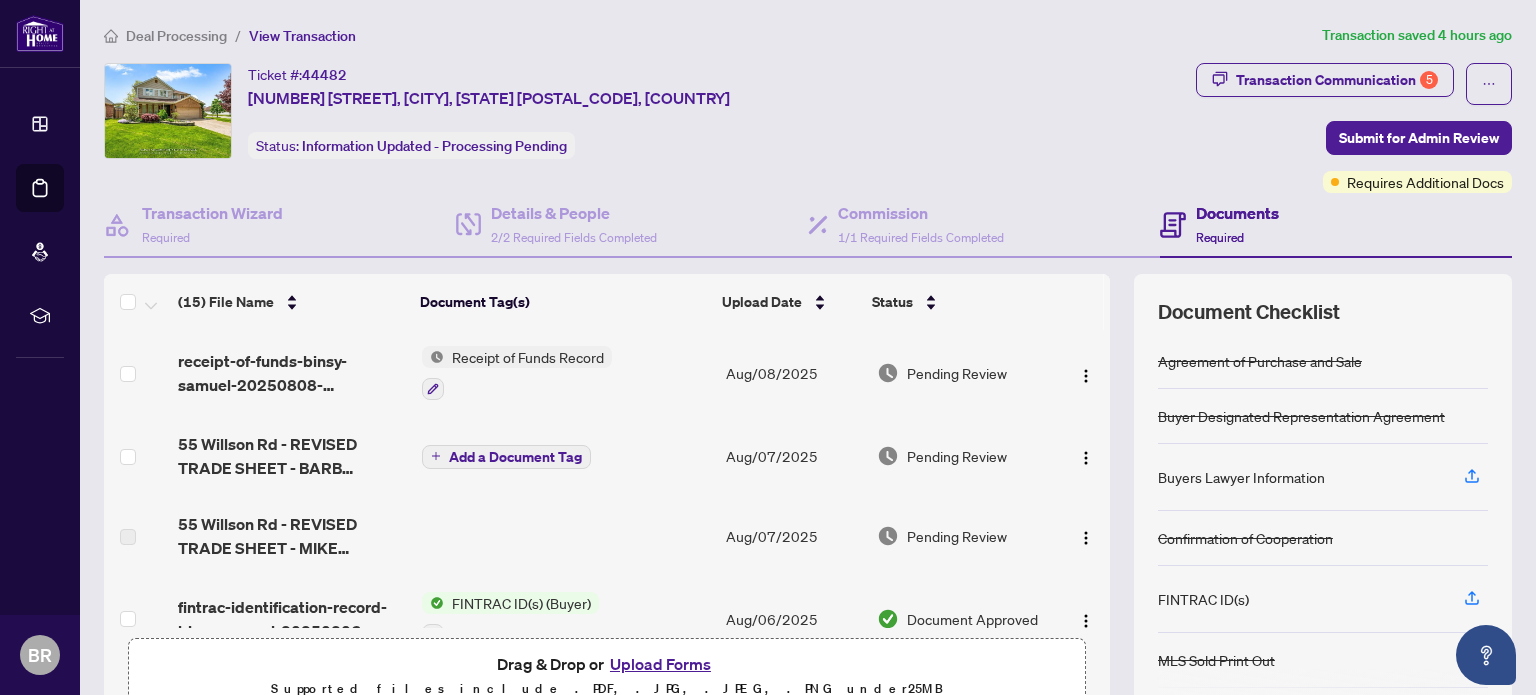 click on "Add a Document Tag" at bounding box center (506, 457) 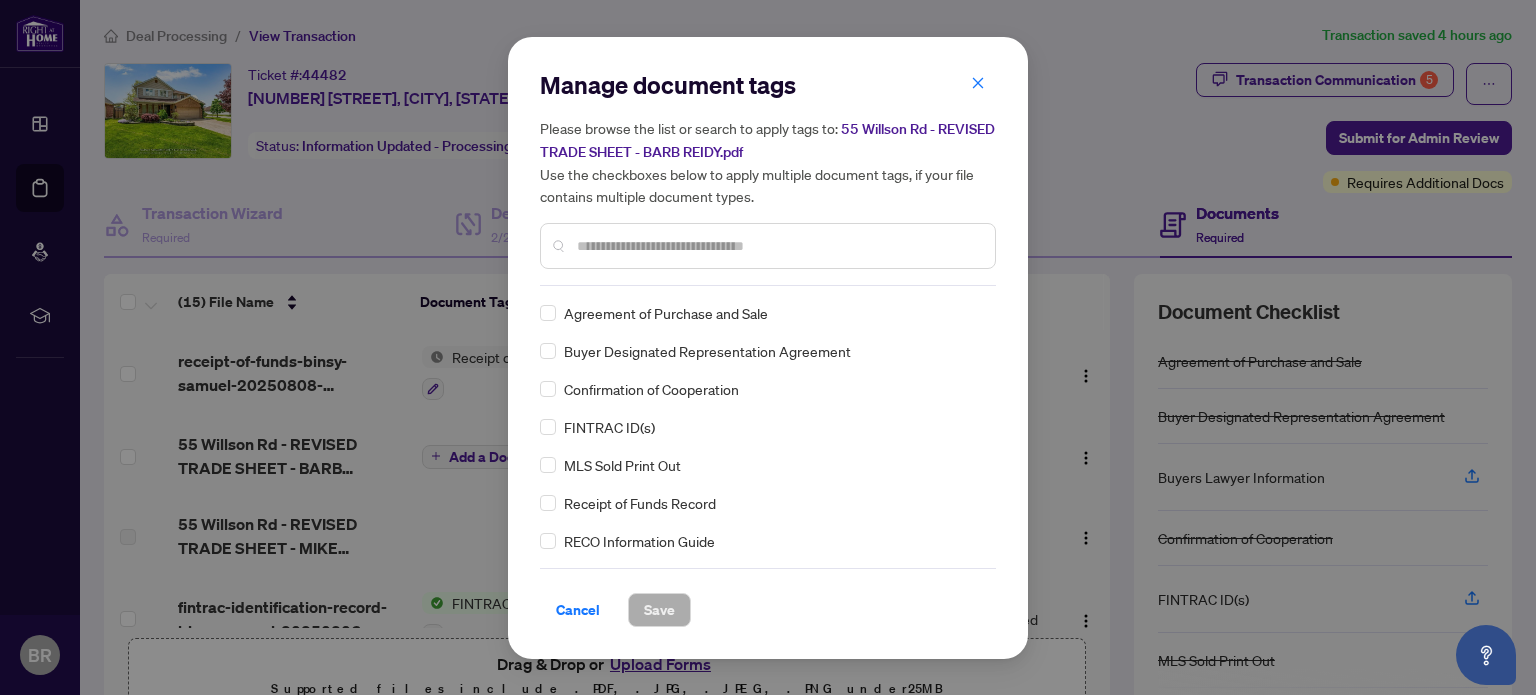 click at bounding box center (778, 246) 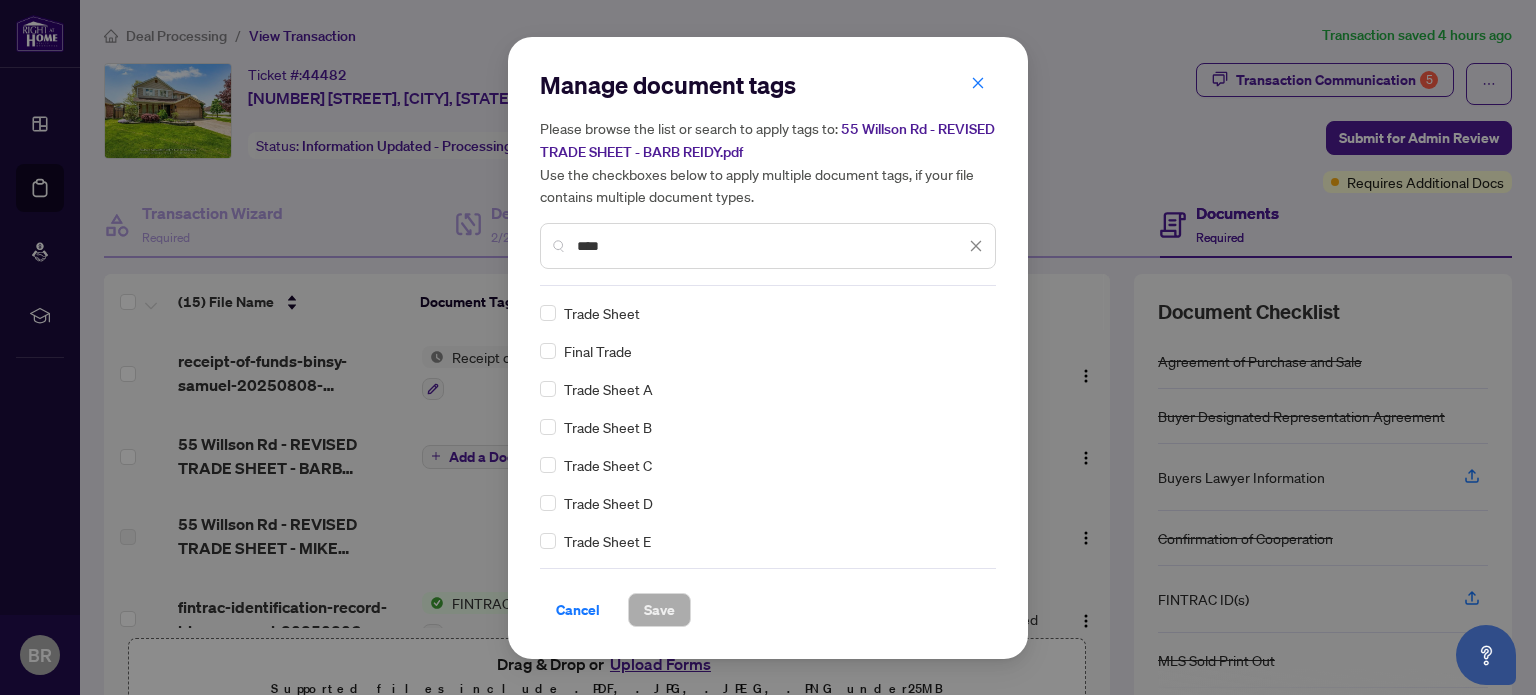 type on "****" 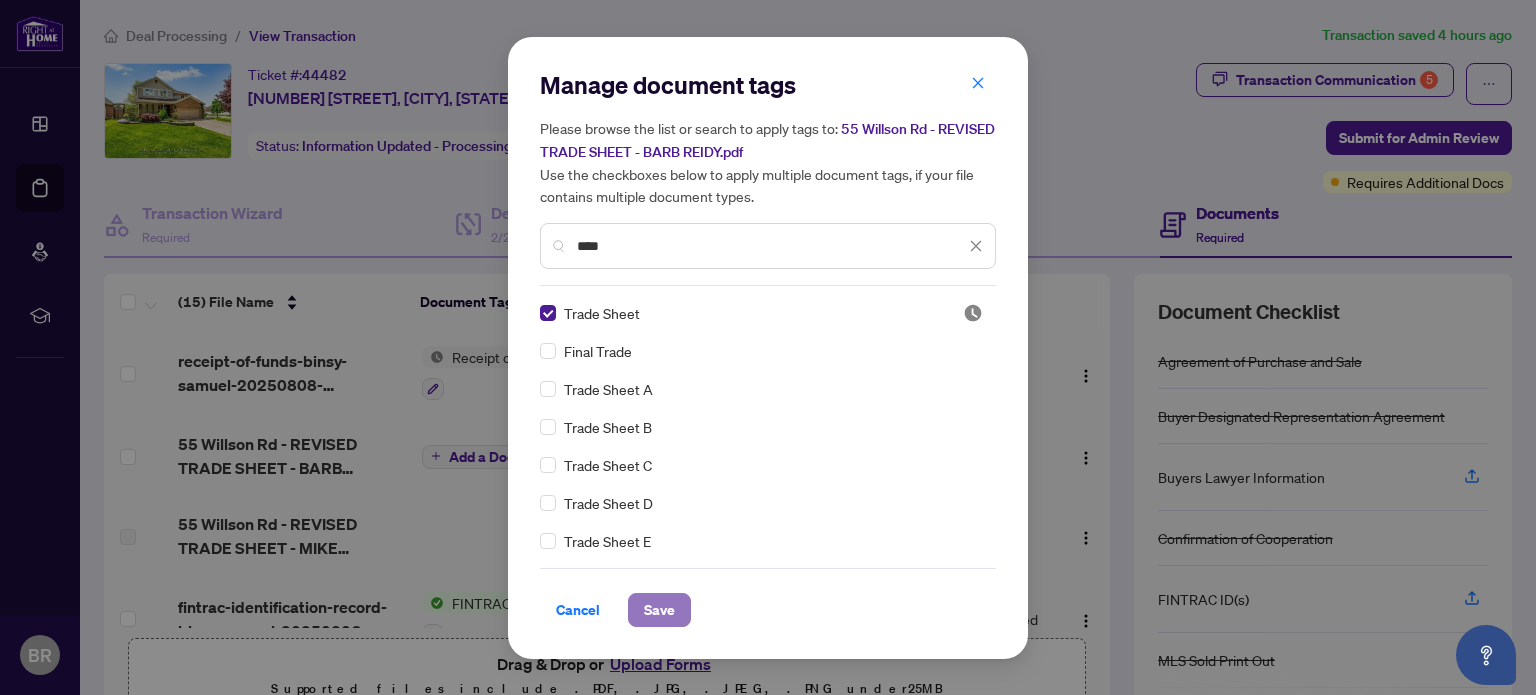 click on "Save" at bounding box center (659, 610) 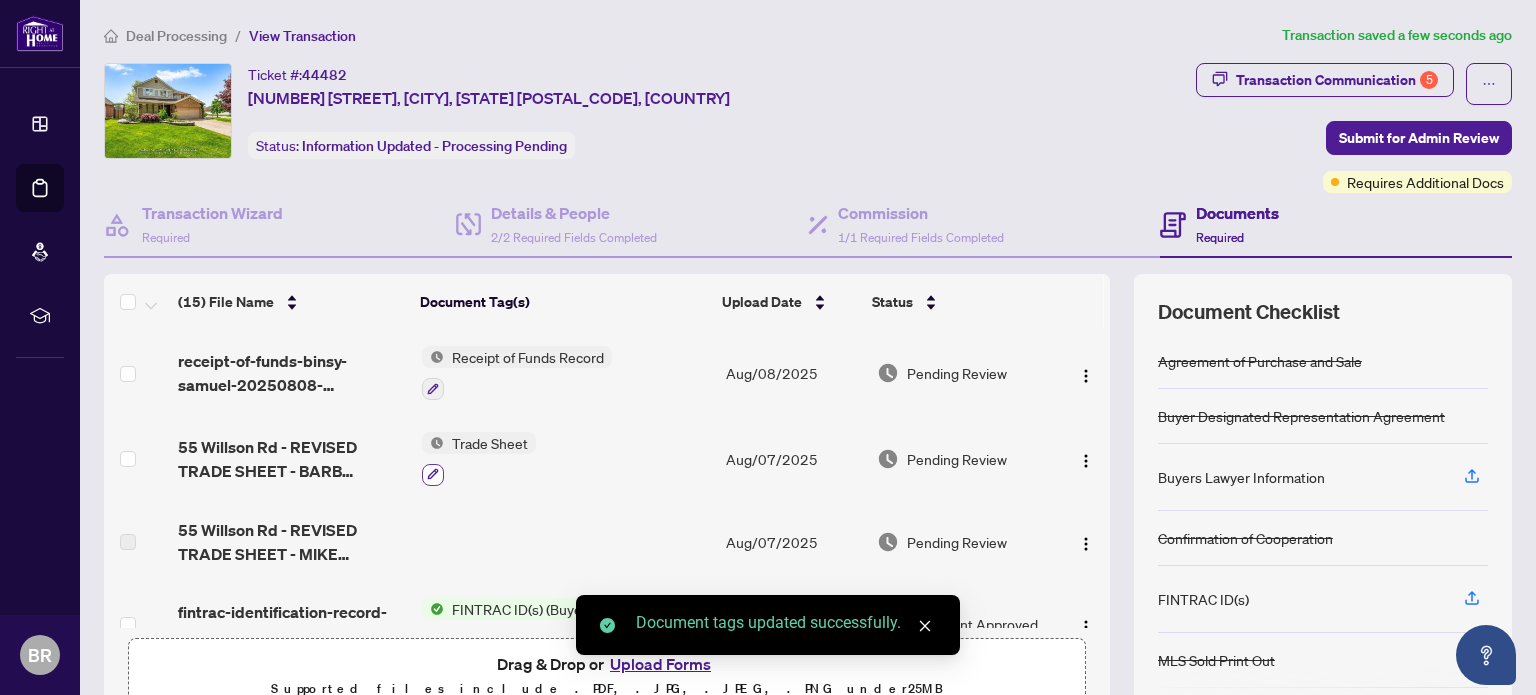 click 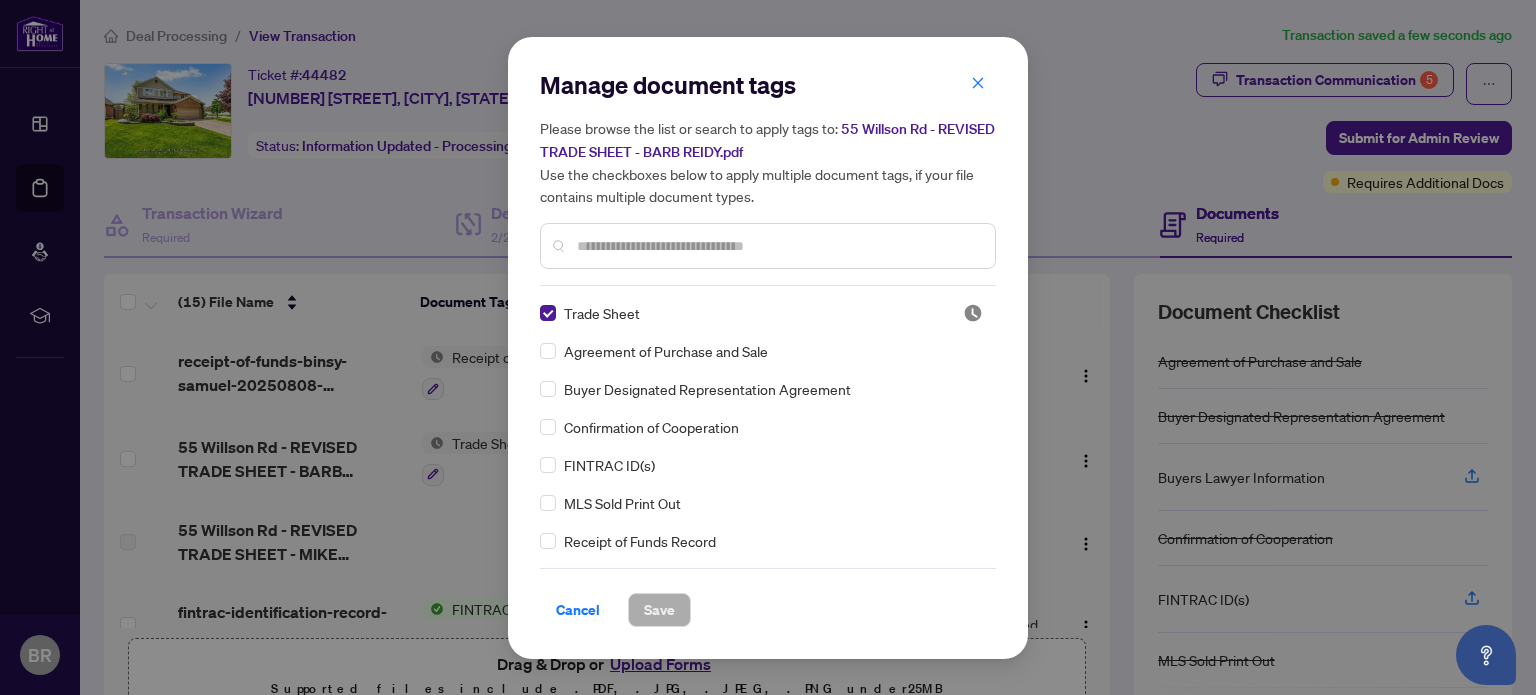 click at bounding box center (778, 246) 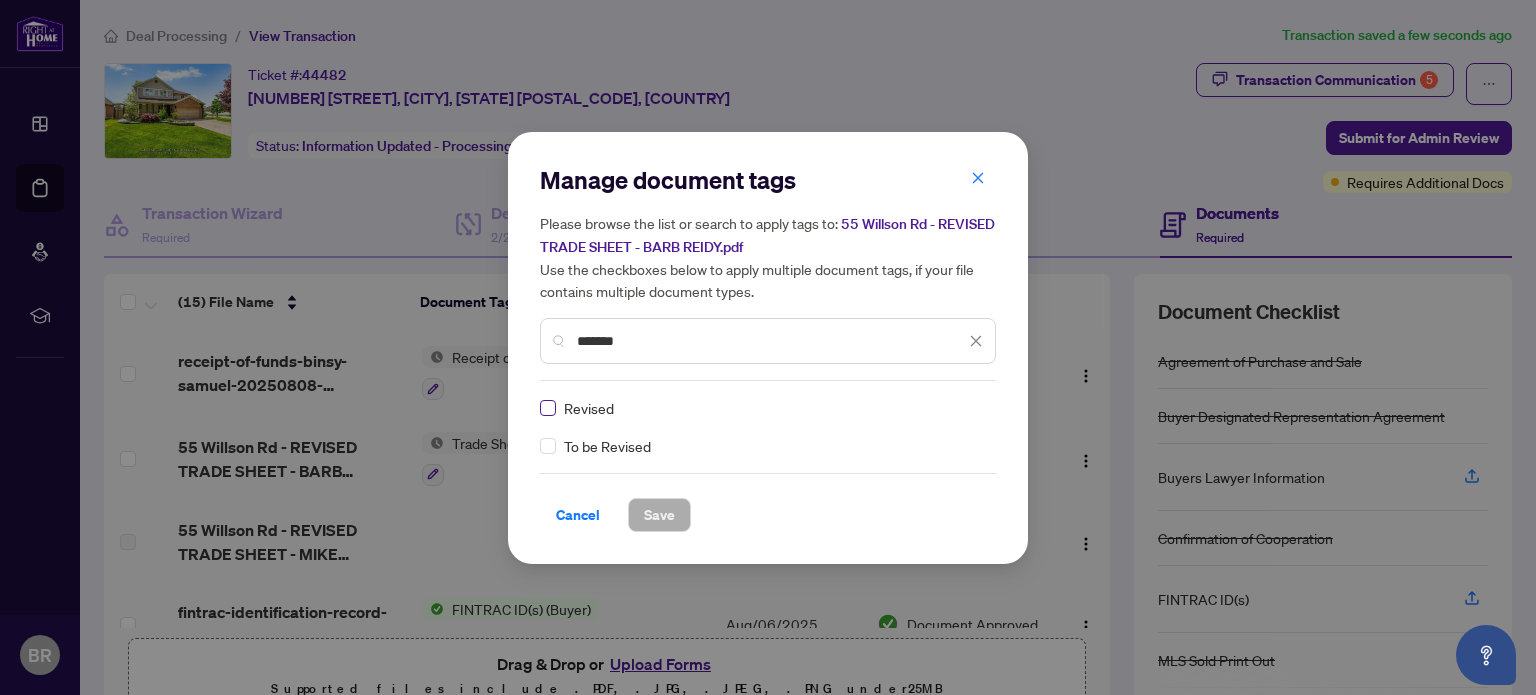 type on "*******" 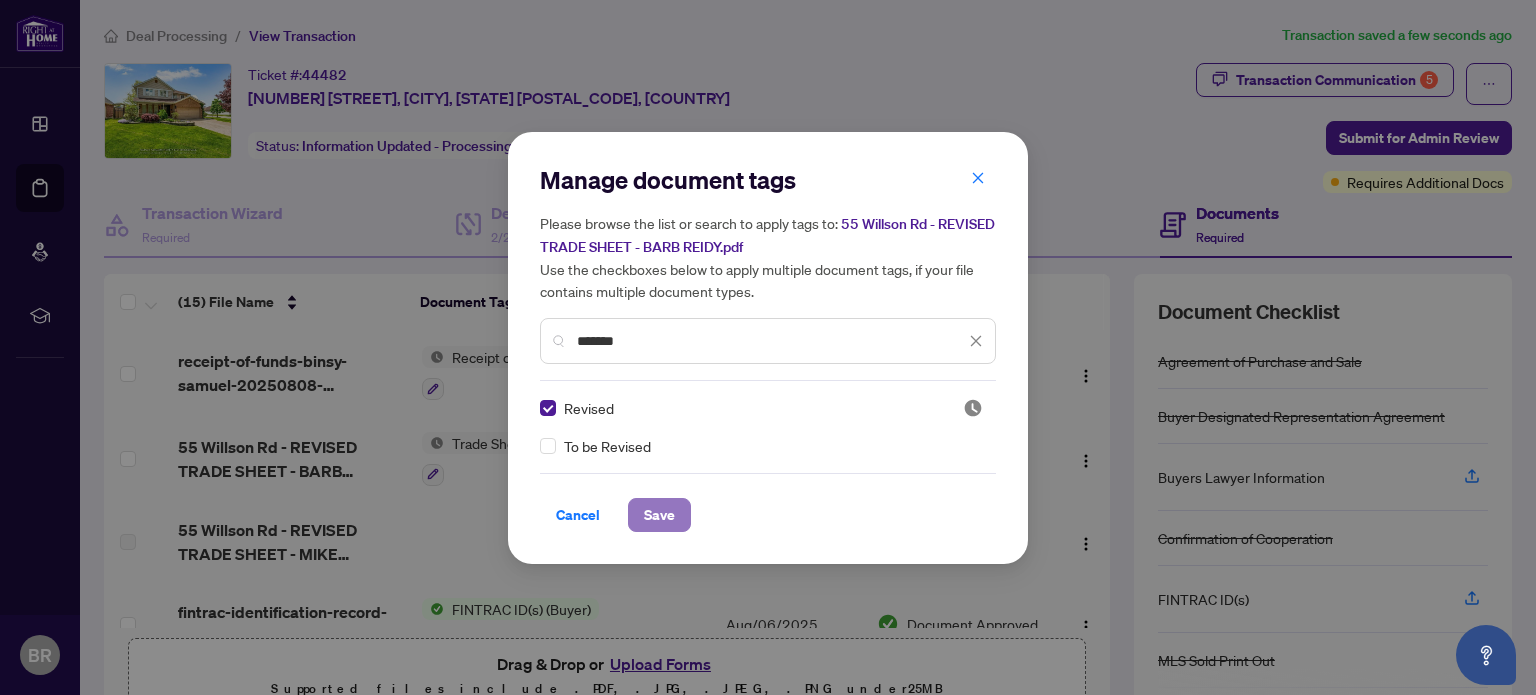 click on "Save" at bounding box center (659, 515) 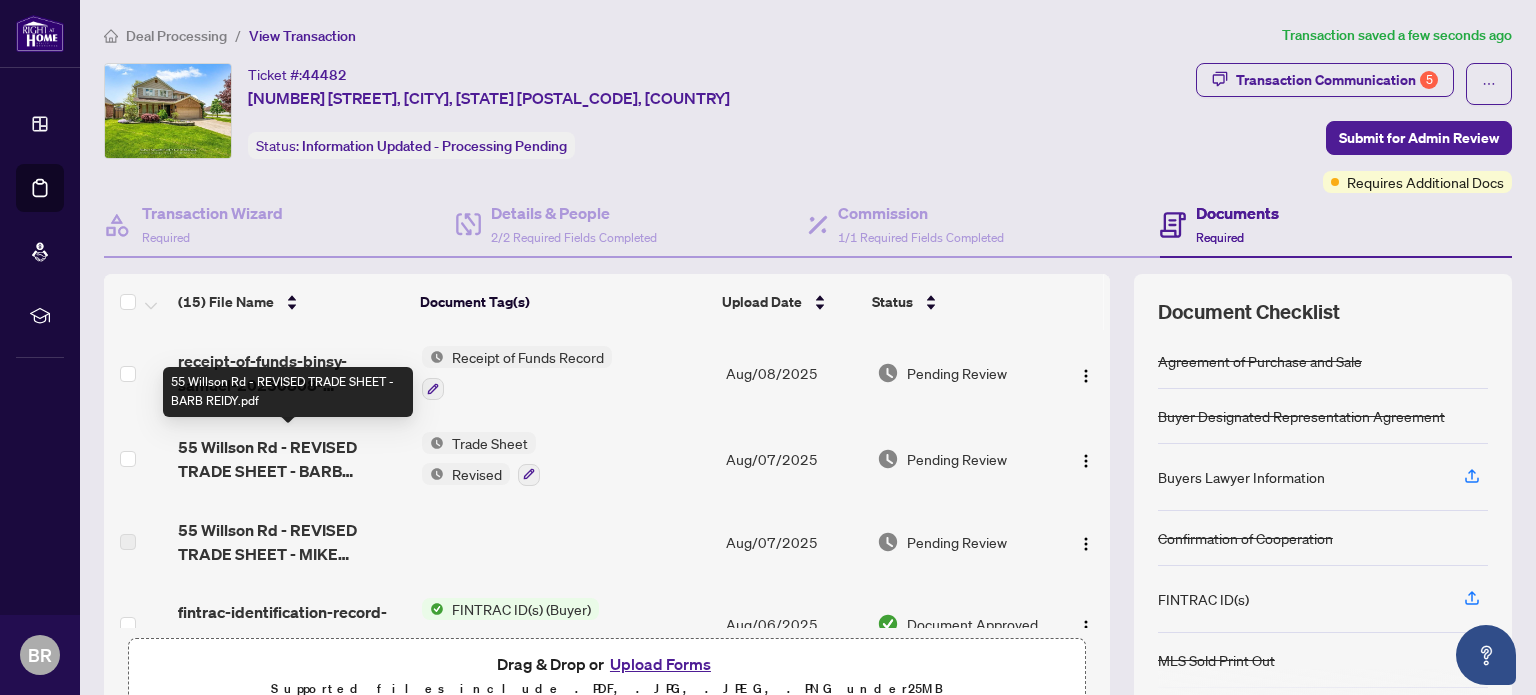 click on "55 Willson Rd - REVISED TRADE SHEET - BARB REIDY.pdf" at bounding box center (291, 459) 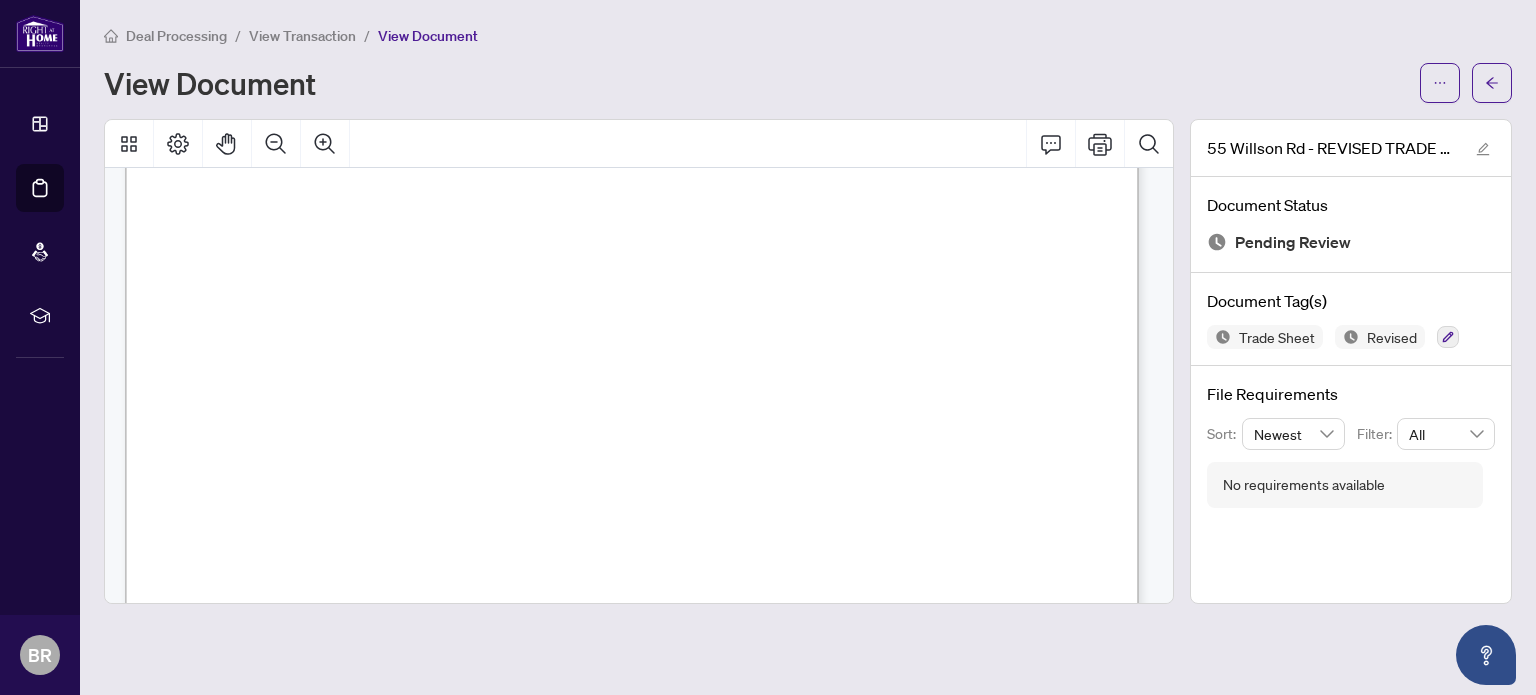 scroll, scrollTop: 492, scrollLeft: 0, axis: vertical 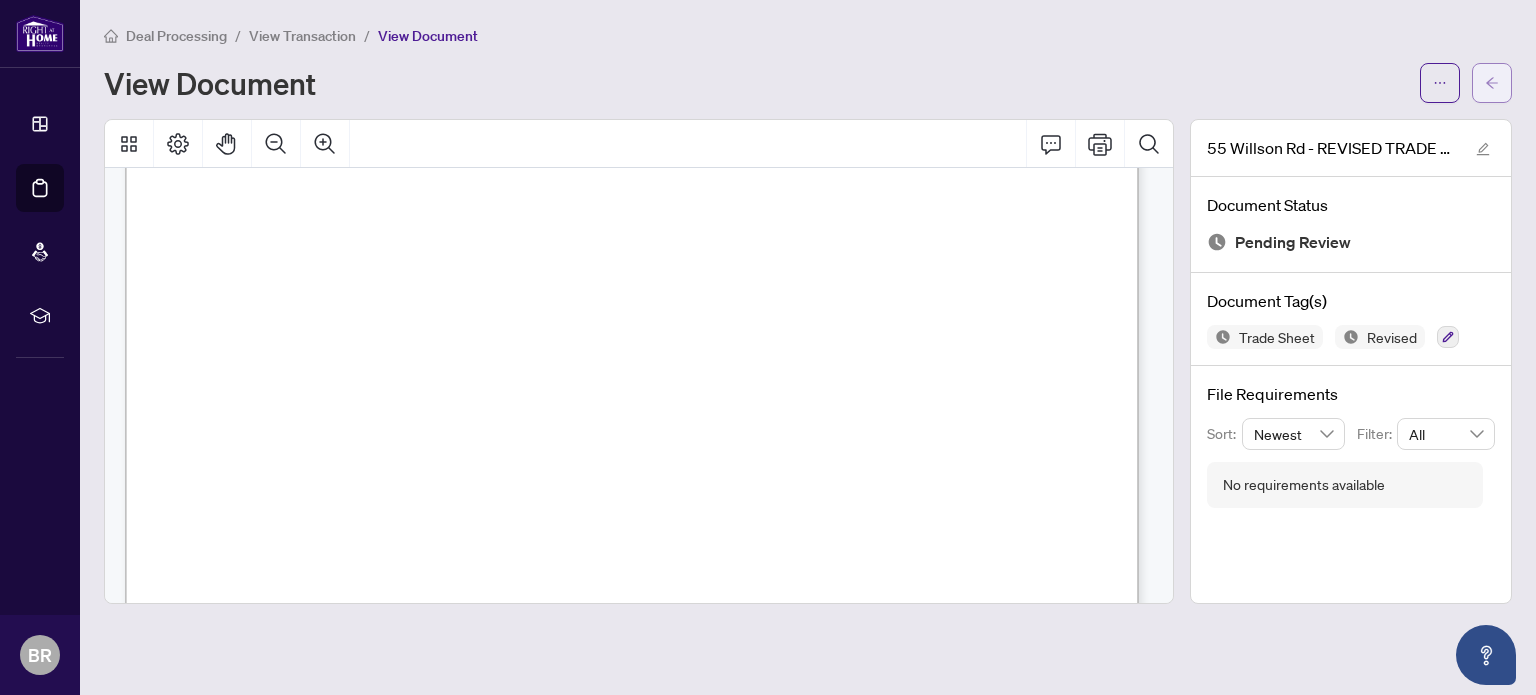 click 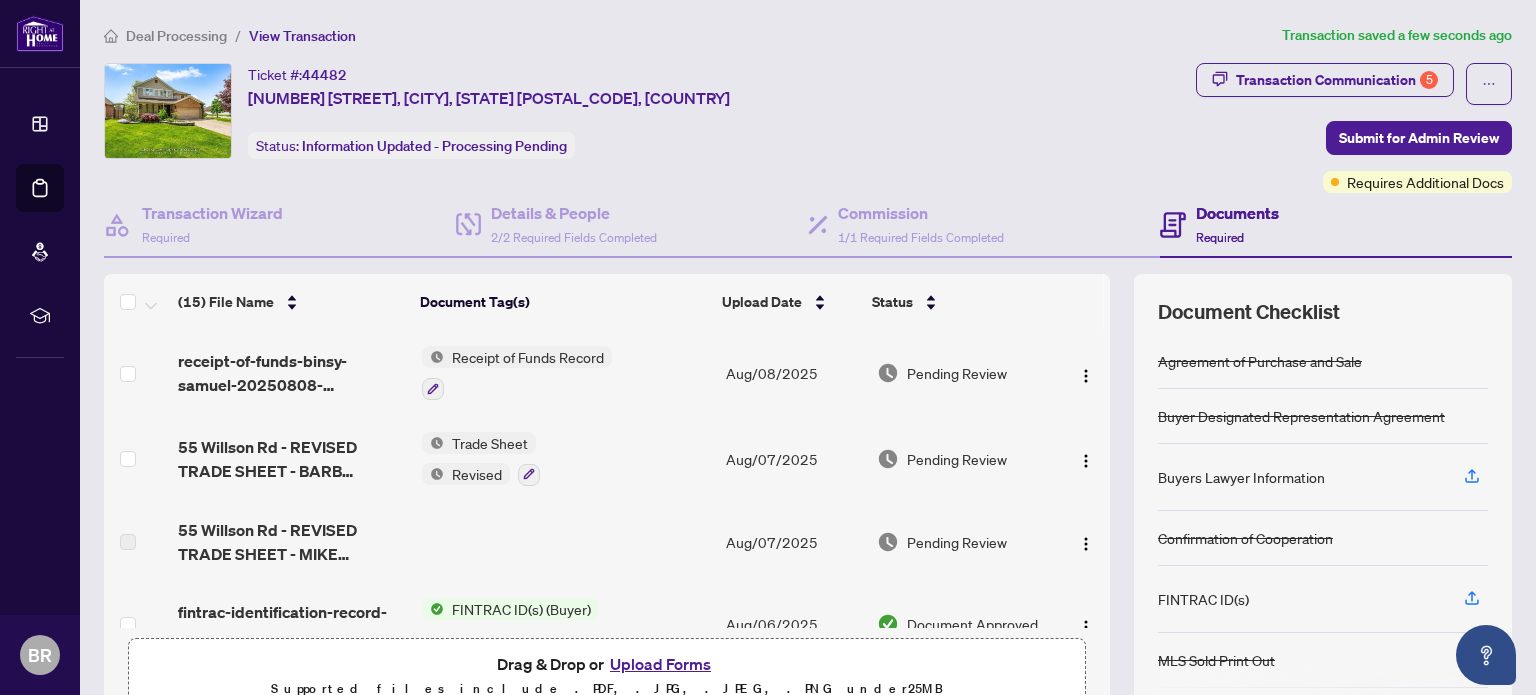 click on "Revised" at bounding box center [477, 474] 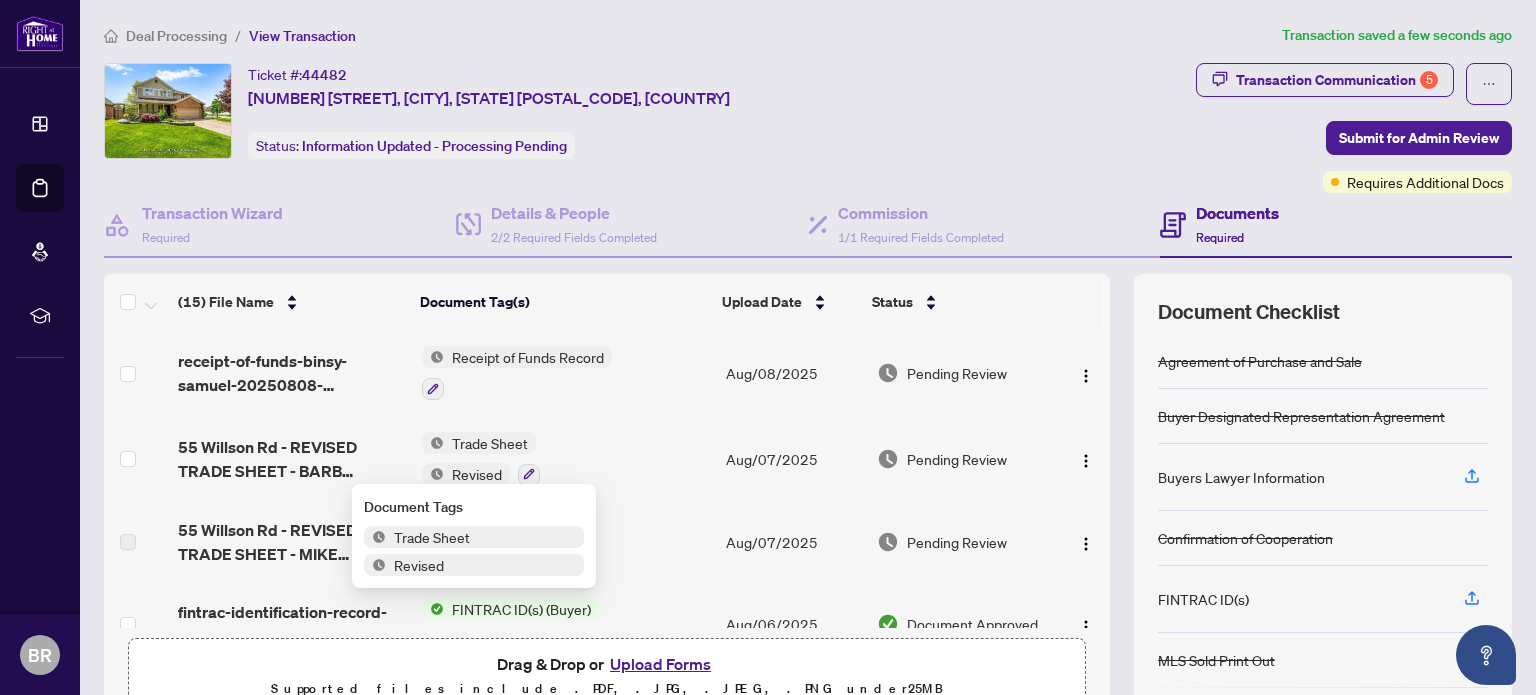click at bounding box center (375, 565) 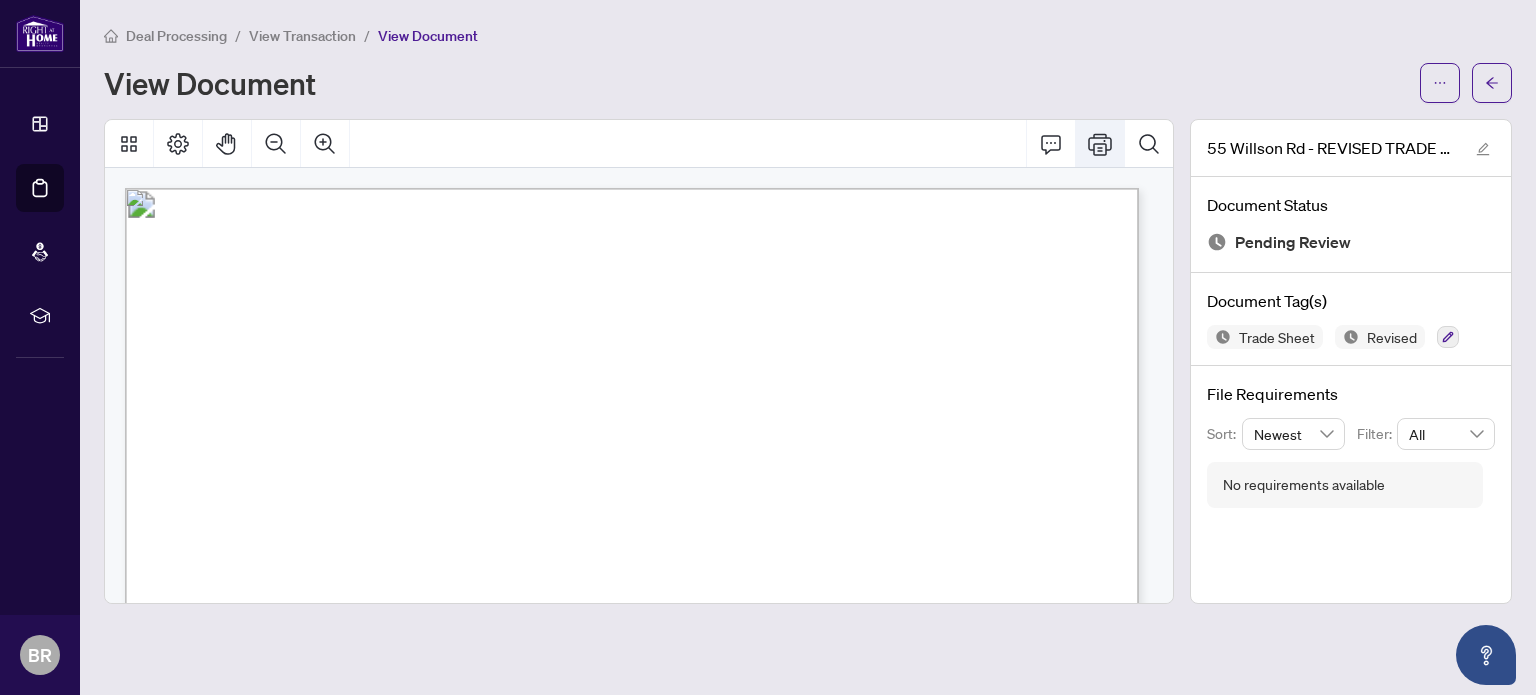 click 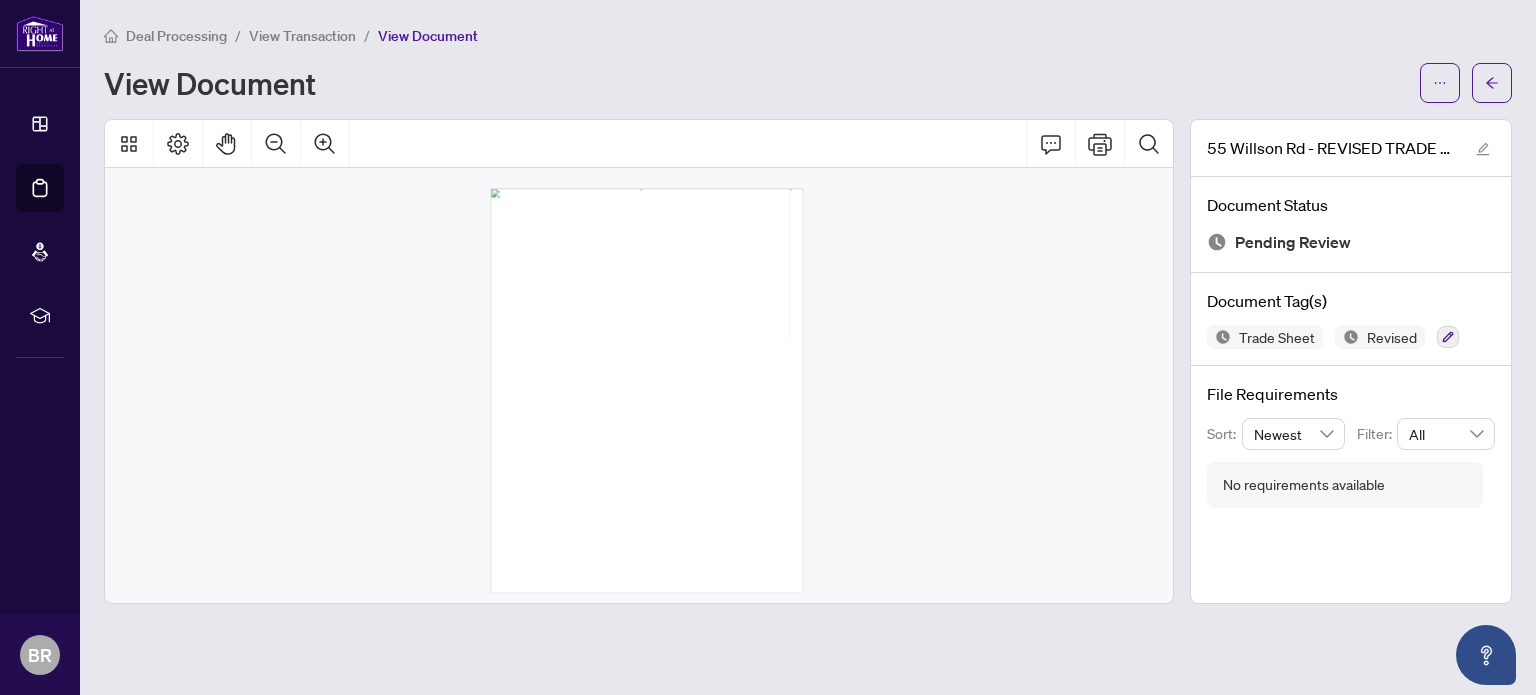 scroll, scrollTop: 0, scrollLeft: 0, axis: both 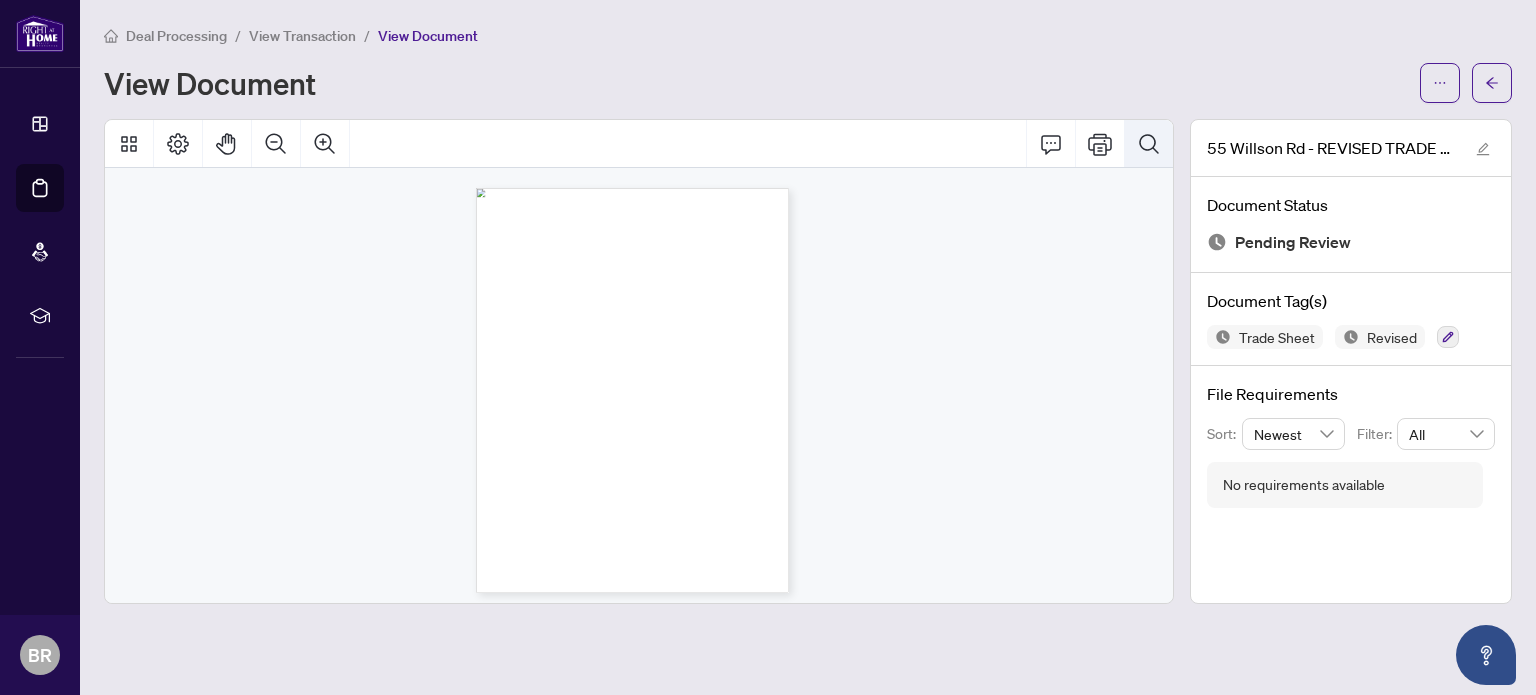 click 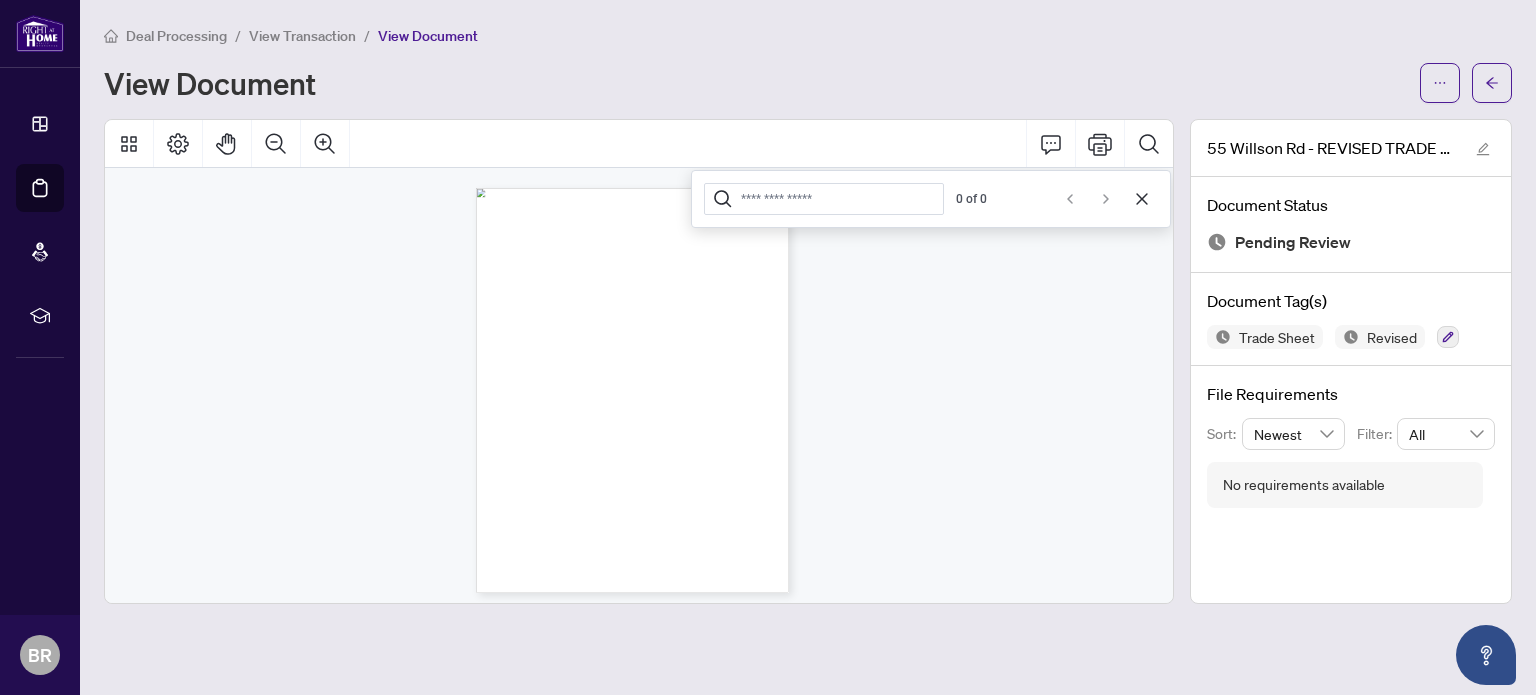 click at bounding box center [639, 380] 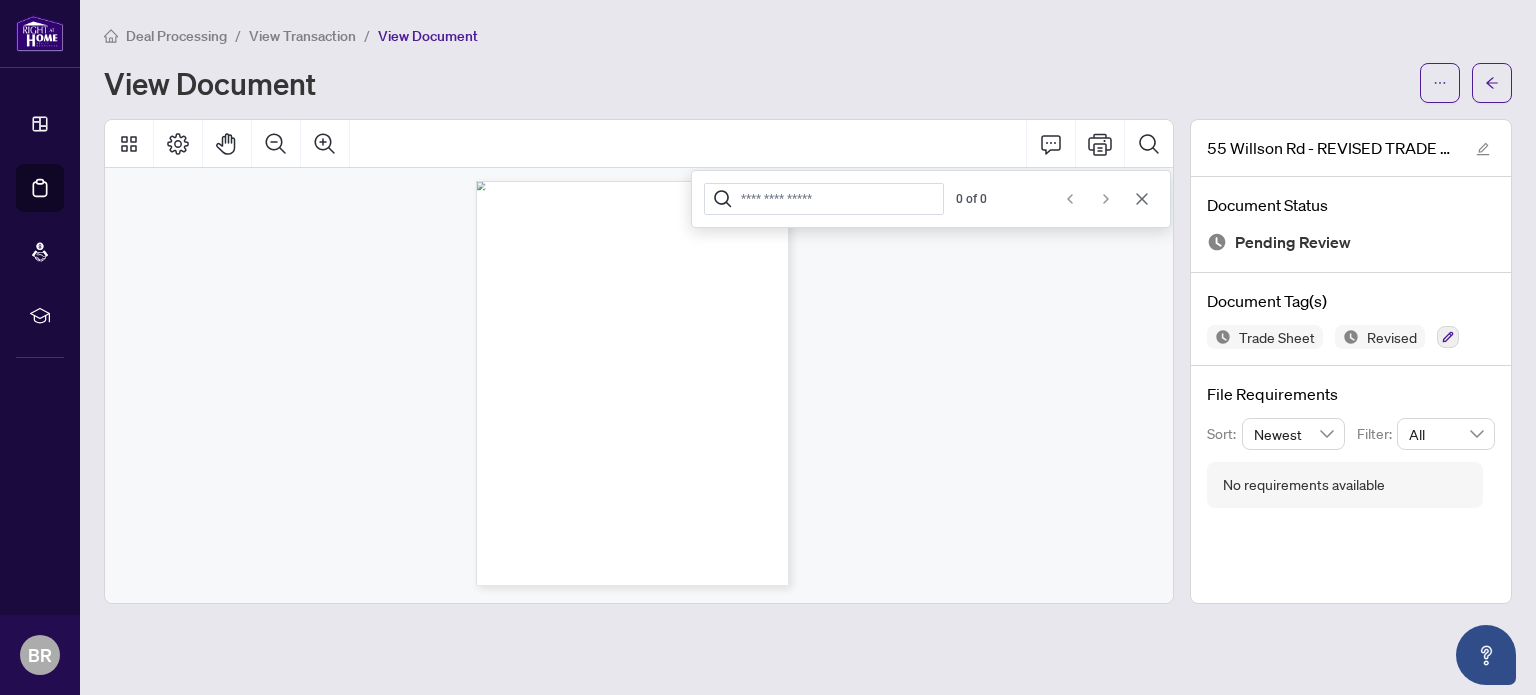 click 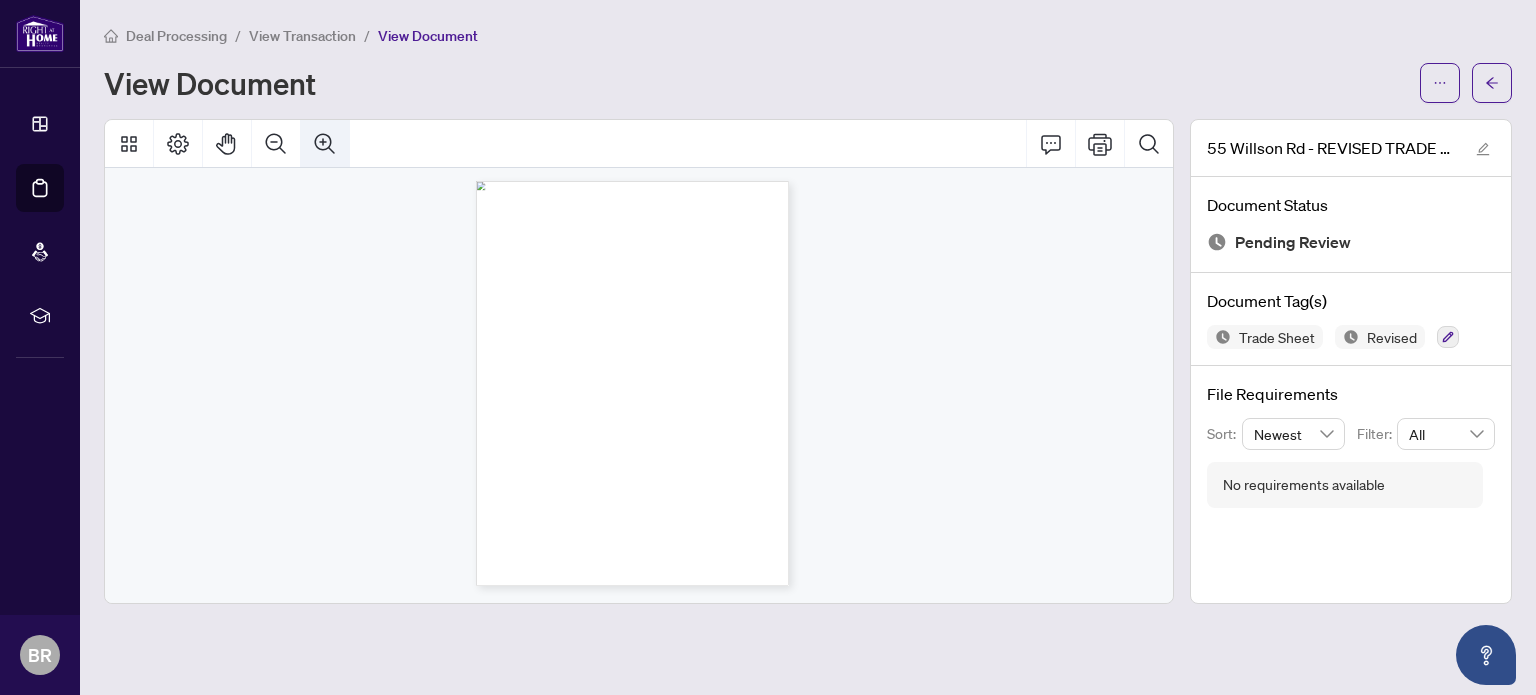 click 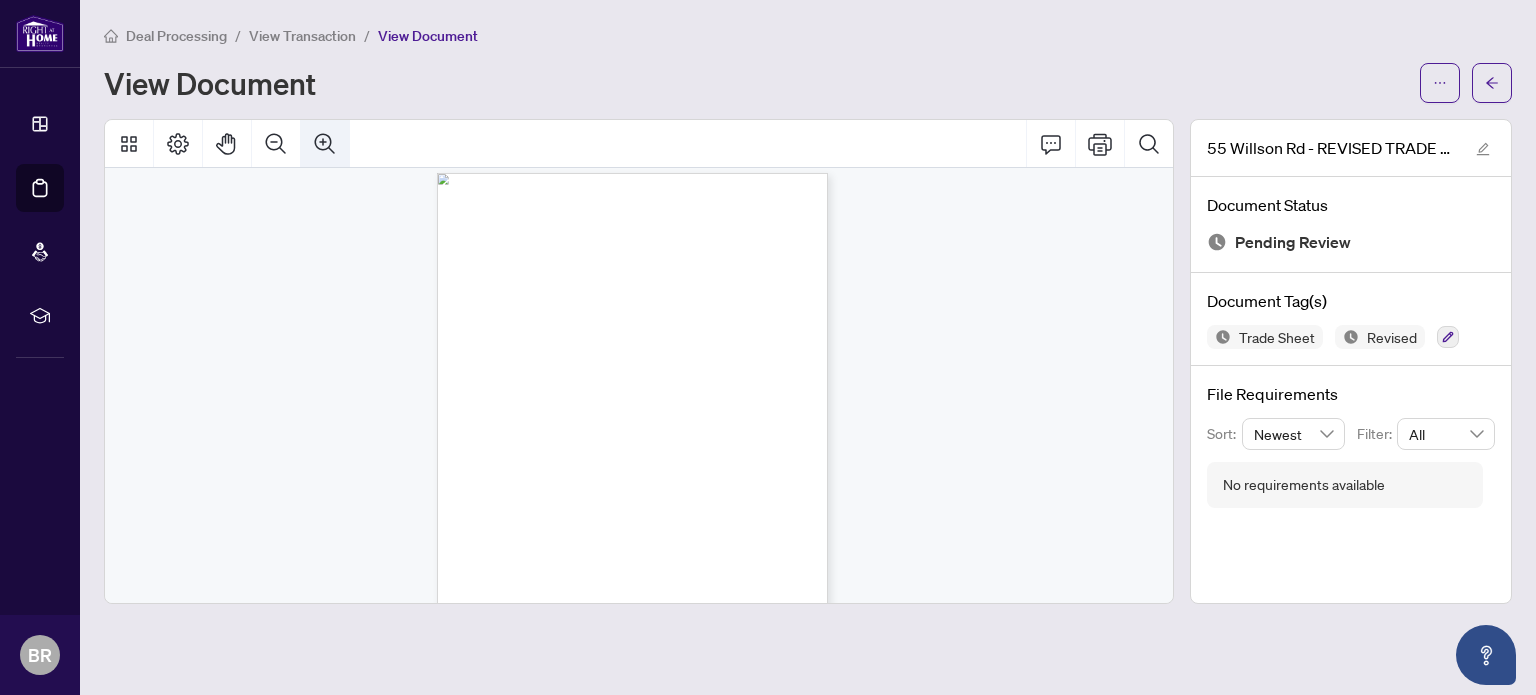 click 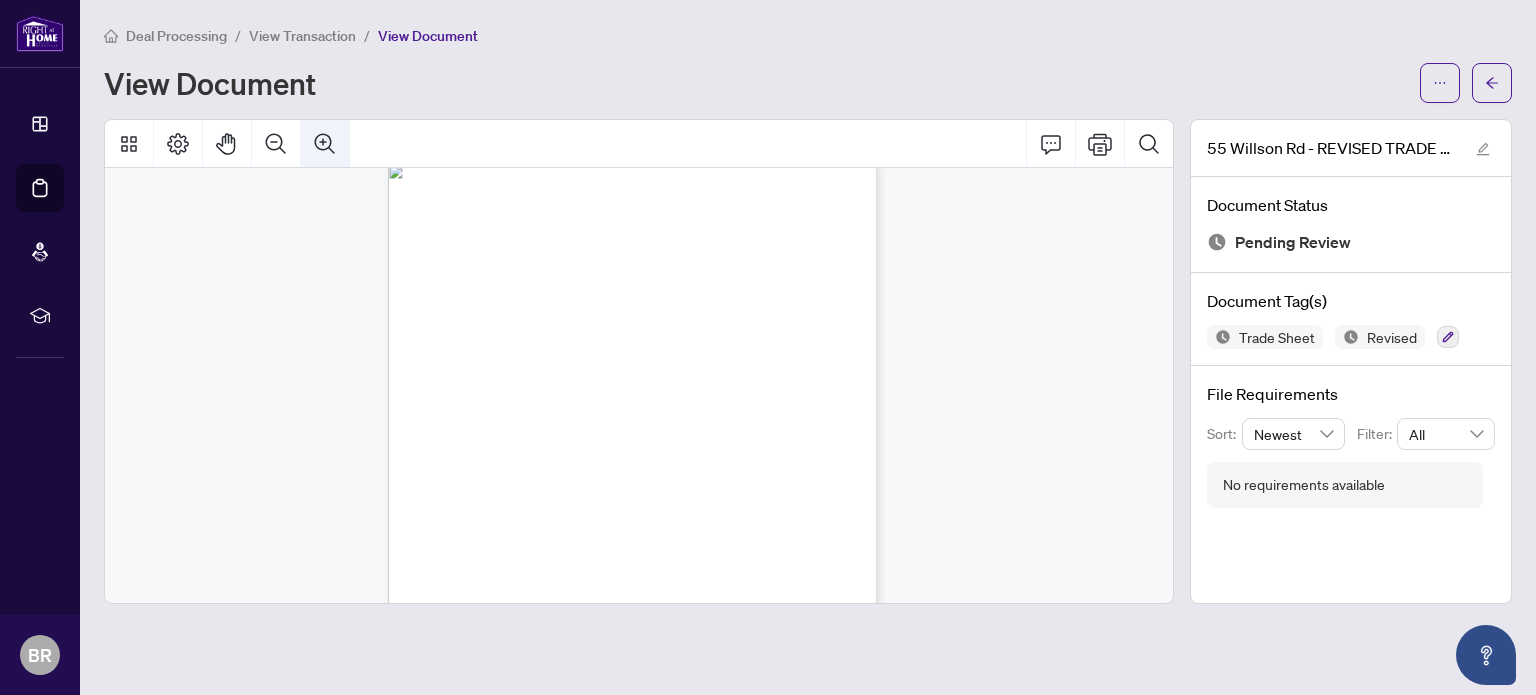 click 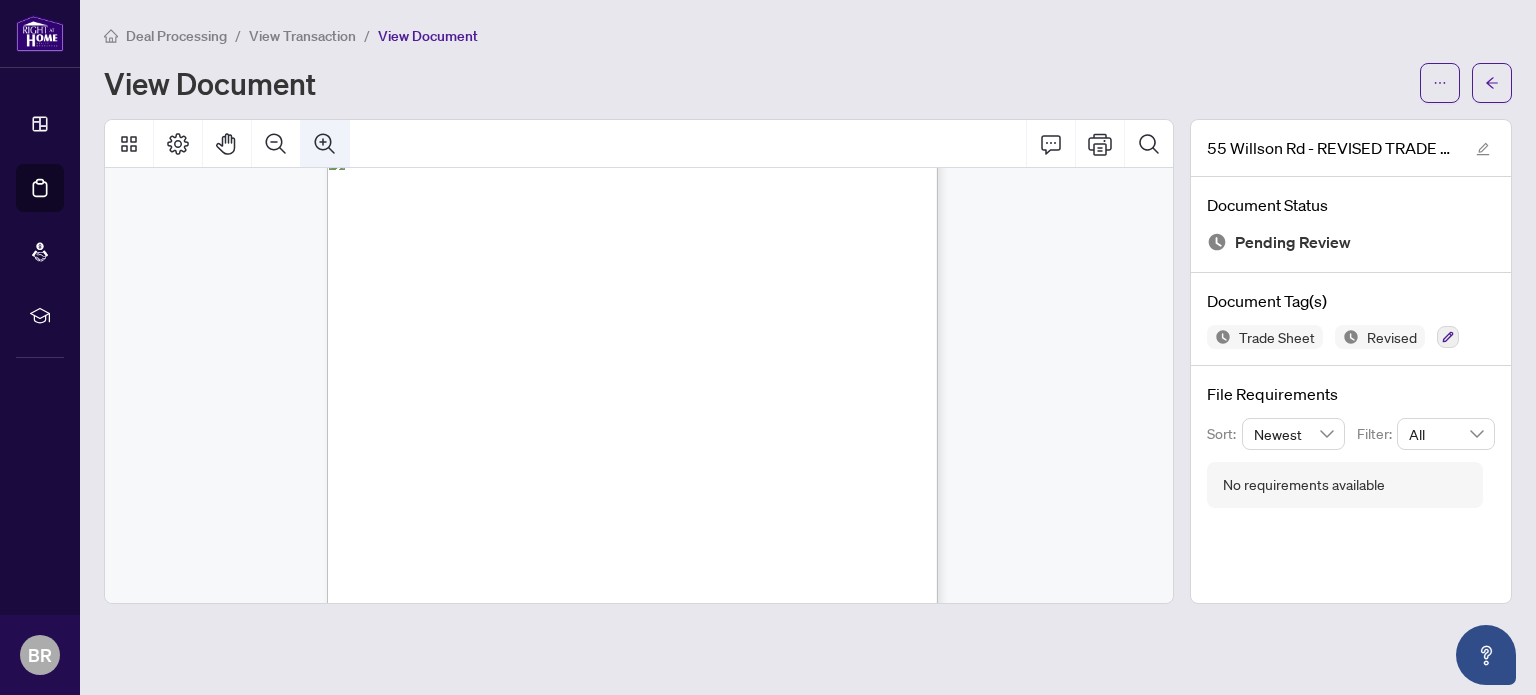 click 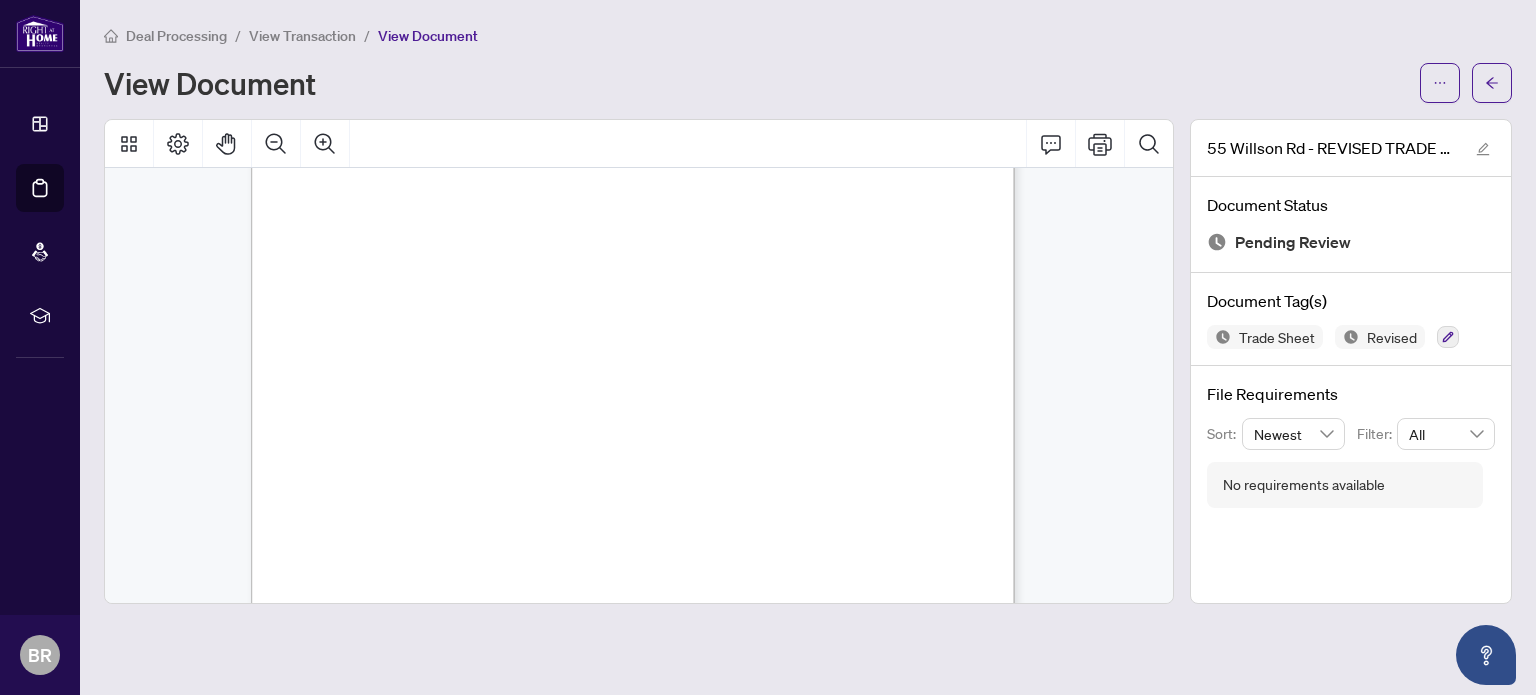 scroll, scrollTop: 0, scrollLeft: 0, axis: both 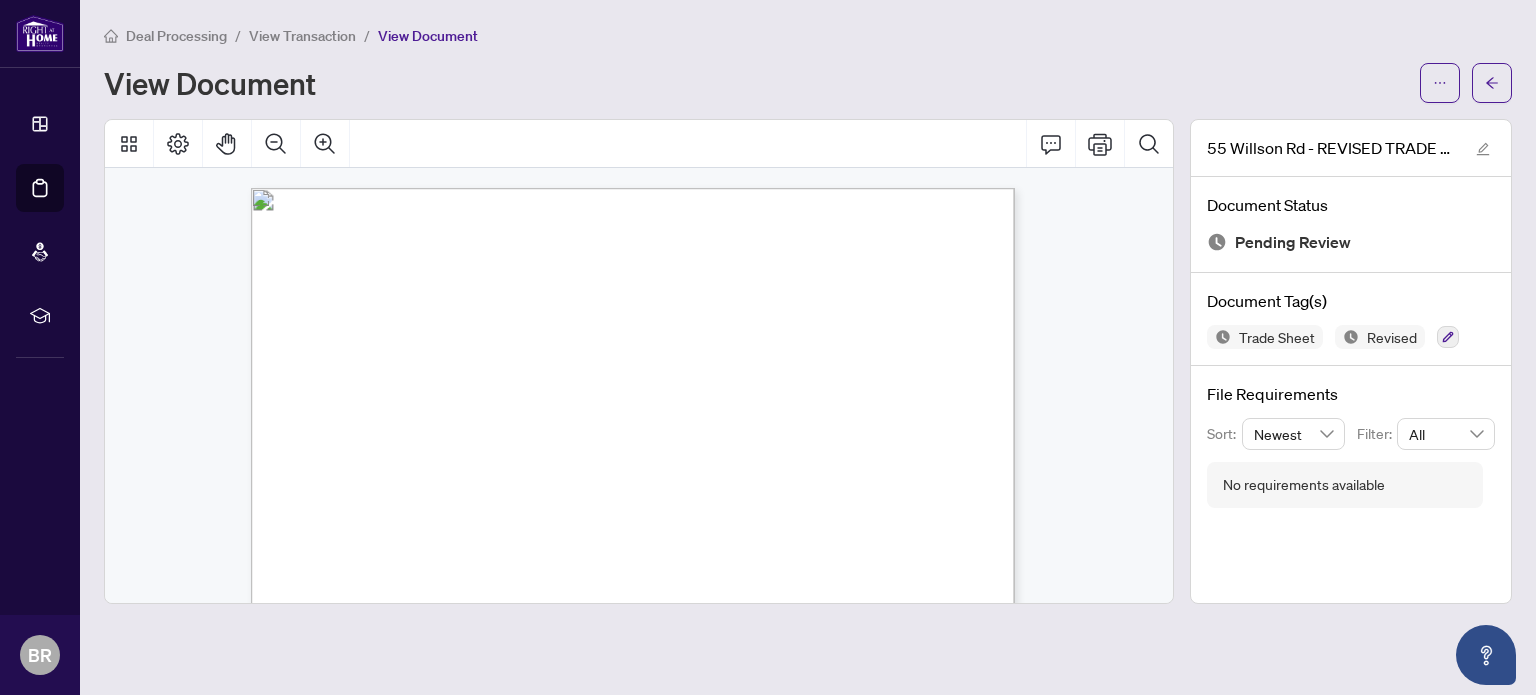 click on "View Document" at bounding box center [756, 83] 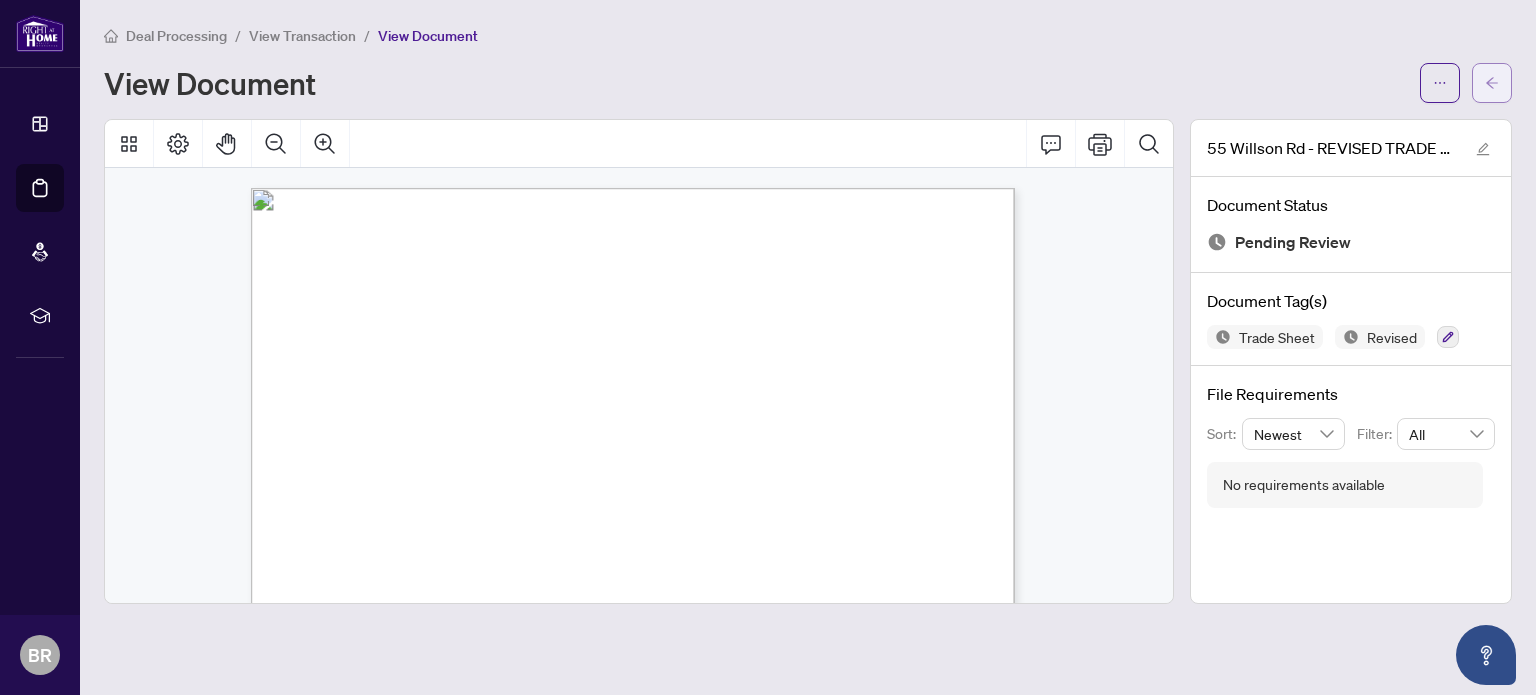 click 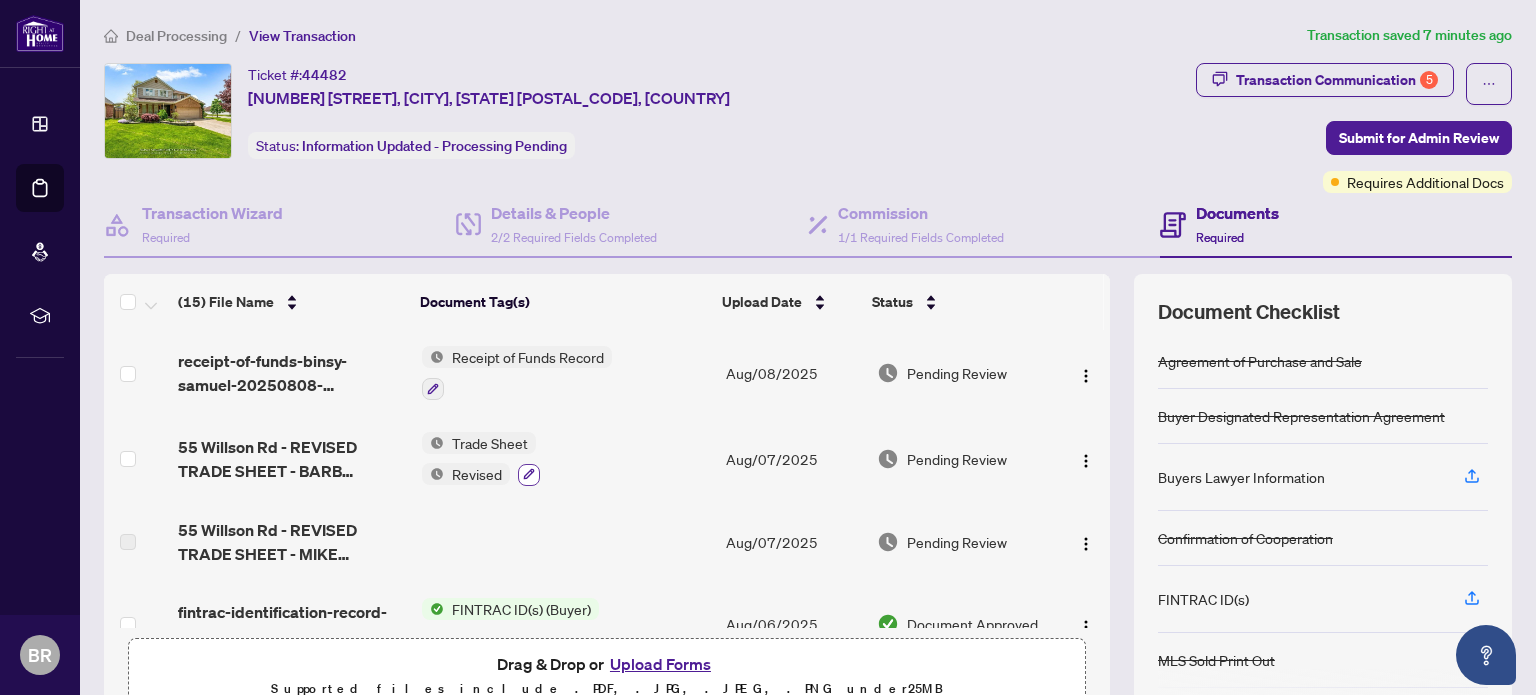 click 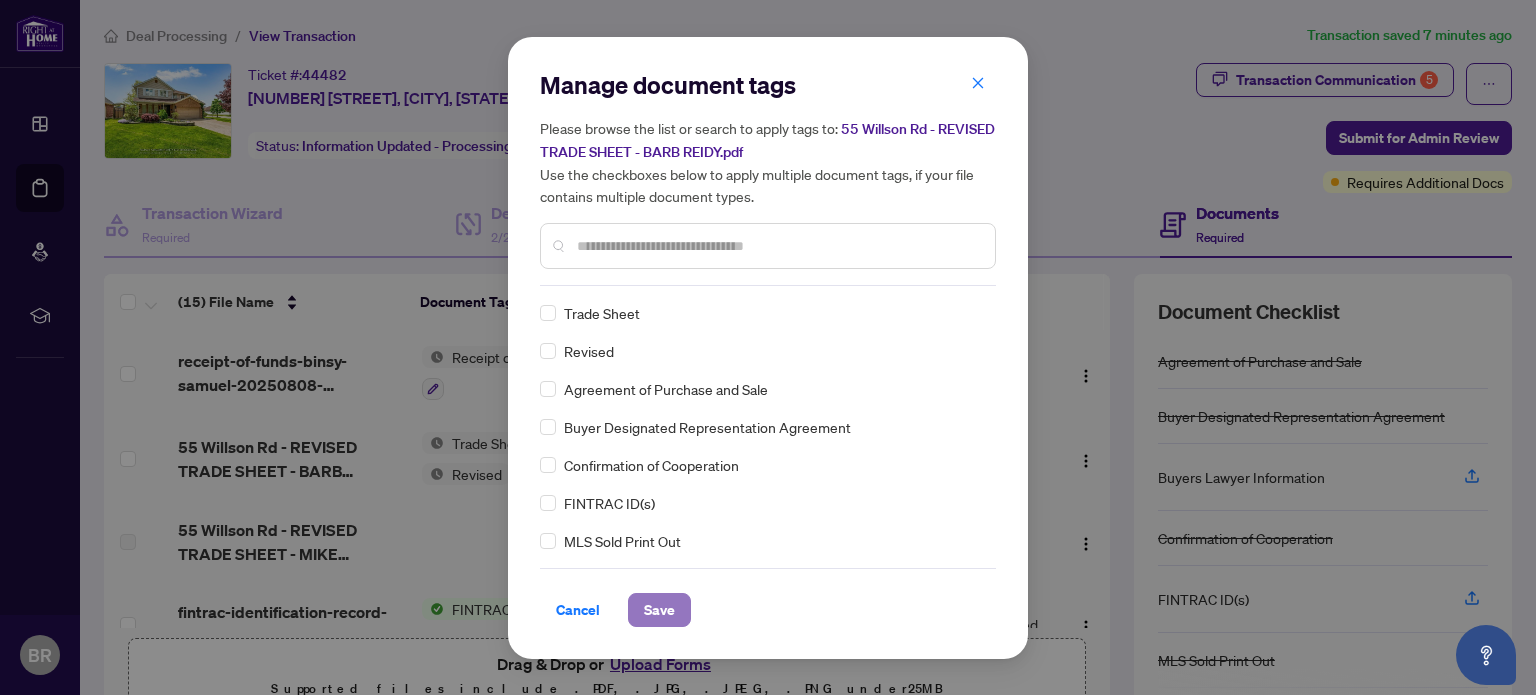 click on "Save" at bounding box center (659, 610) 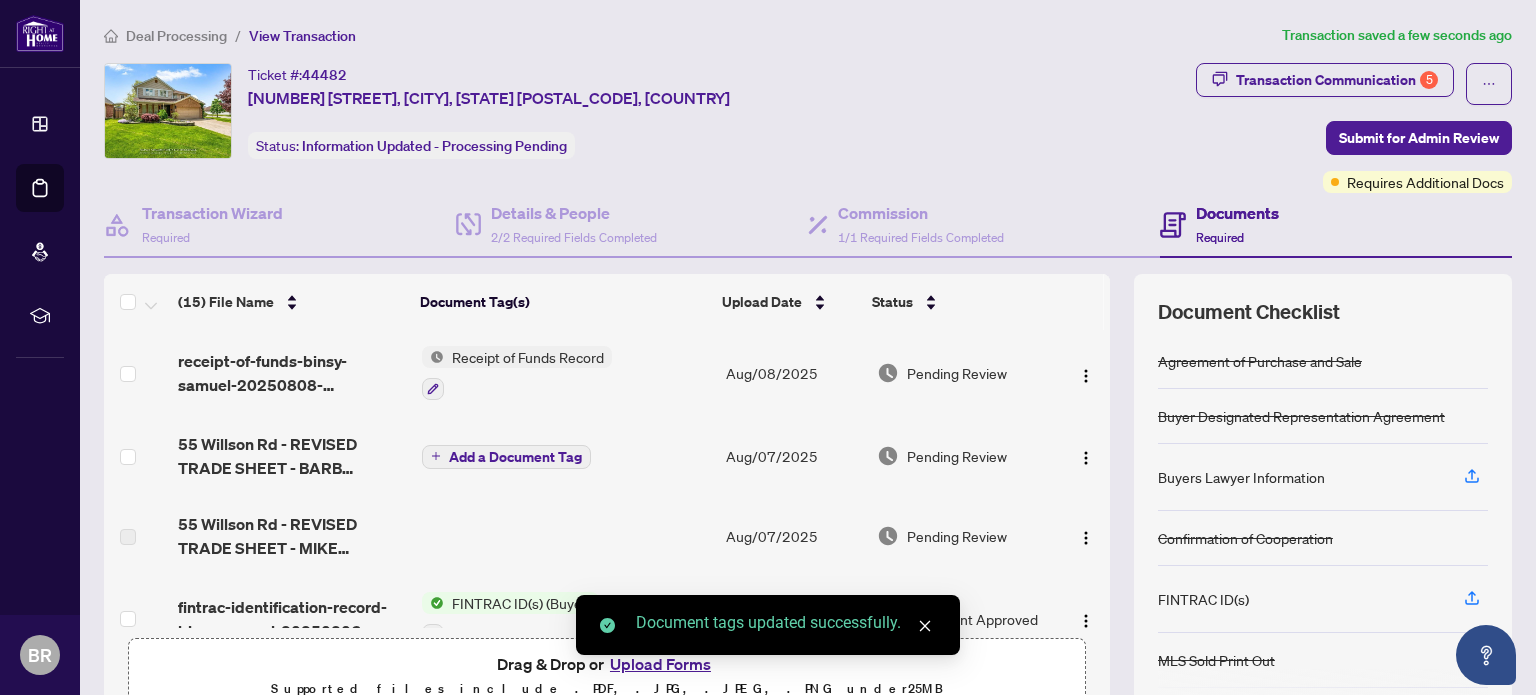 click 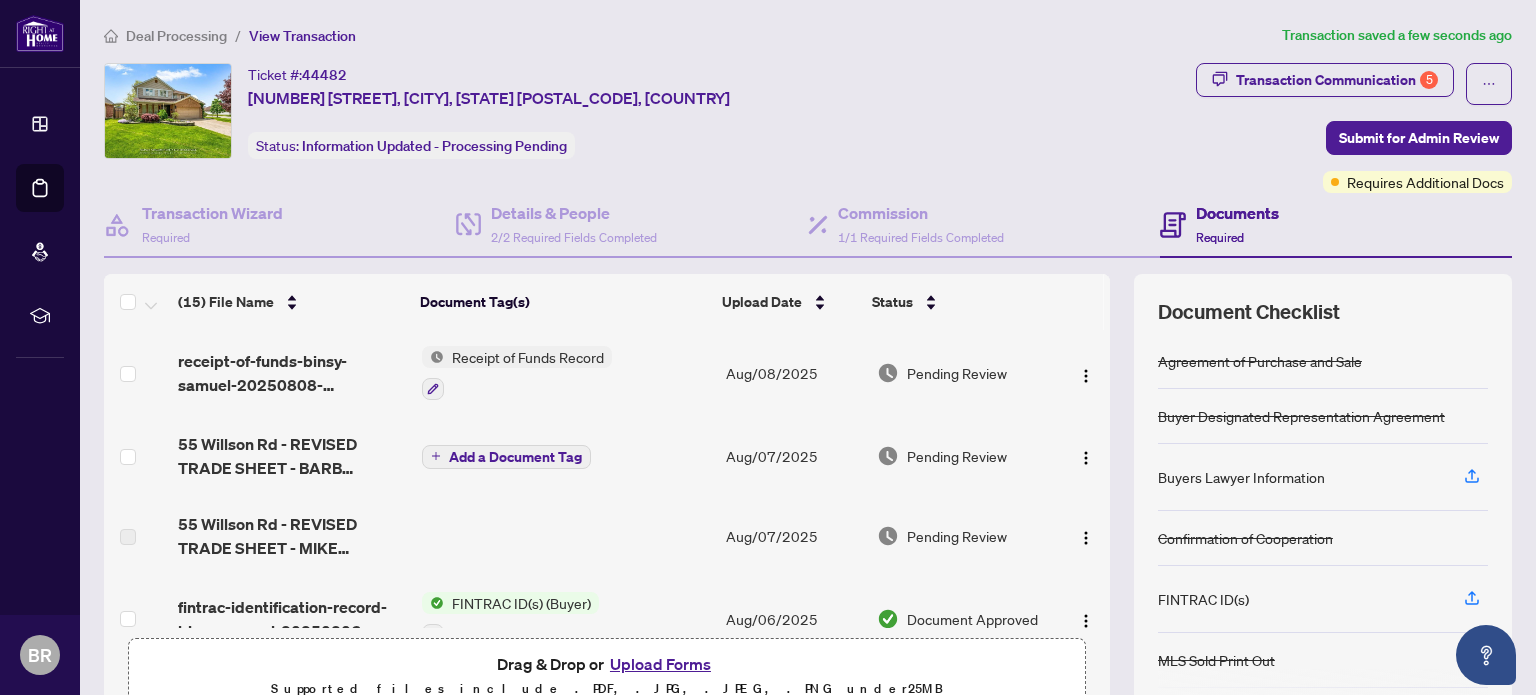 click on "Upload Forms" at bounding box center (660, 664) 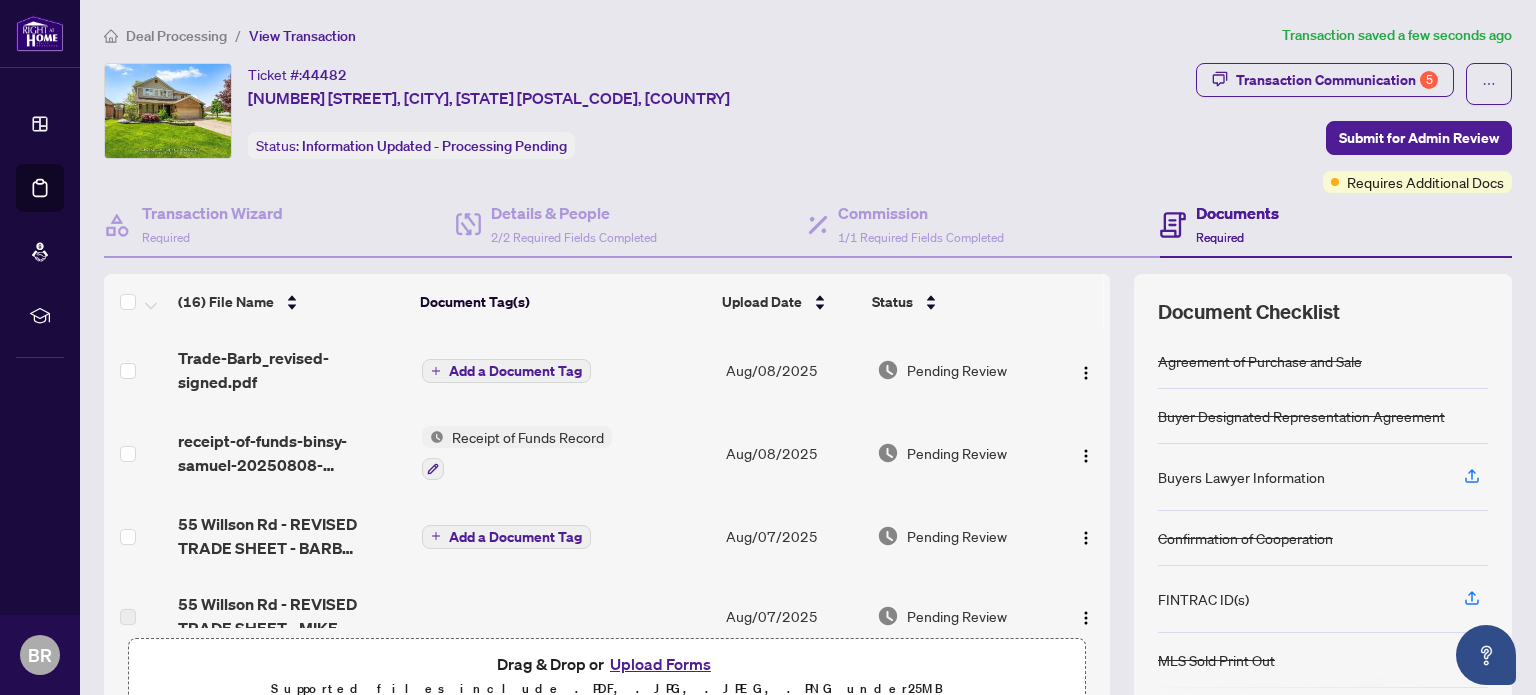 click 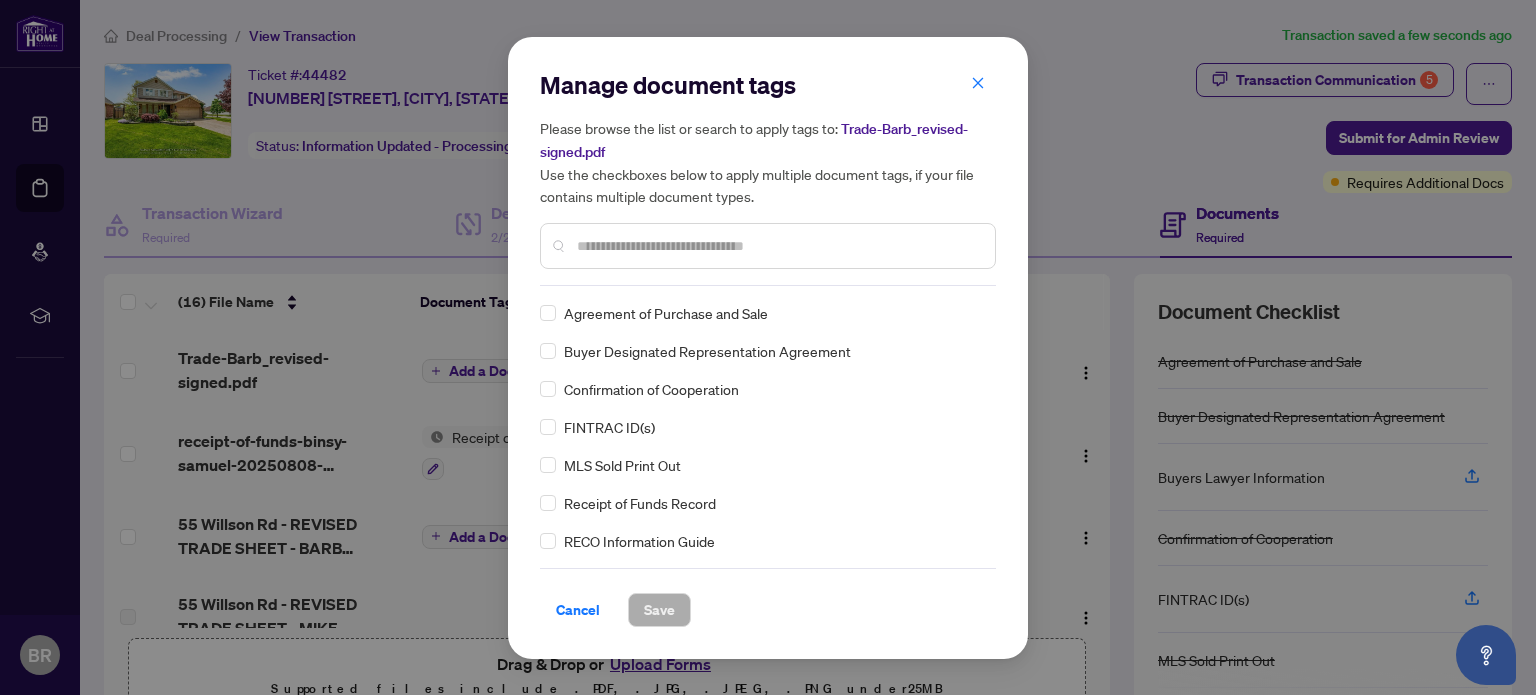 click on "Manage document tags Please browse the list or search to apply tags to:   Amendment- acknowledged.pdf   Use the checkboxes below to apply multiple document tags, if your file contains multiple document types.   Cancel Save Cancel OK" at bounding box center [768, 348] 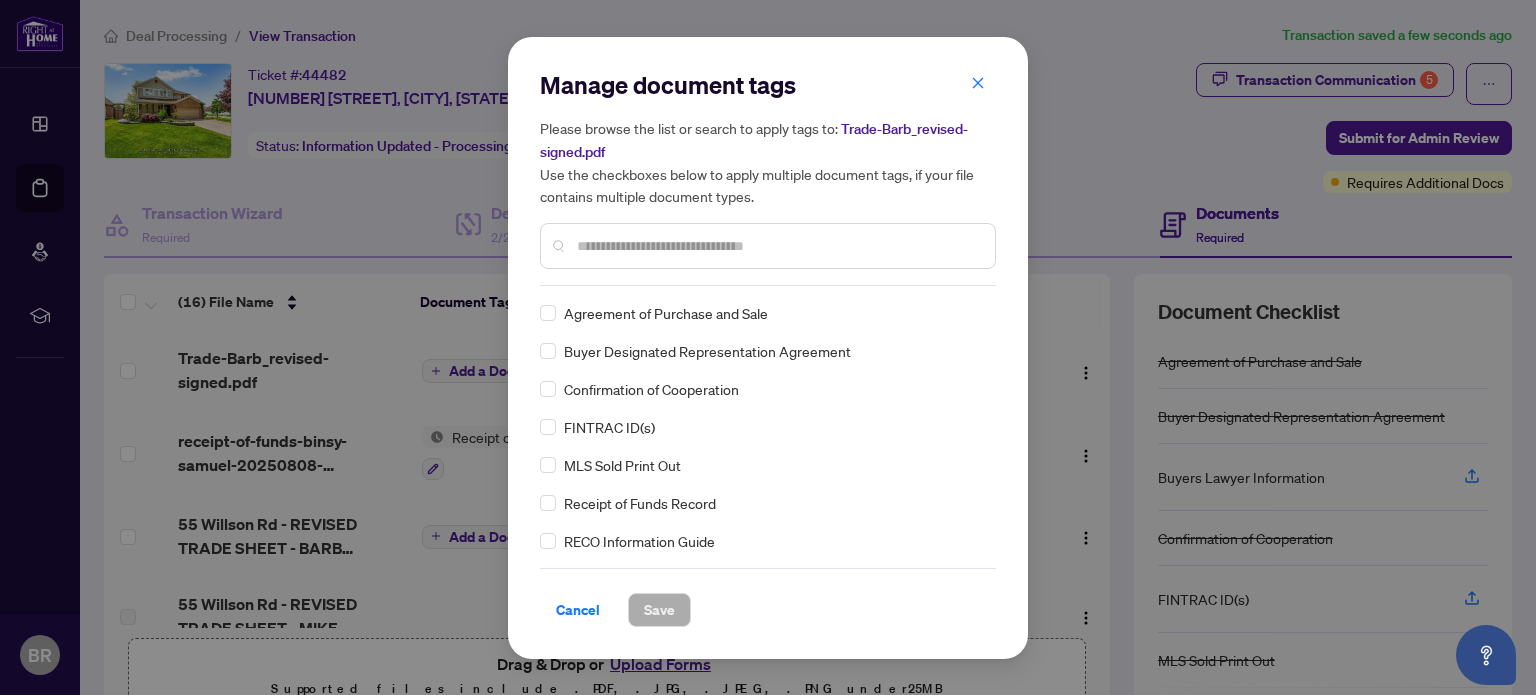 click at bounding box center (778, 246) 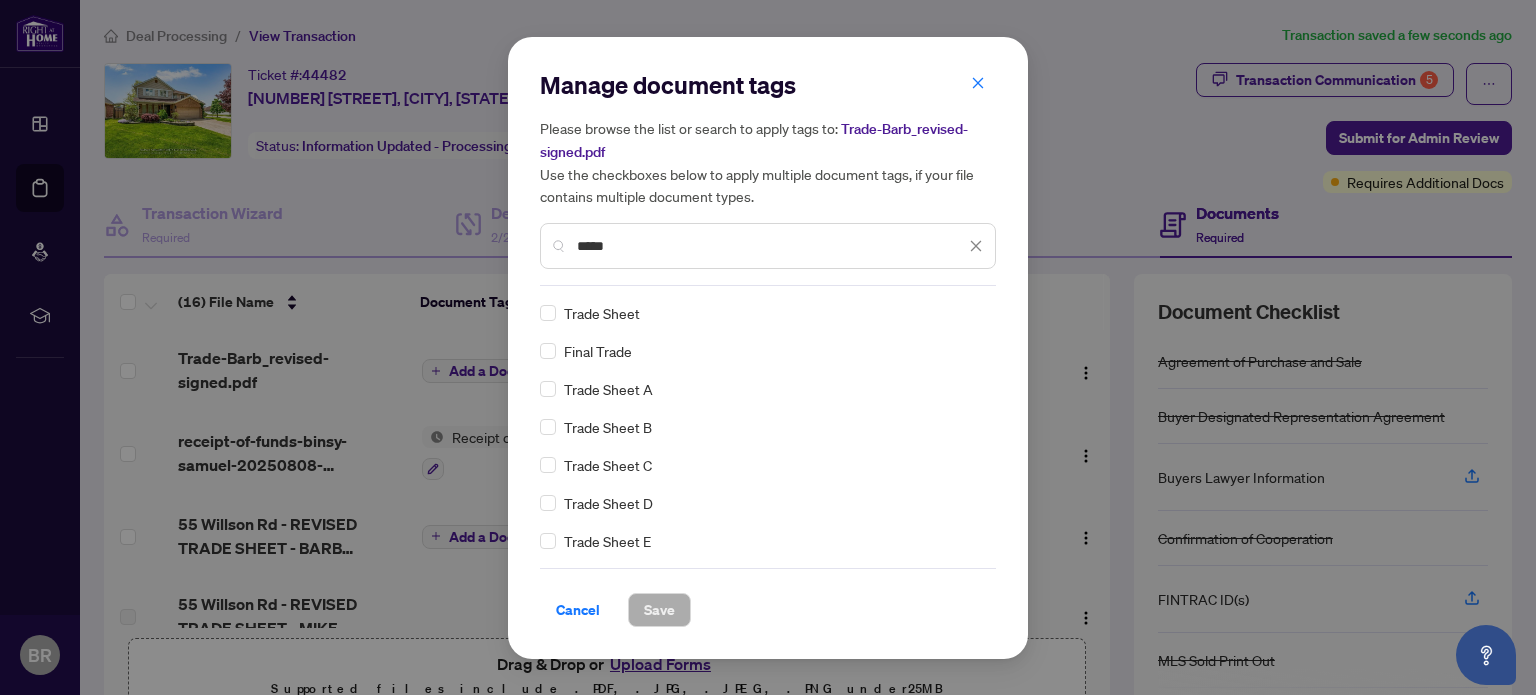 type on "*****" 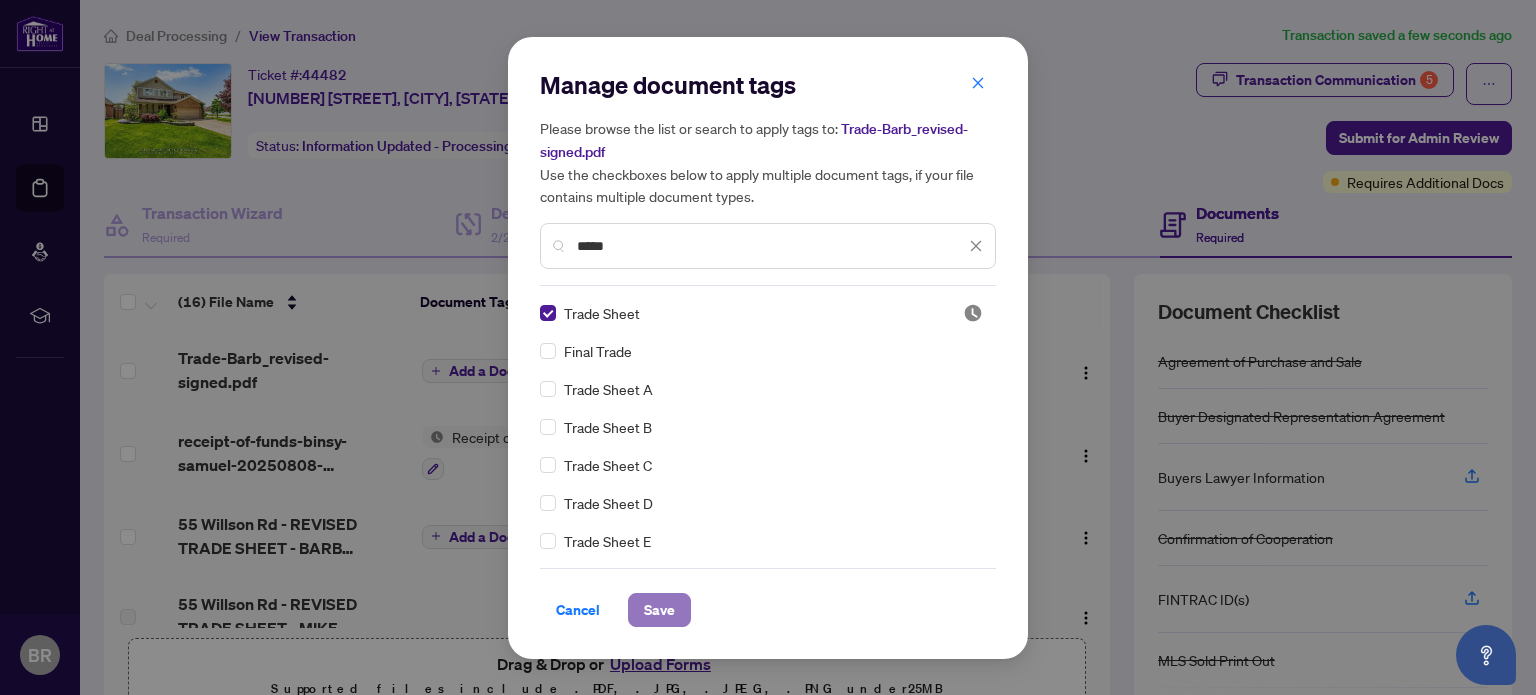 click on "Save" at bounding box center [659, 610] 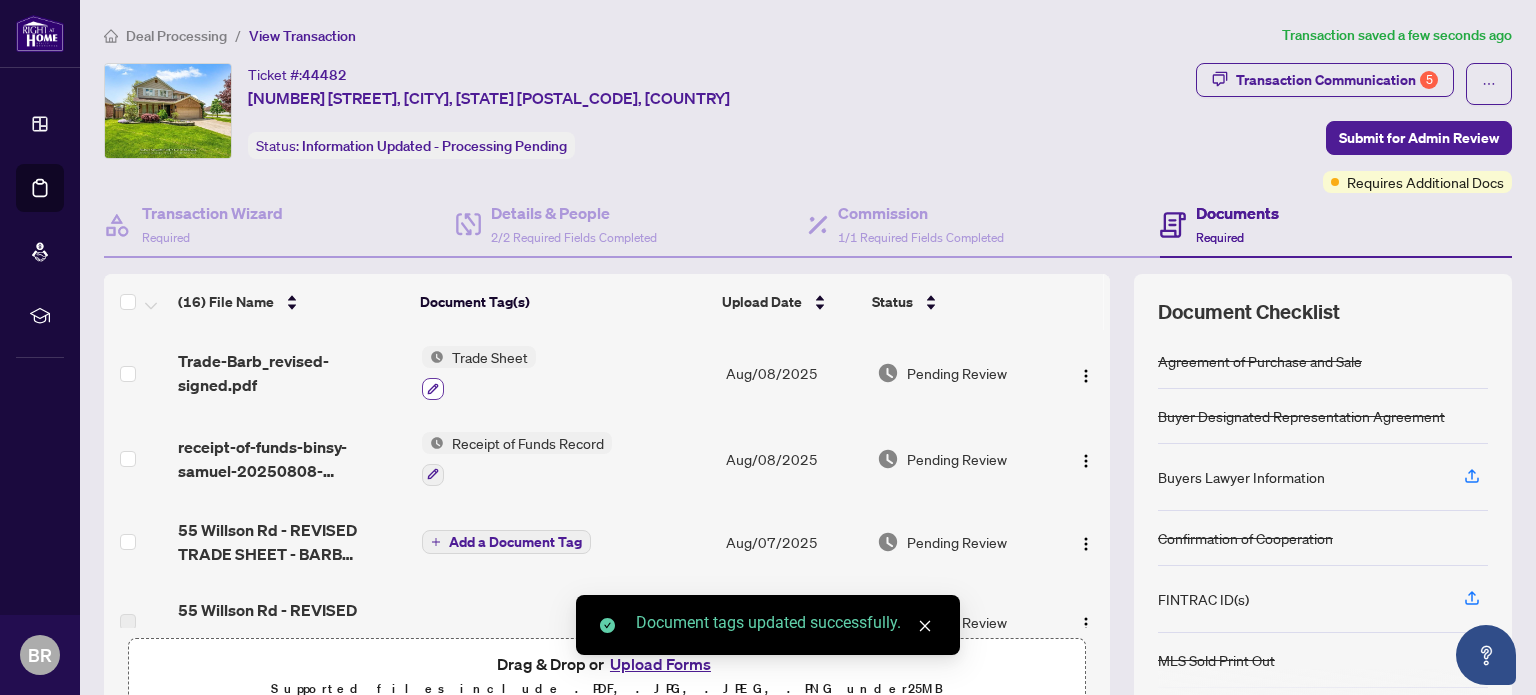 click 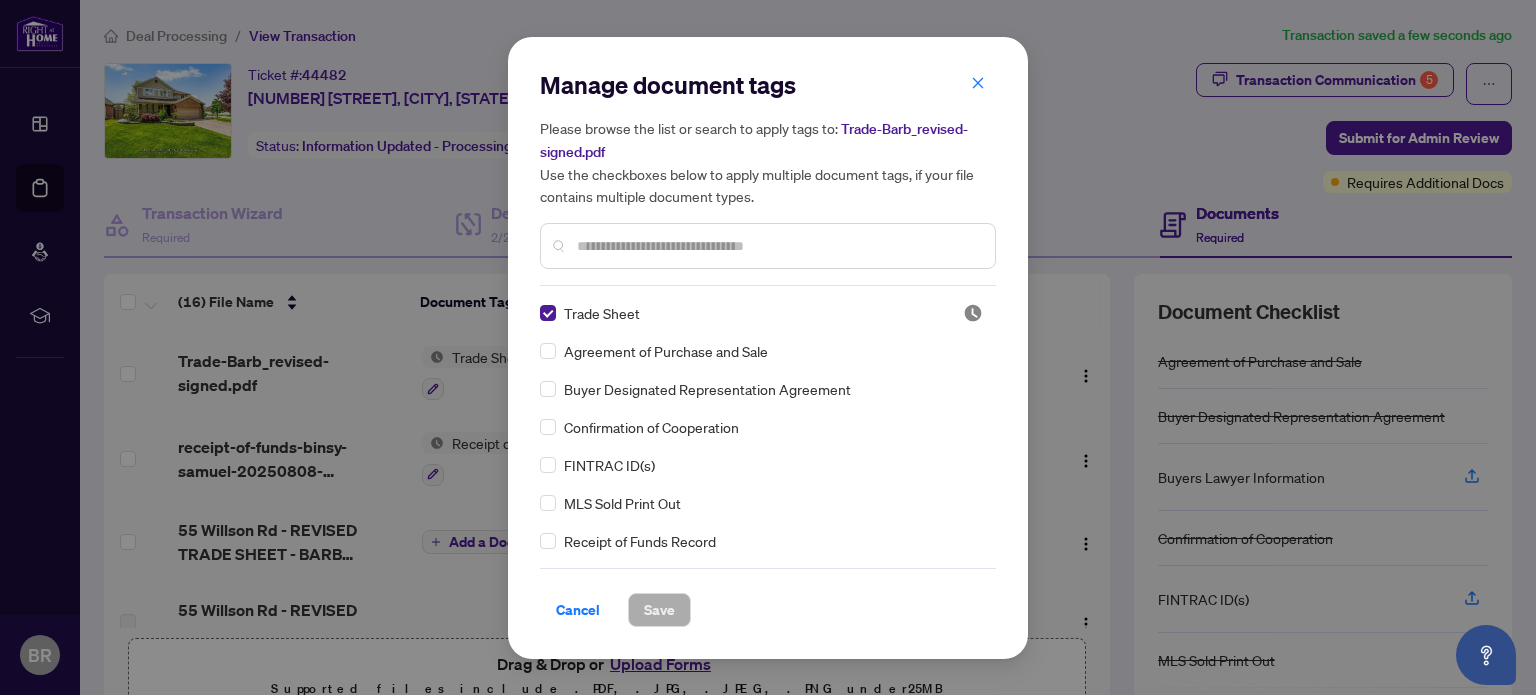 click at bounding box center (778, 246) 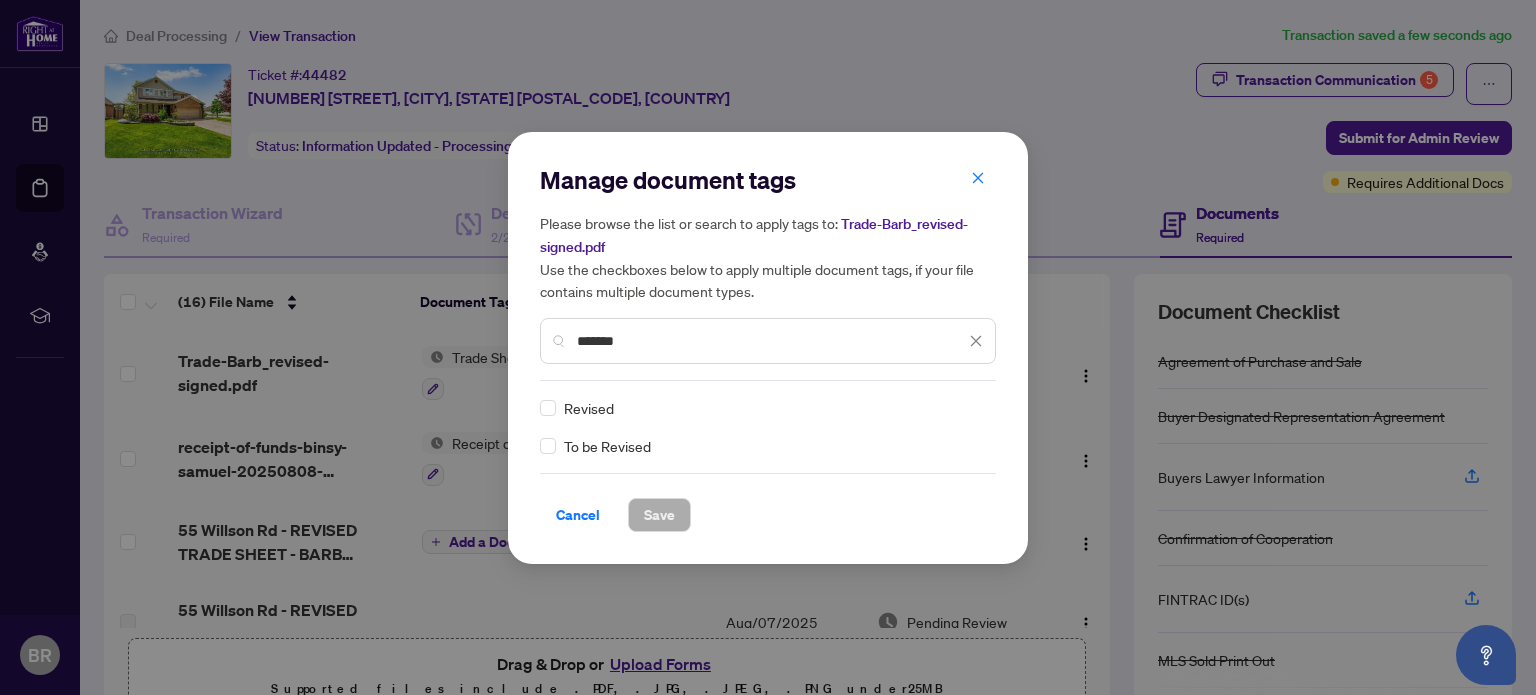 type on "*******" 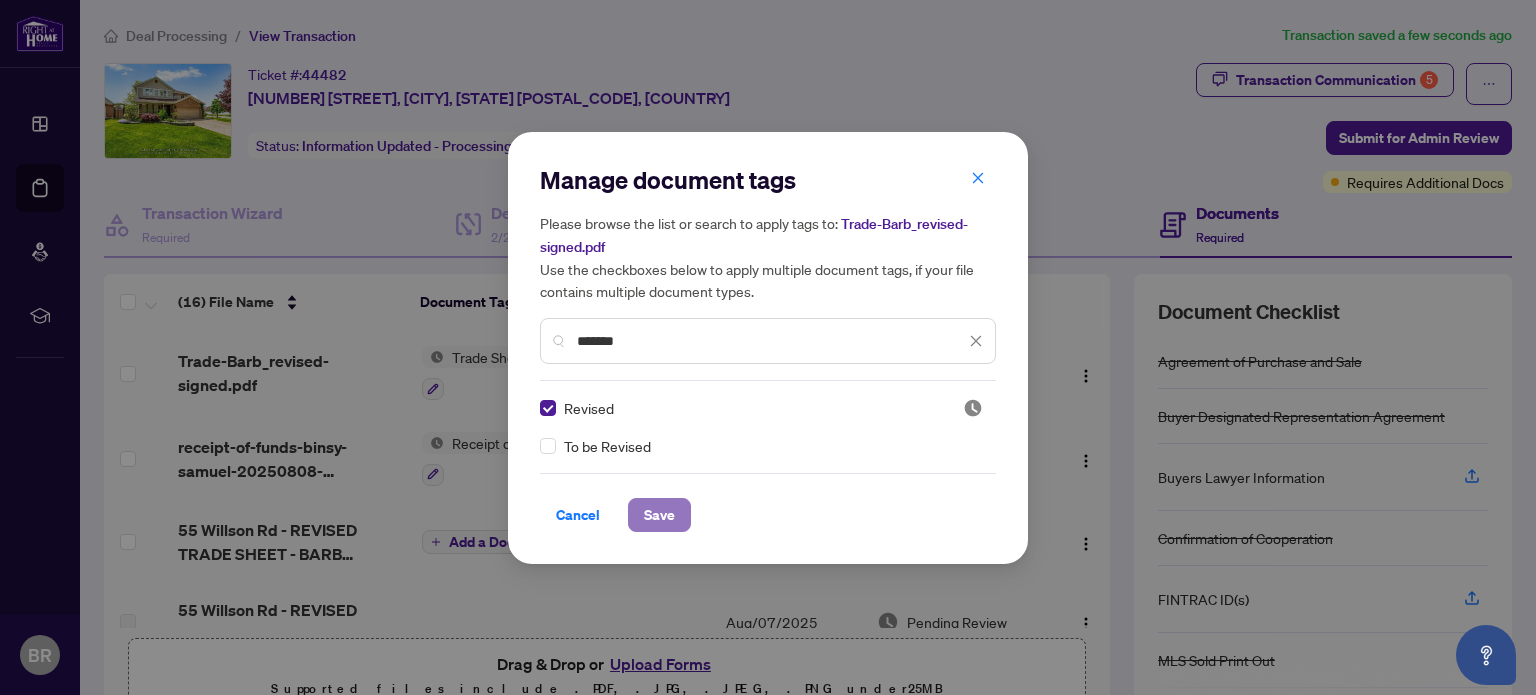 click on "Save" at bounding box center (659, 515) 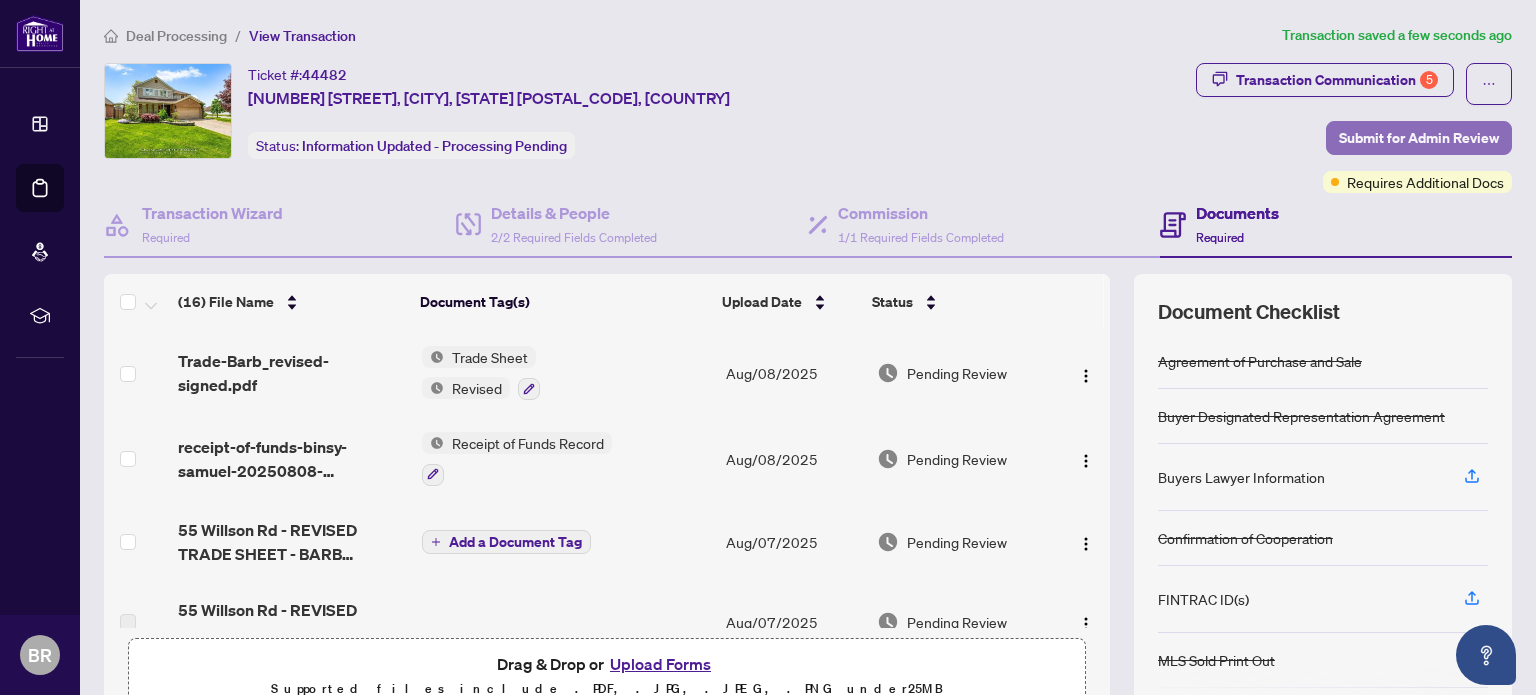 click on "Submit for Admin Review" at bounding box center (1419, 138) 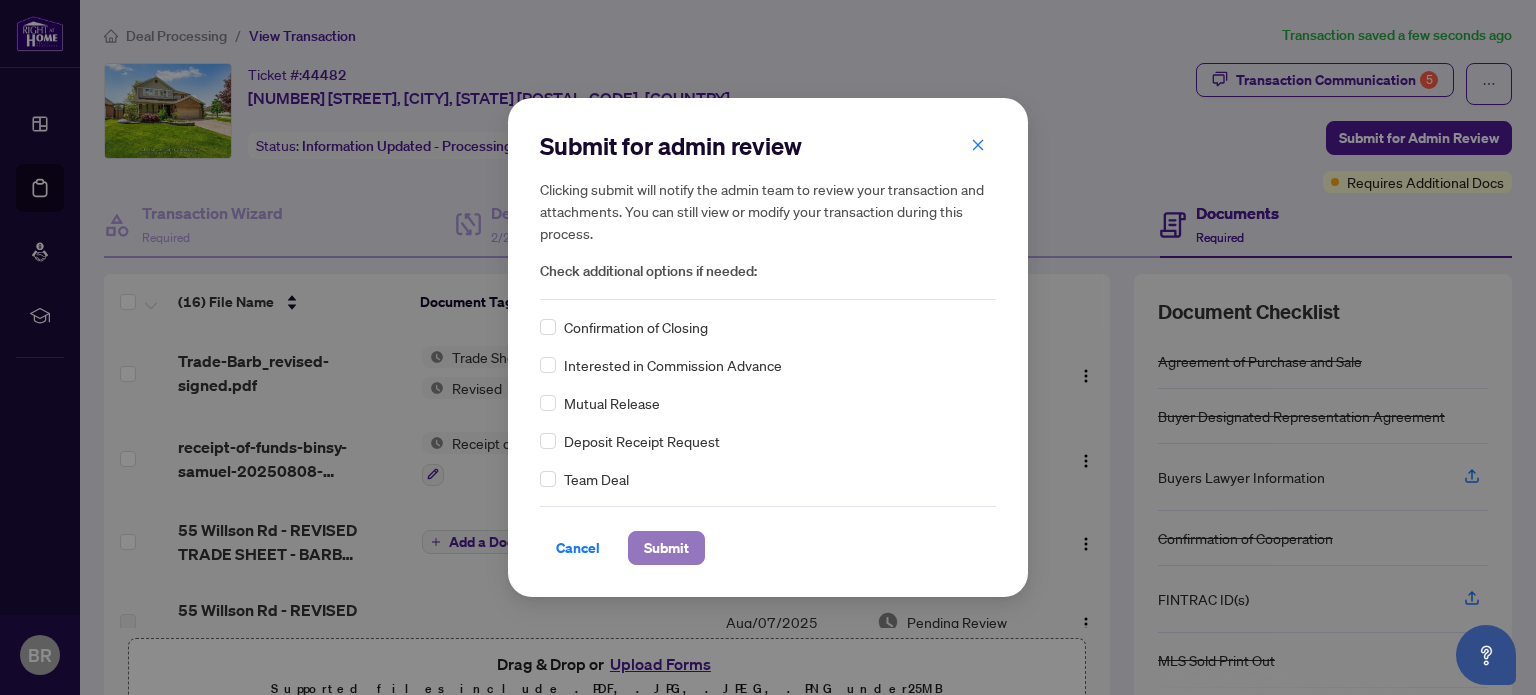 click on "Submit" at bounding box center (666, 548) 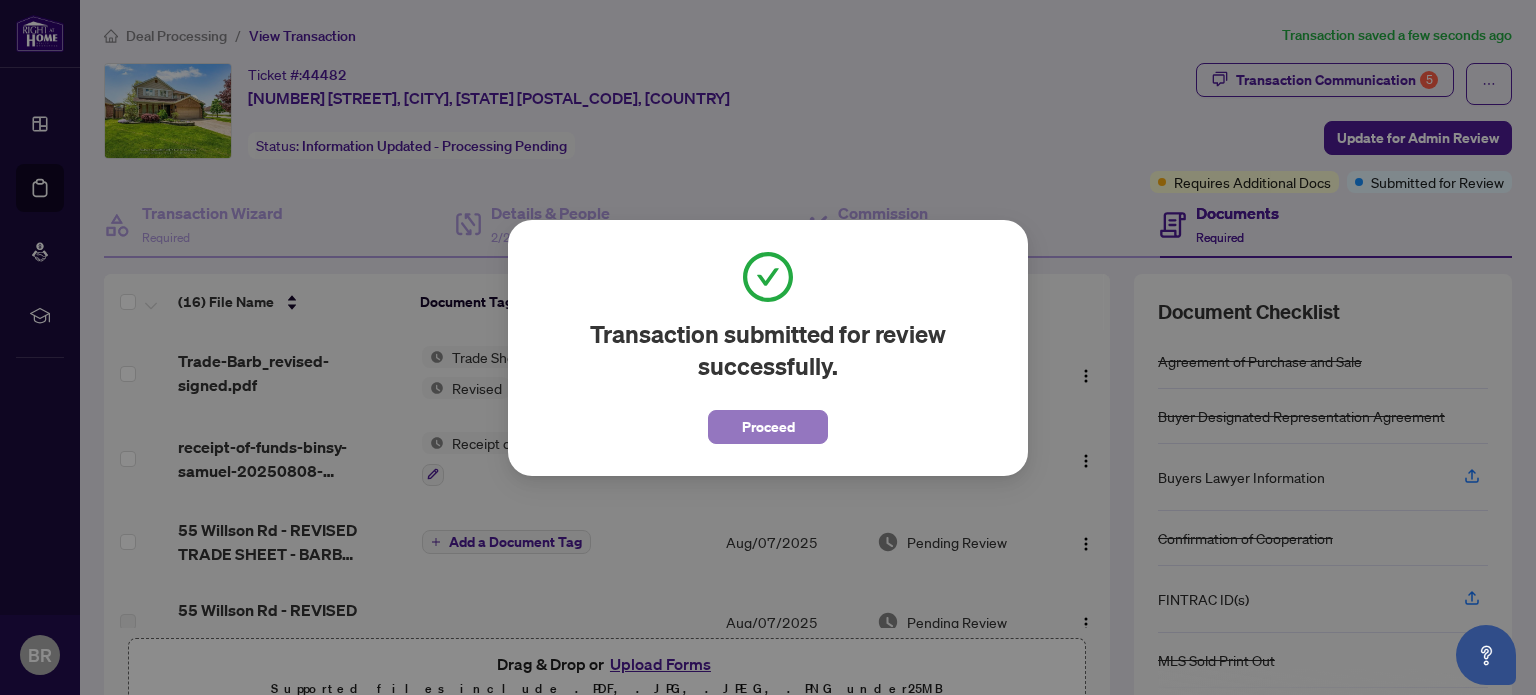 click on "Proceed" at bounding box center [768, 427] 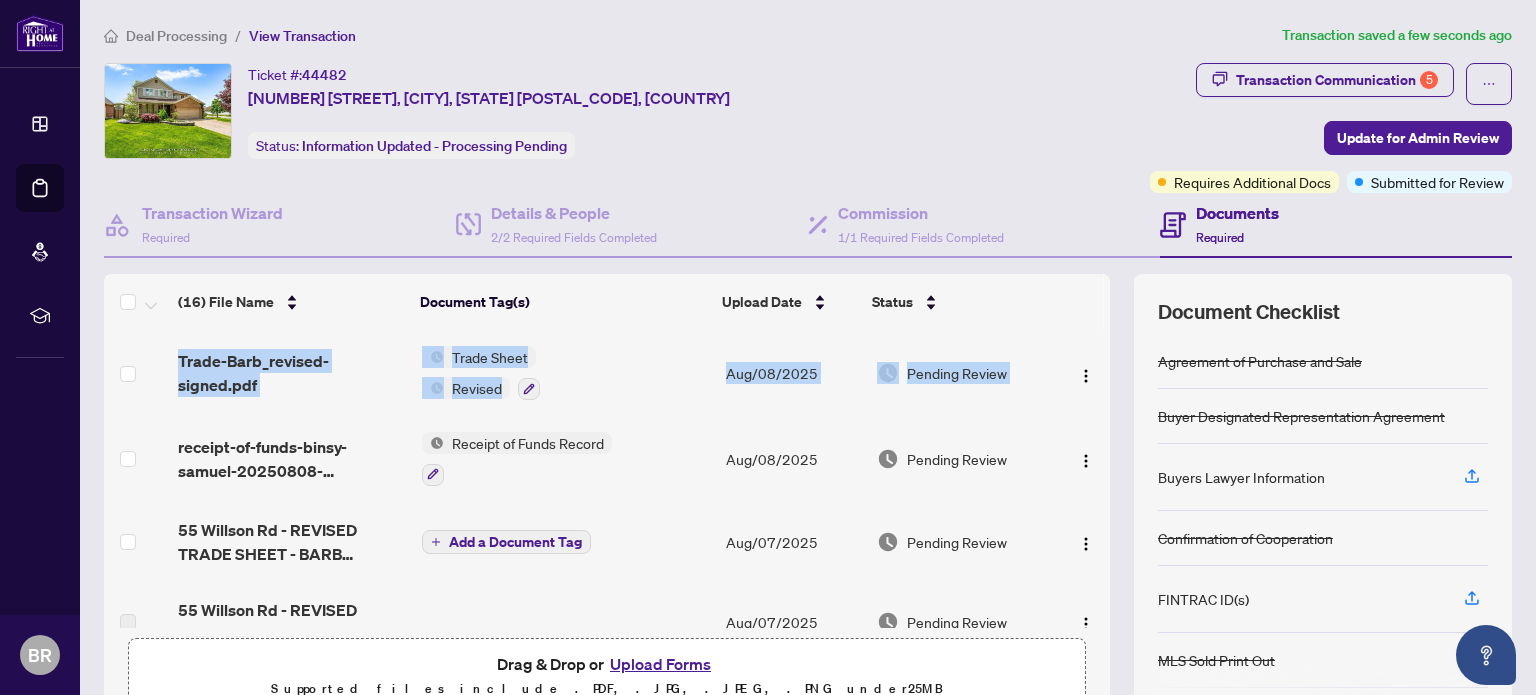 drag, startPoint x: 1087, startPoint y: 331, endPoint x: 1092, endPoint y: 436, distance: 105.11898 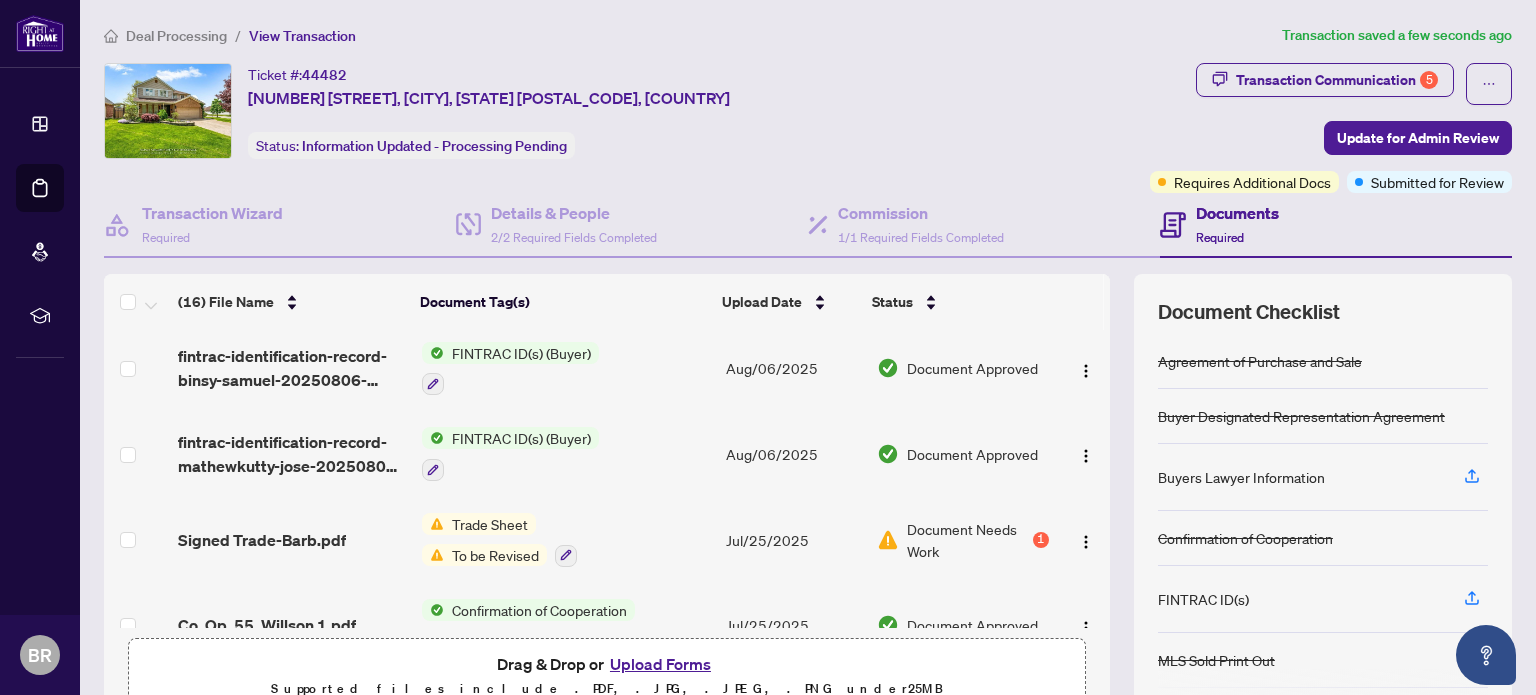 scroll, scrollTop: 0, scrollLeft: 0, axis: both 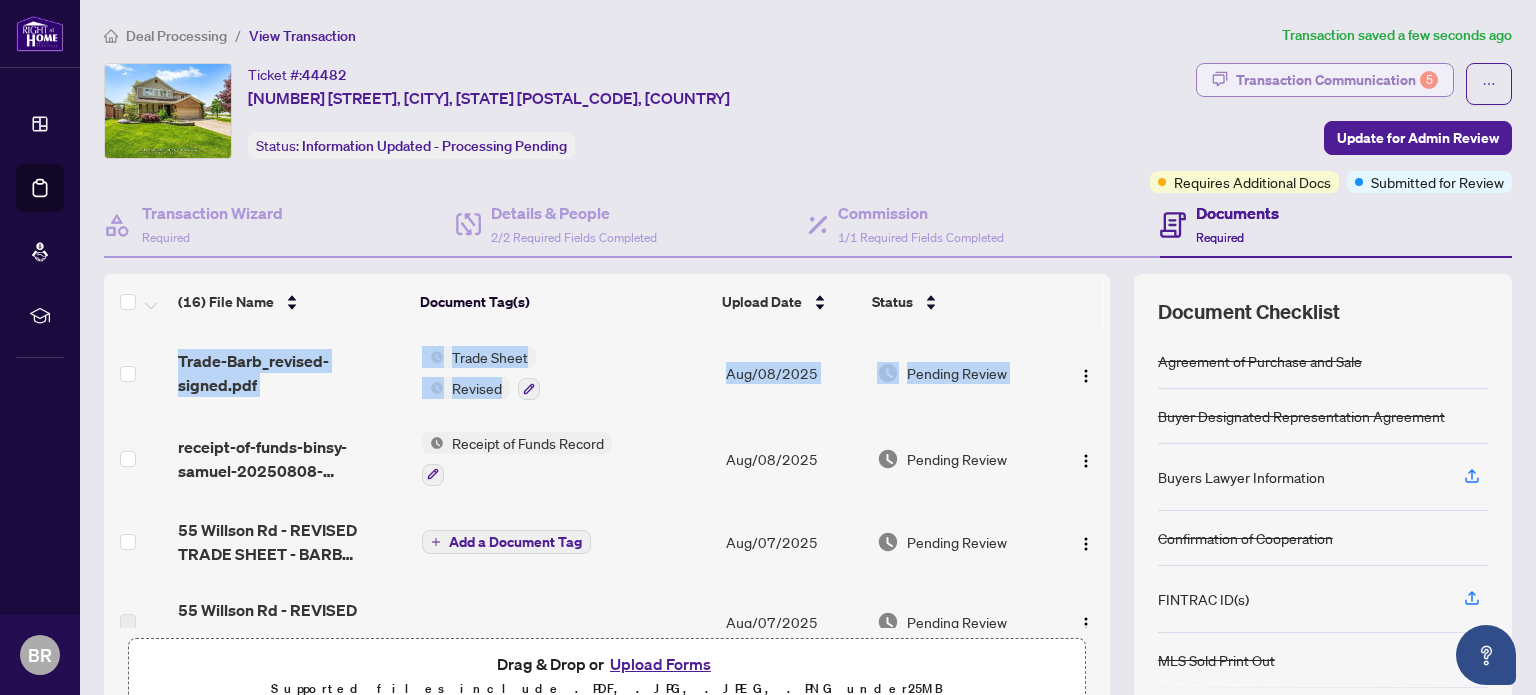 click on "Transaction Communication 5" at bounding box center [1337, 80] 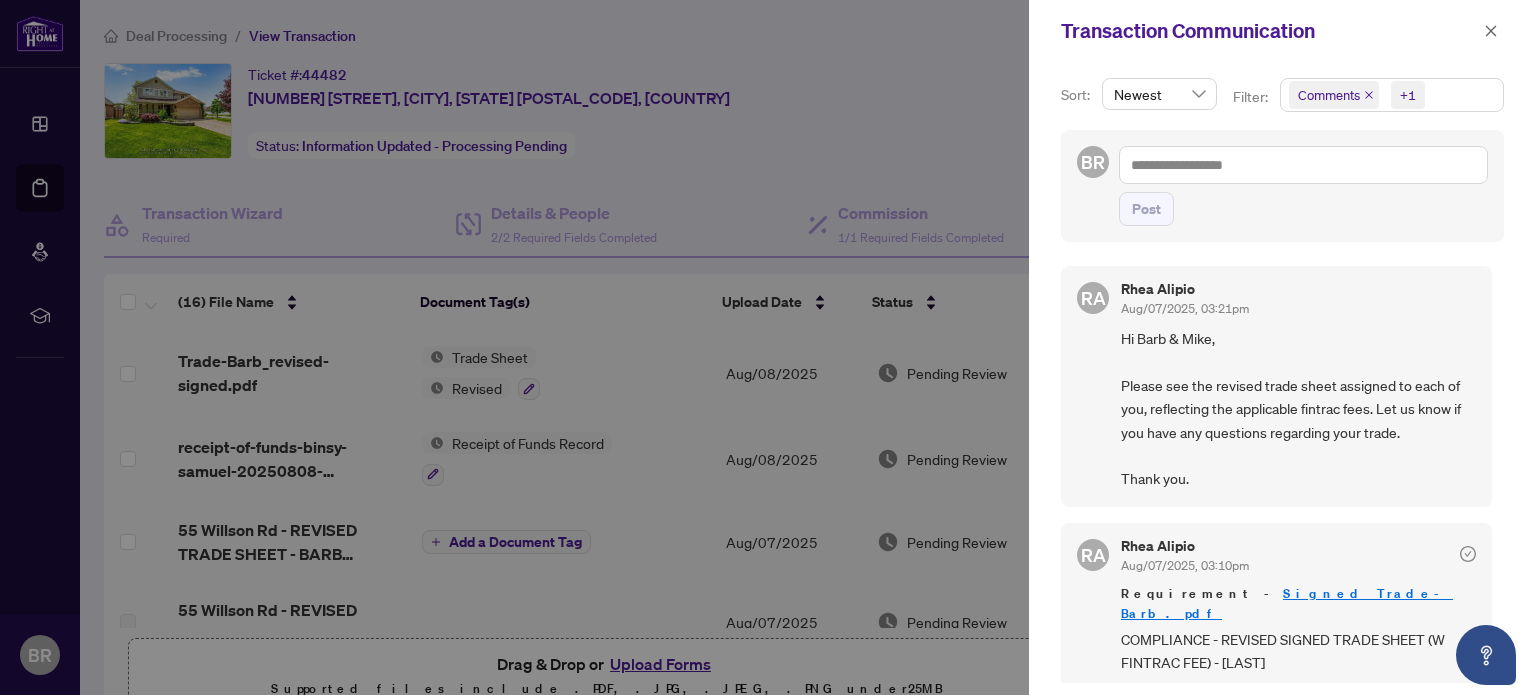 click at bounding box center (768, 347) 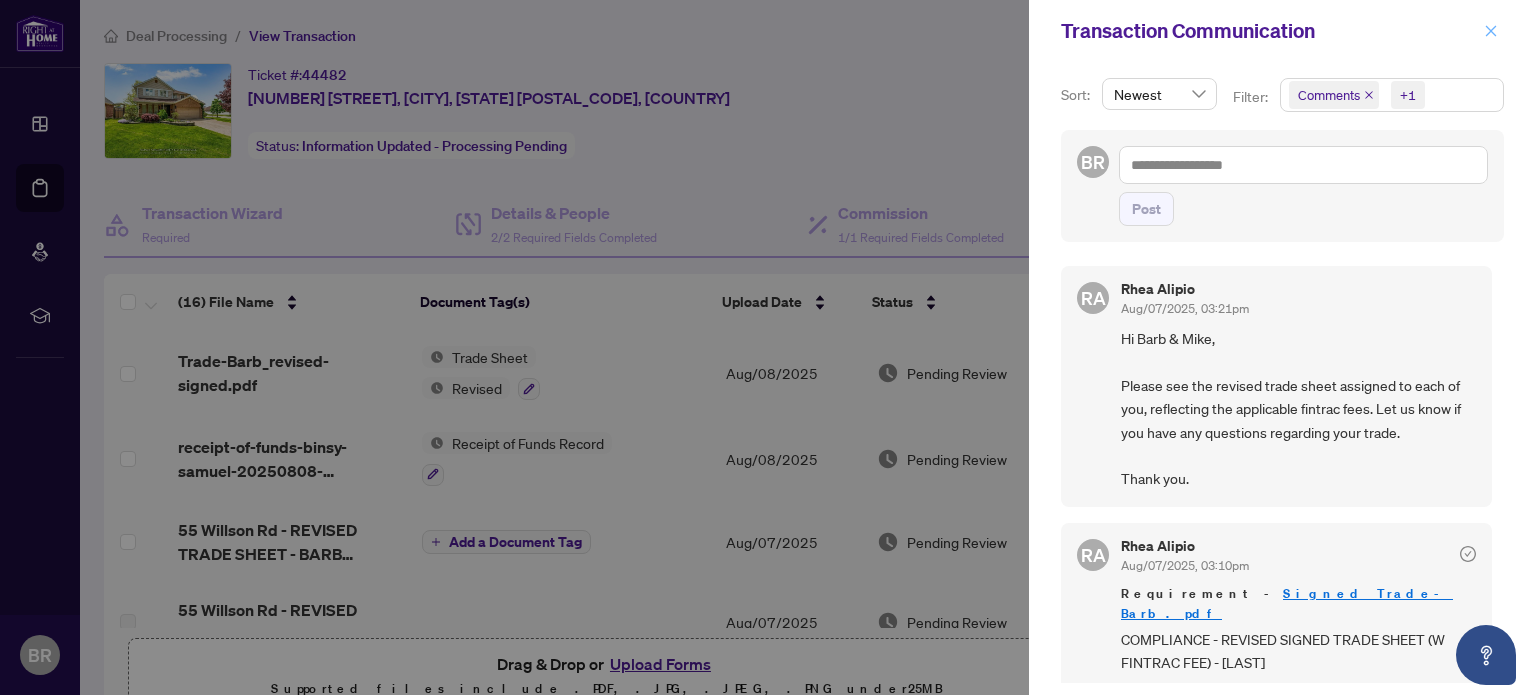 click 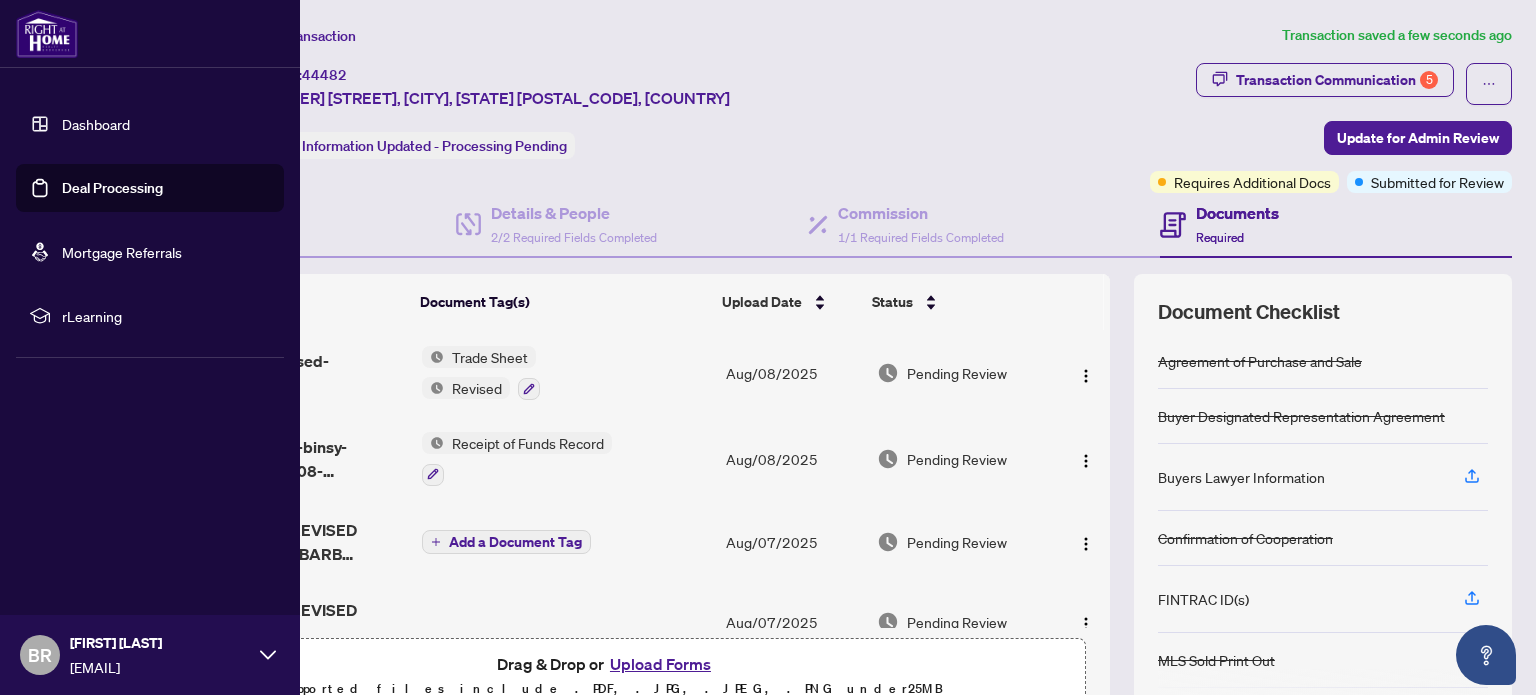 click on "Dashboard" at bounding box center [96, 124] 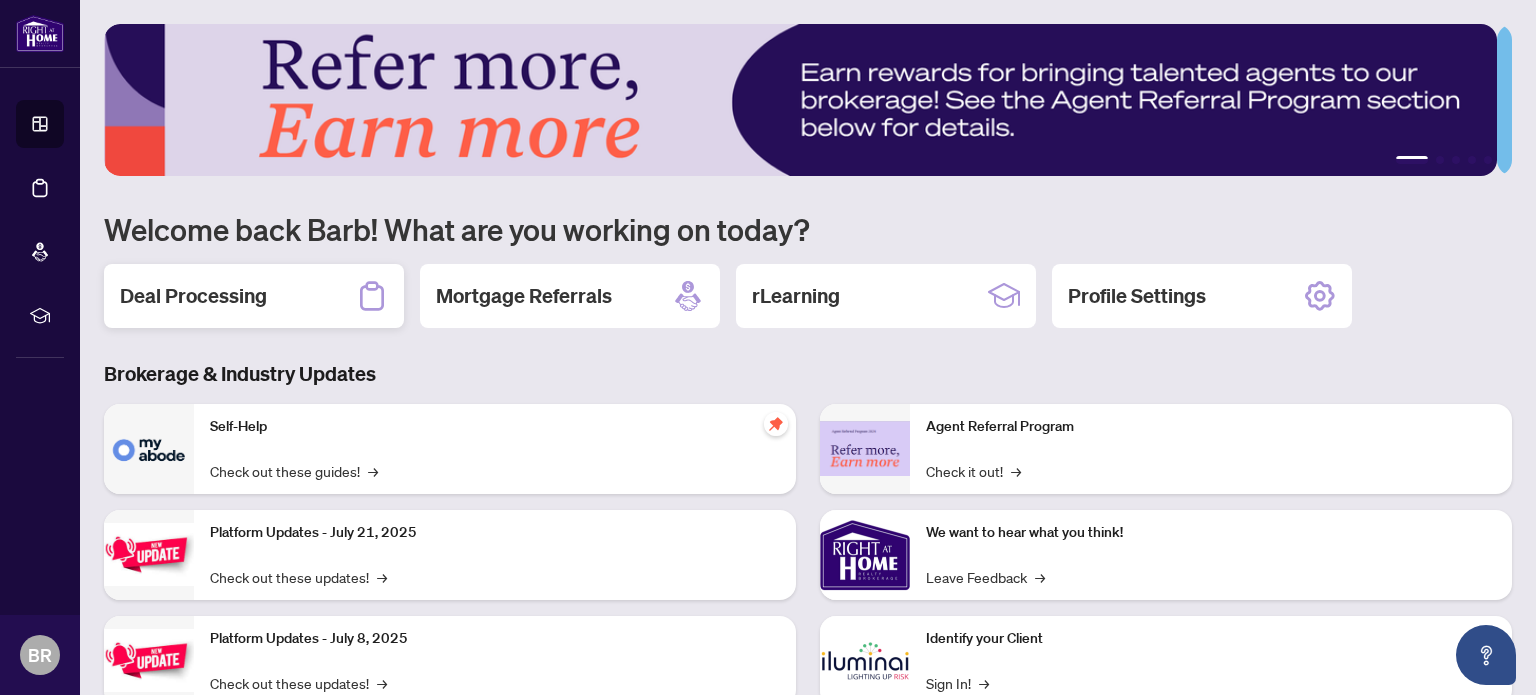 click on "Deal Processing" at bounding box center (193, 296) 